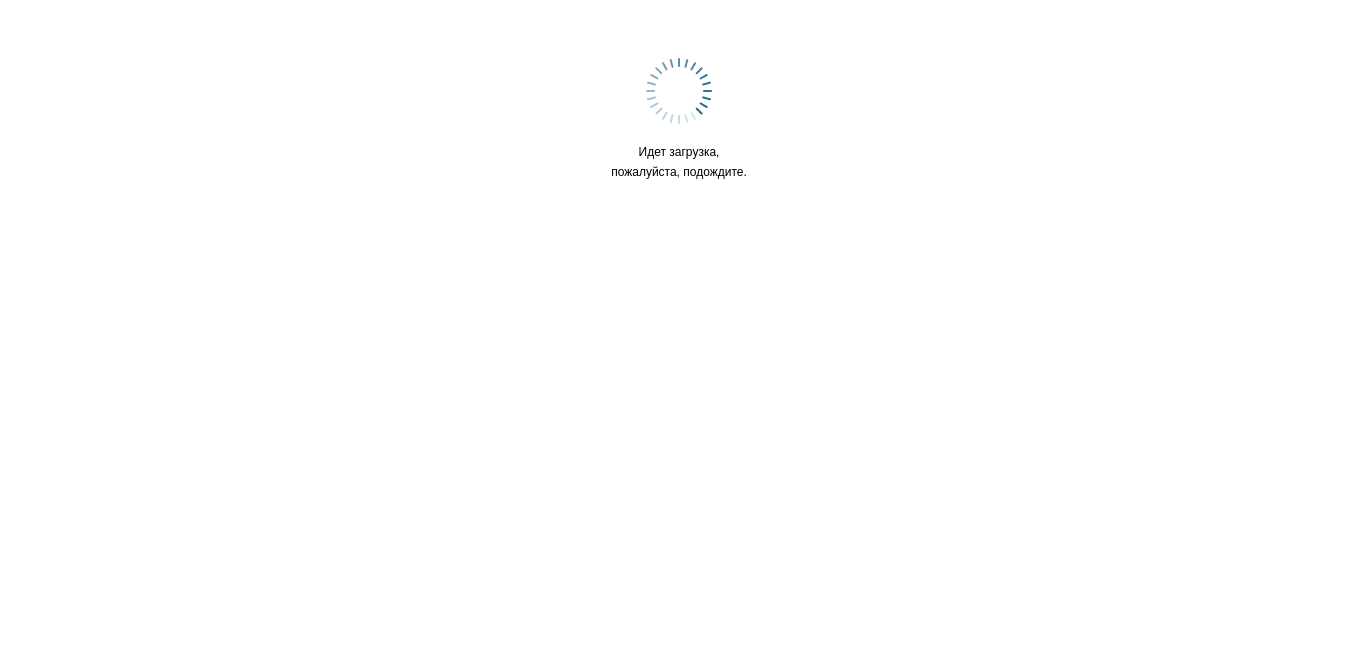 scroll, scrollTop: 0, scrollLeft: 0, axis: both 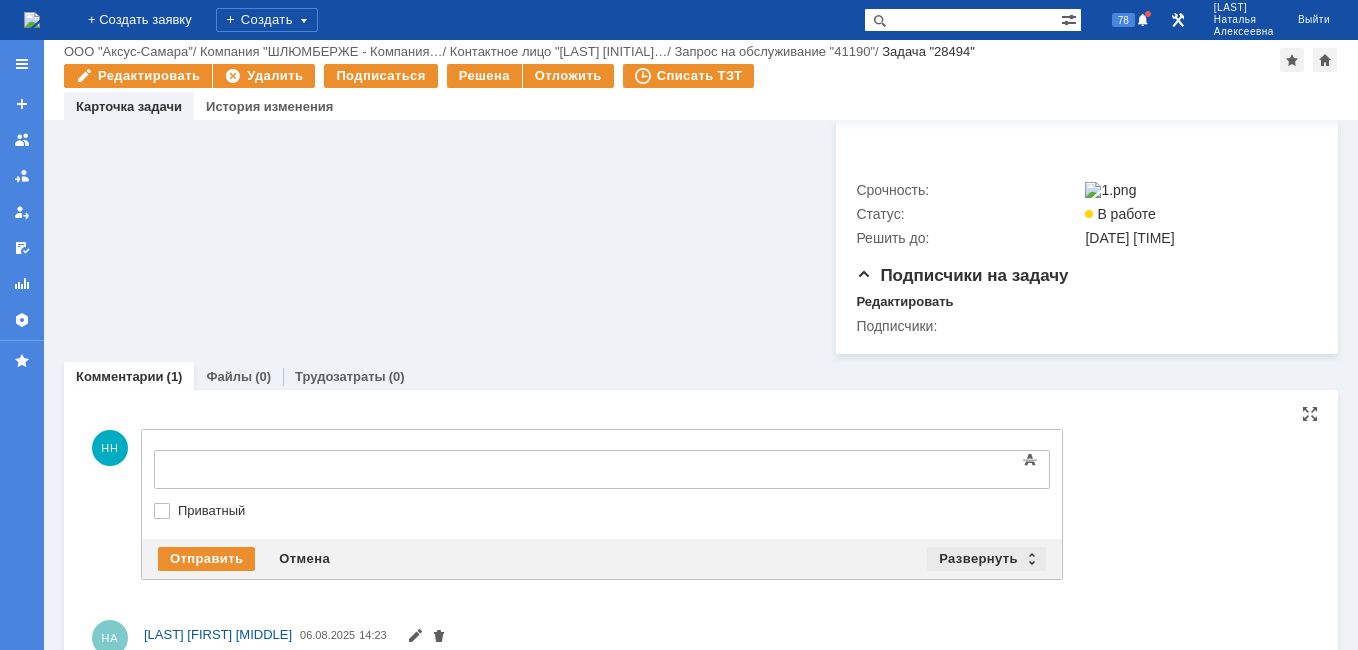 click on "Развернуть" at bounding box center (986, 559) 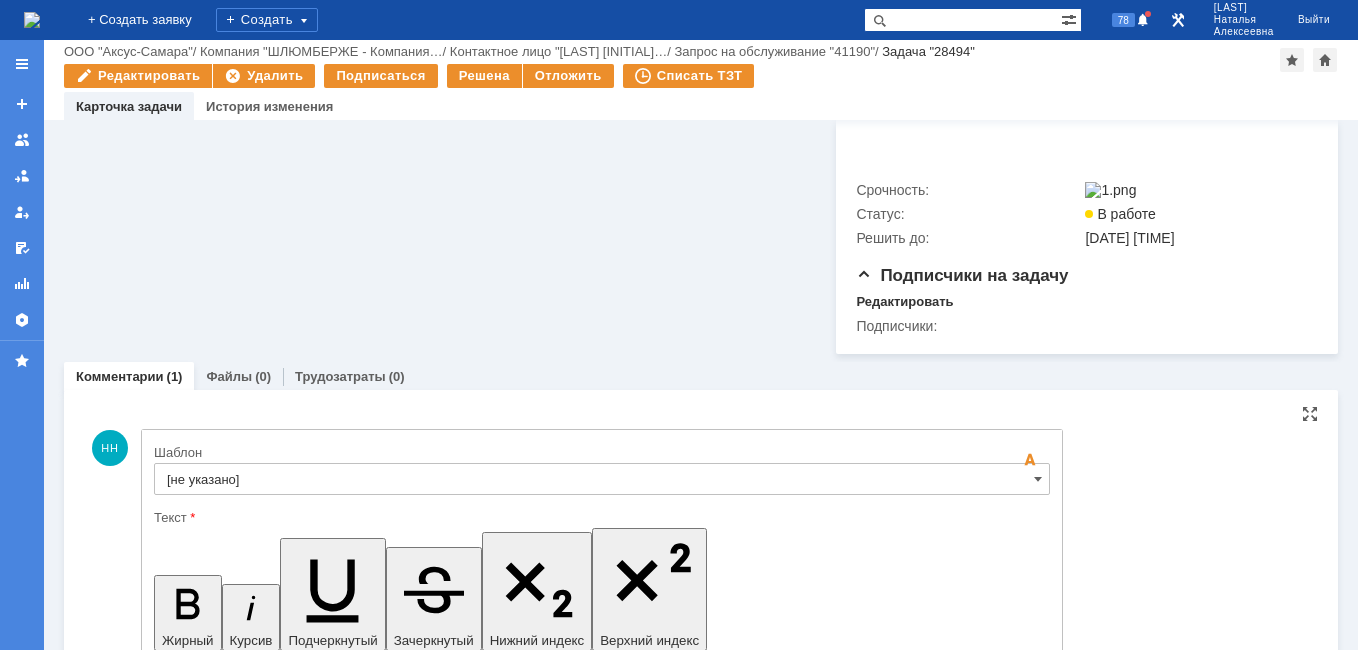 scroll, scrollTop: 0, scrollLeft: 0, axis: both 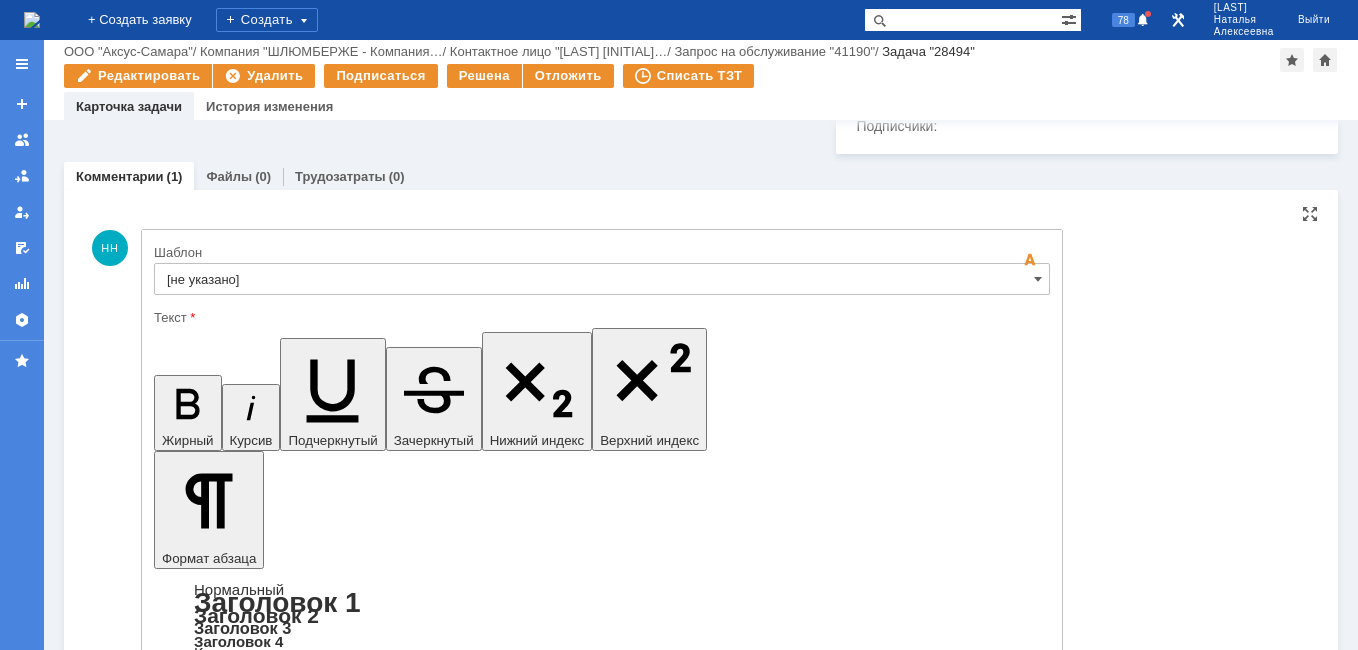 click at bounding box center [317, 5806] 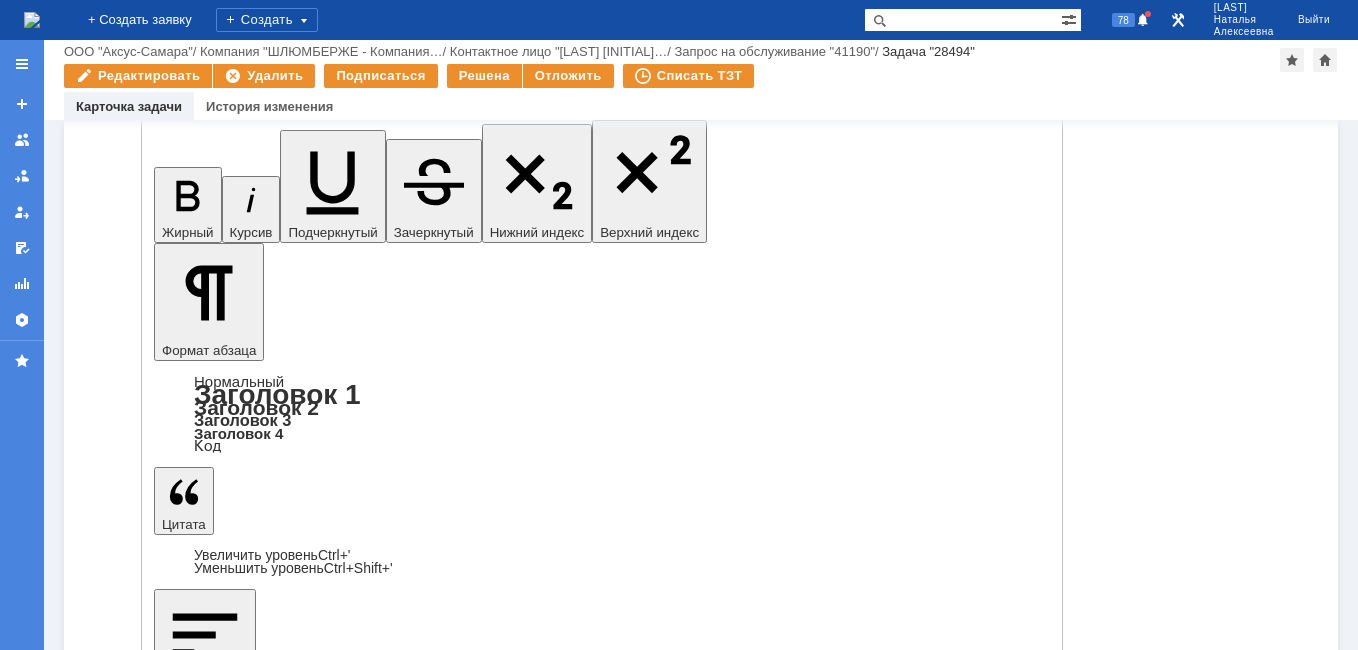 click on "Отправить" at bounding box center [206, 5827] 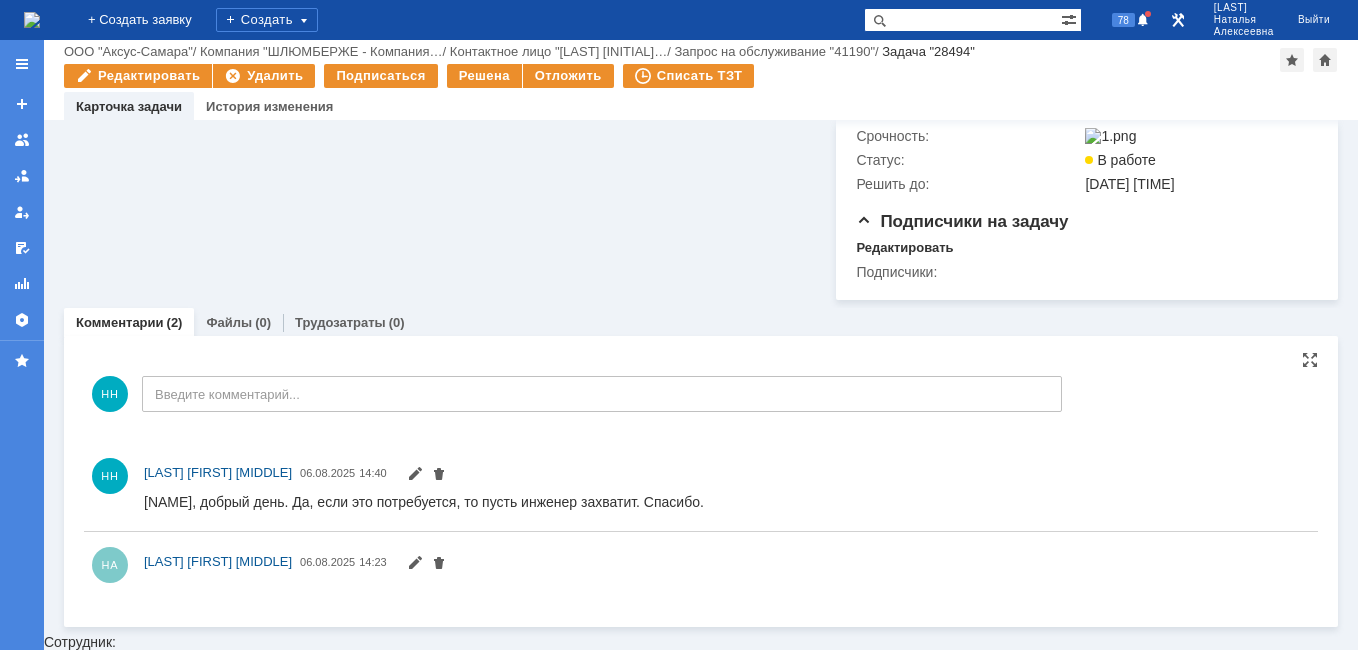 scroll, scrollTop: 1108, scrollLeft: 0, axis: vertical 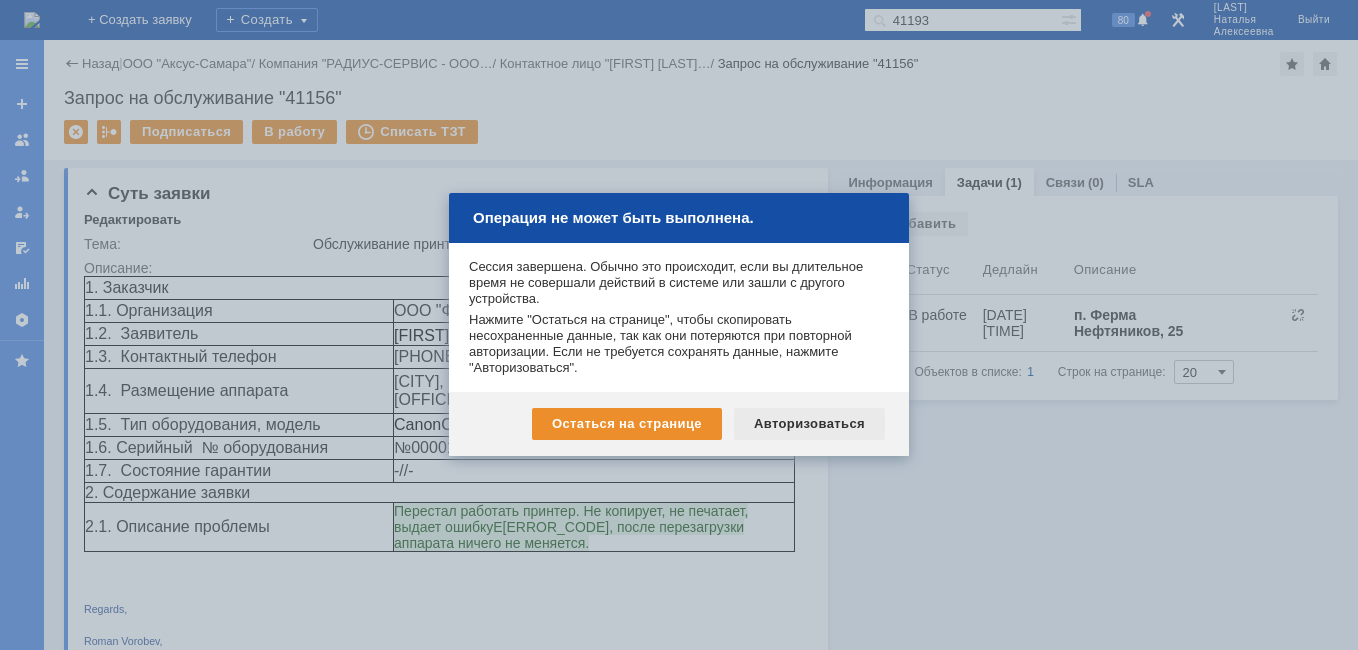 click on "Авторизоваться" at bounding box center (809, 424) 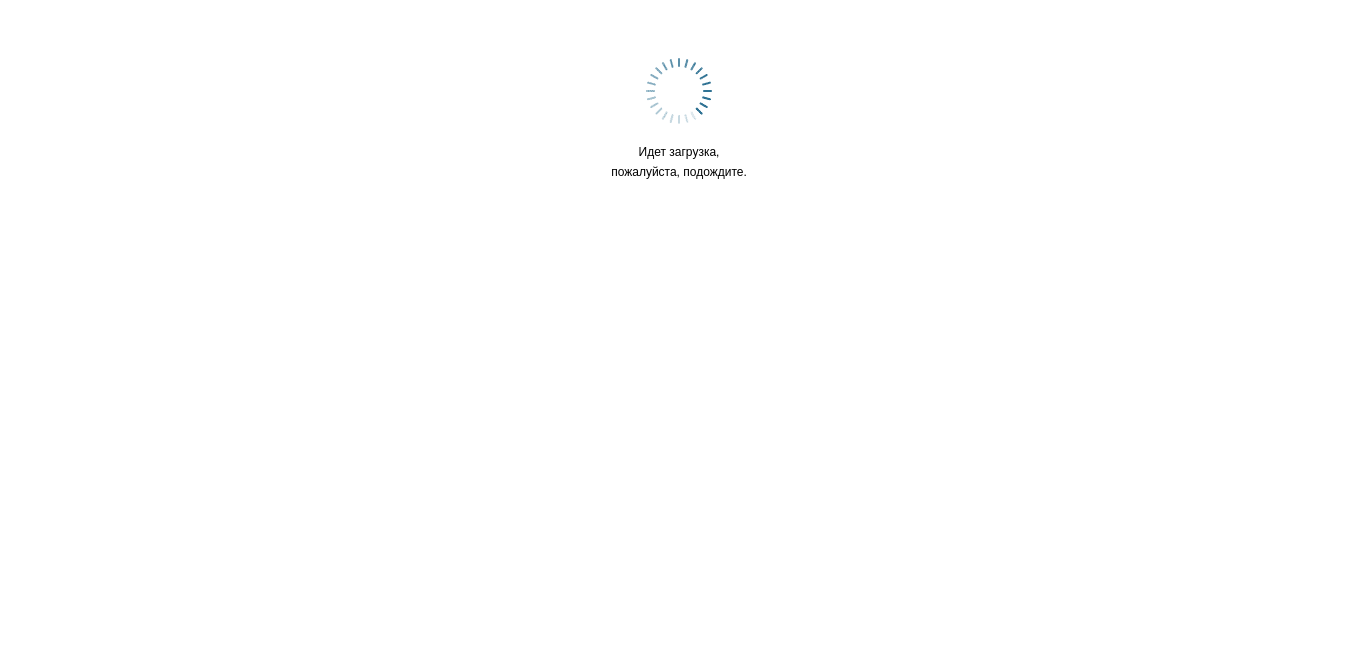 scroll, scrollTop: 0, scrollLeft: 0, axis: both 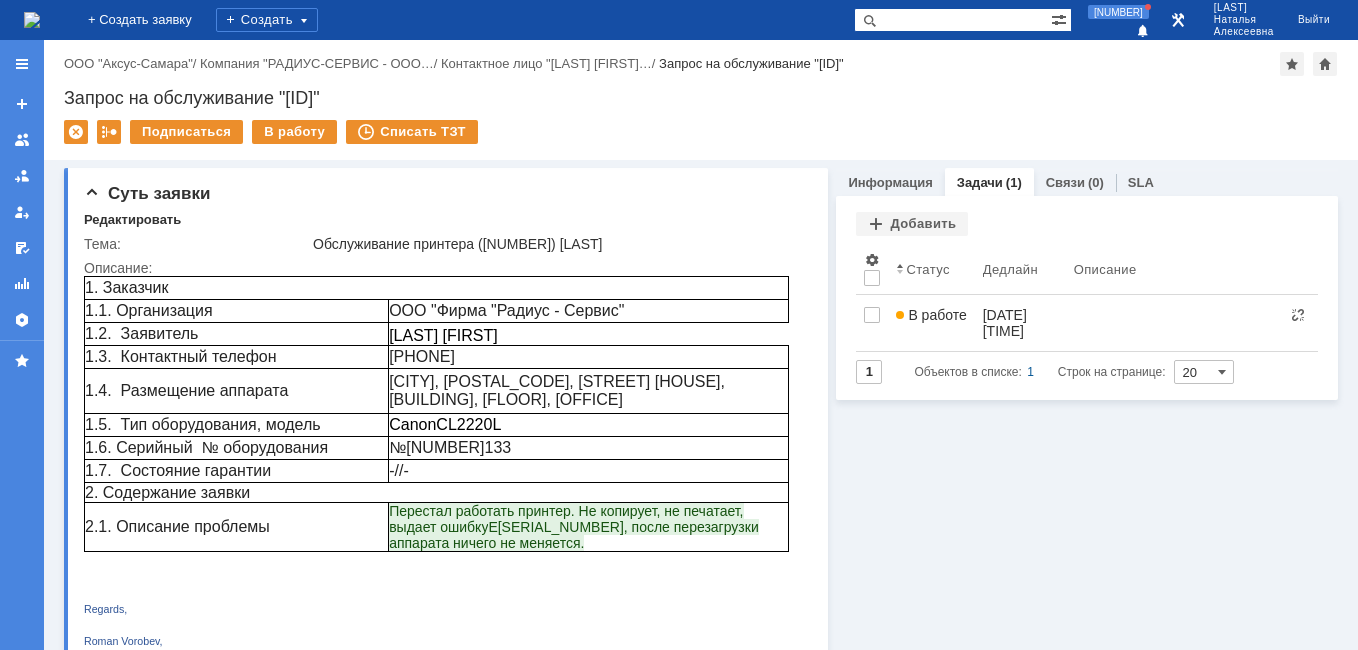 click at bounding box center [32, 20] 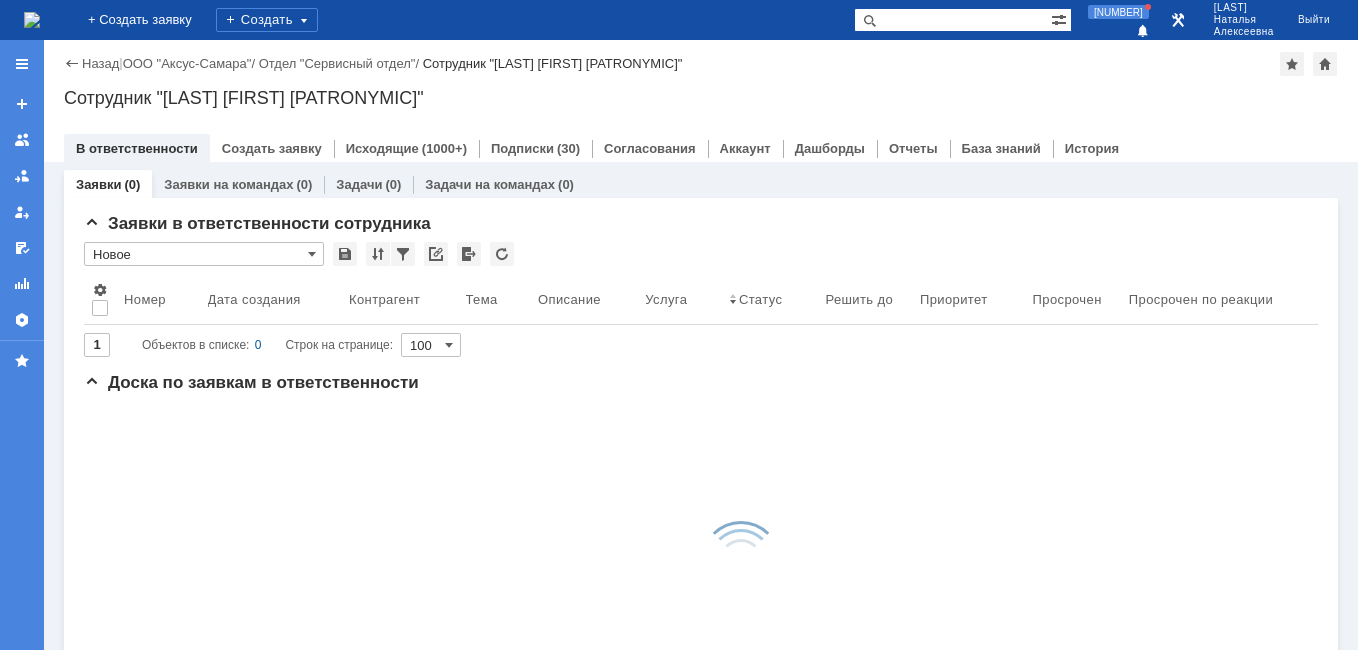 scroll, scrollTop: 0, scrollLeft: 0, axis: both 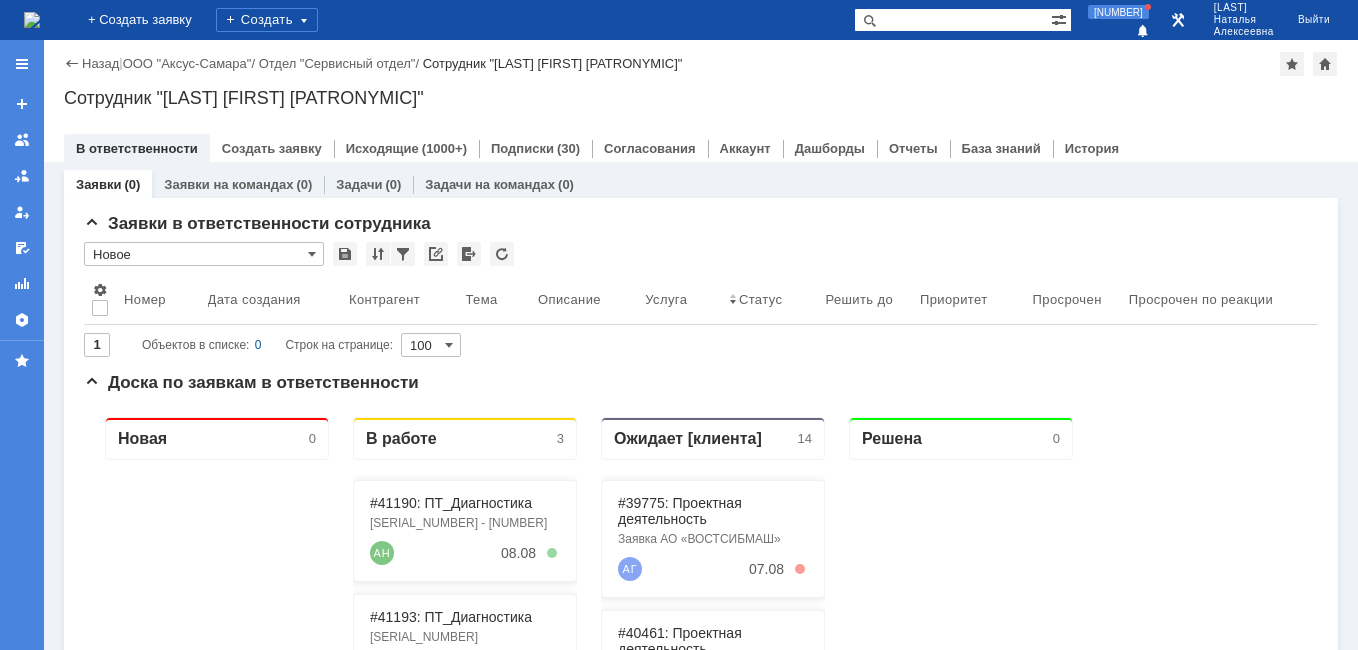 click at bounding box center [952, 20] 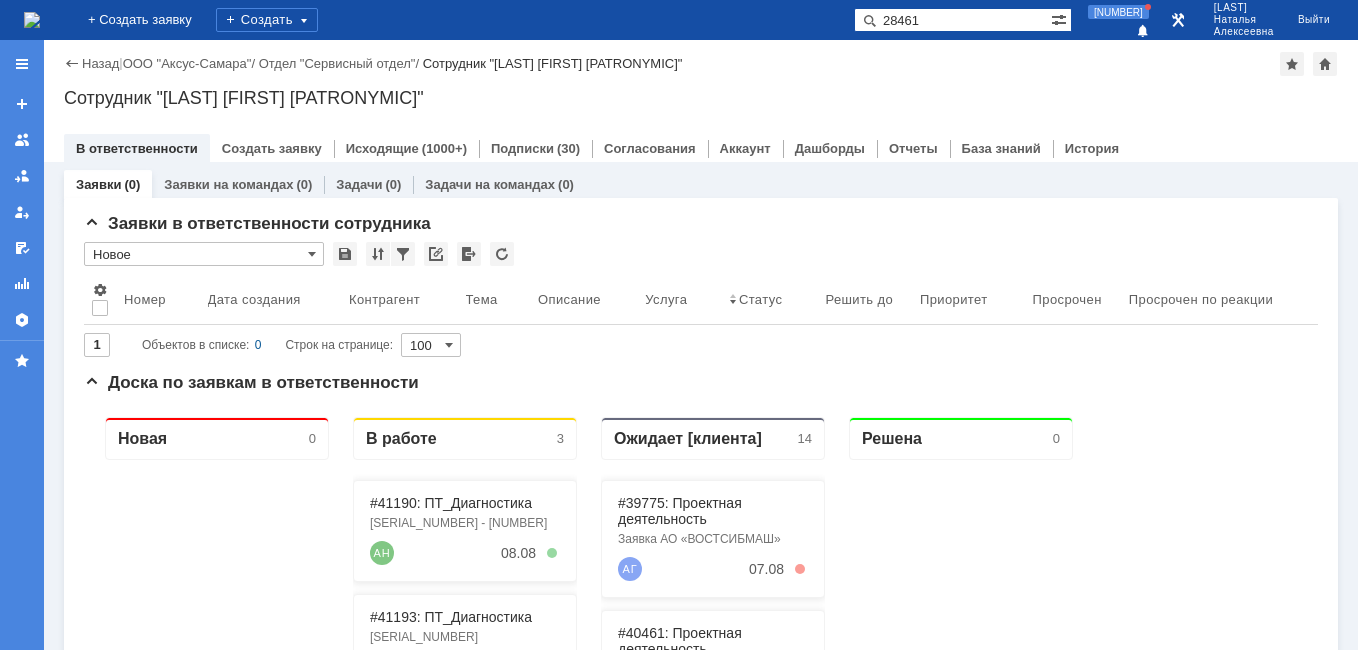 type on "28461" 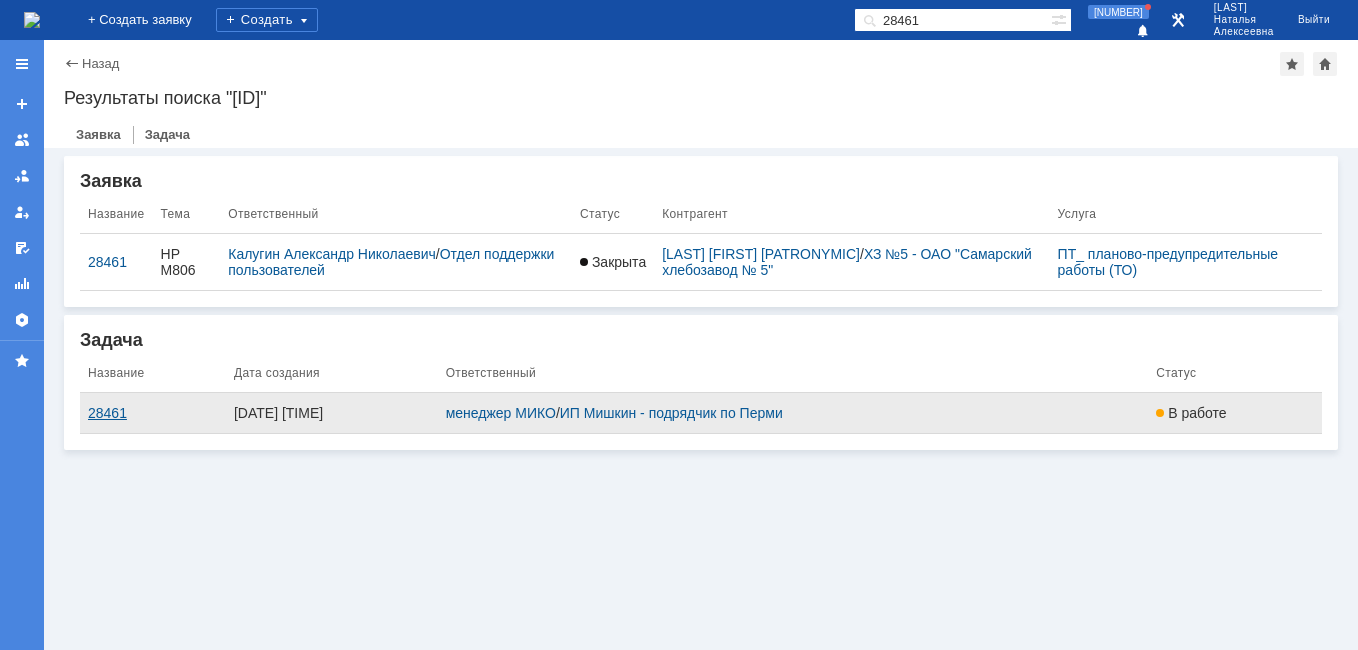 click on "28461" at bounding box center [153, 413] 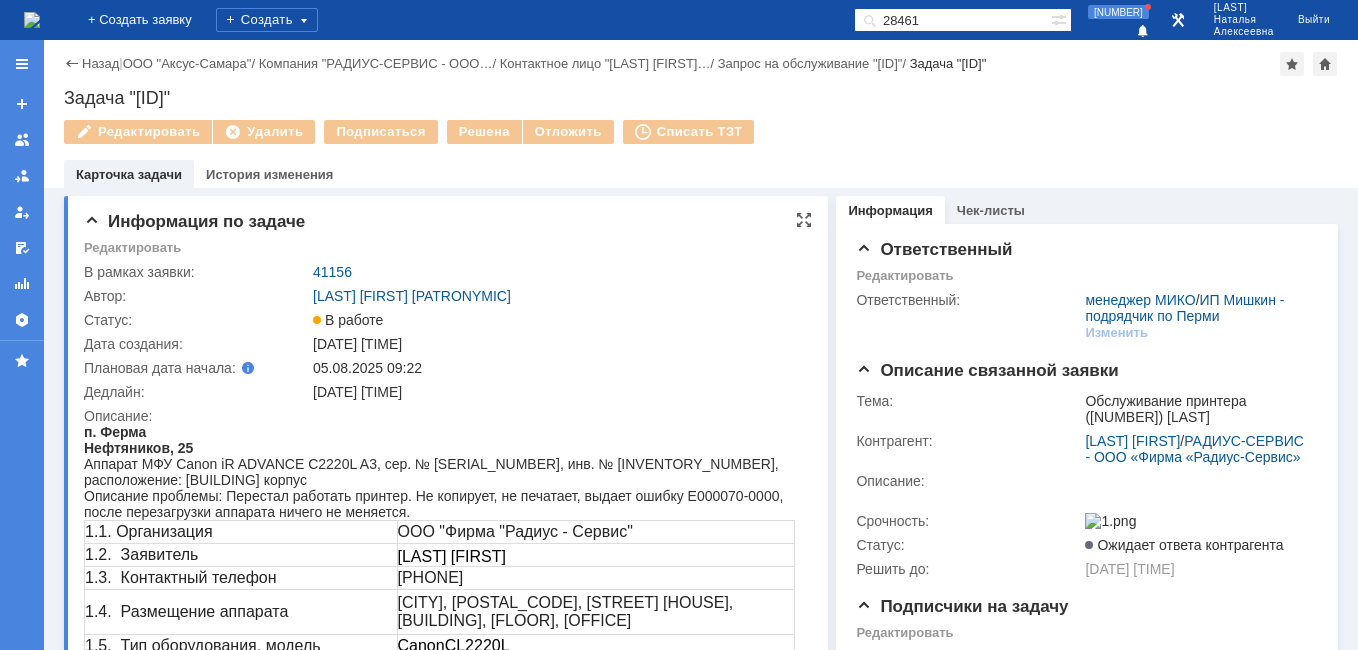 scroll, scrollTop: 0, scrollLeft: 0, axis: both 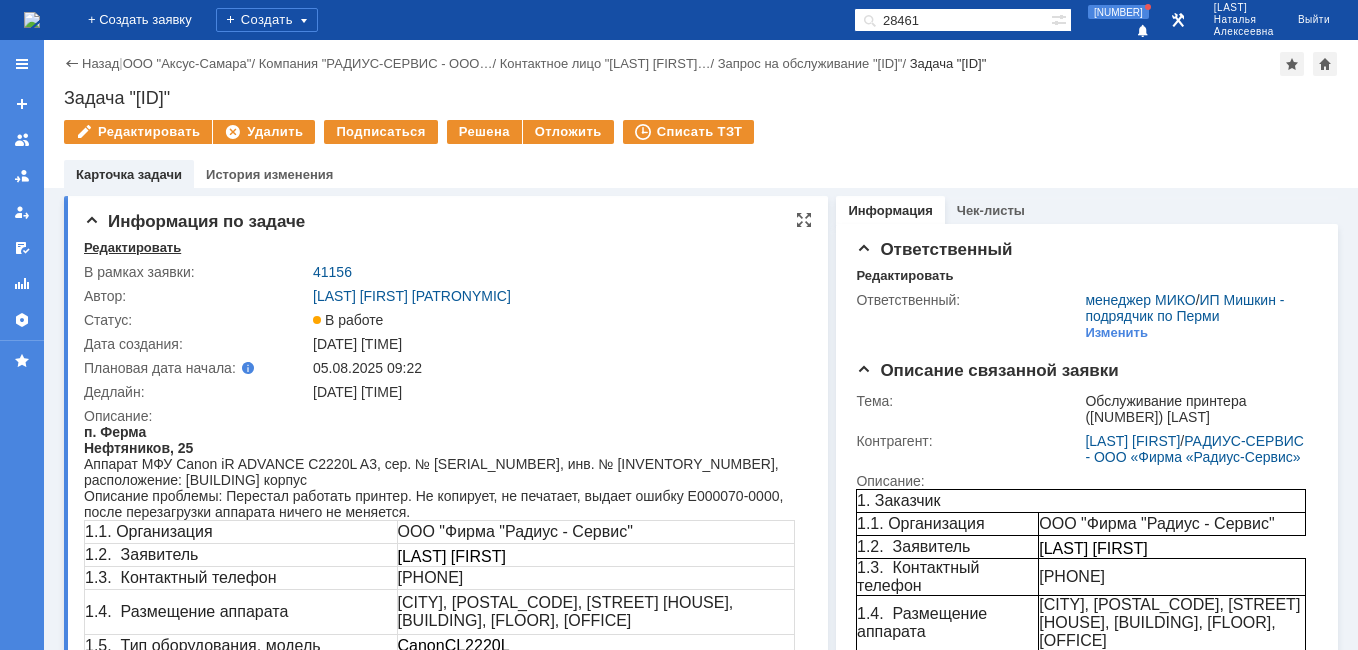 click on "Редактировать" at bounding box center [132, 248] 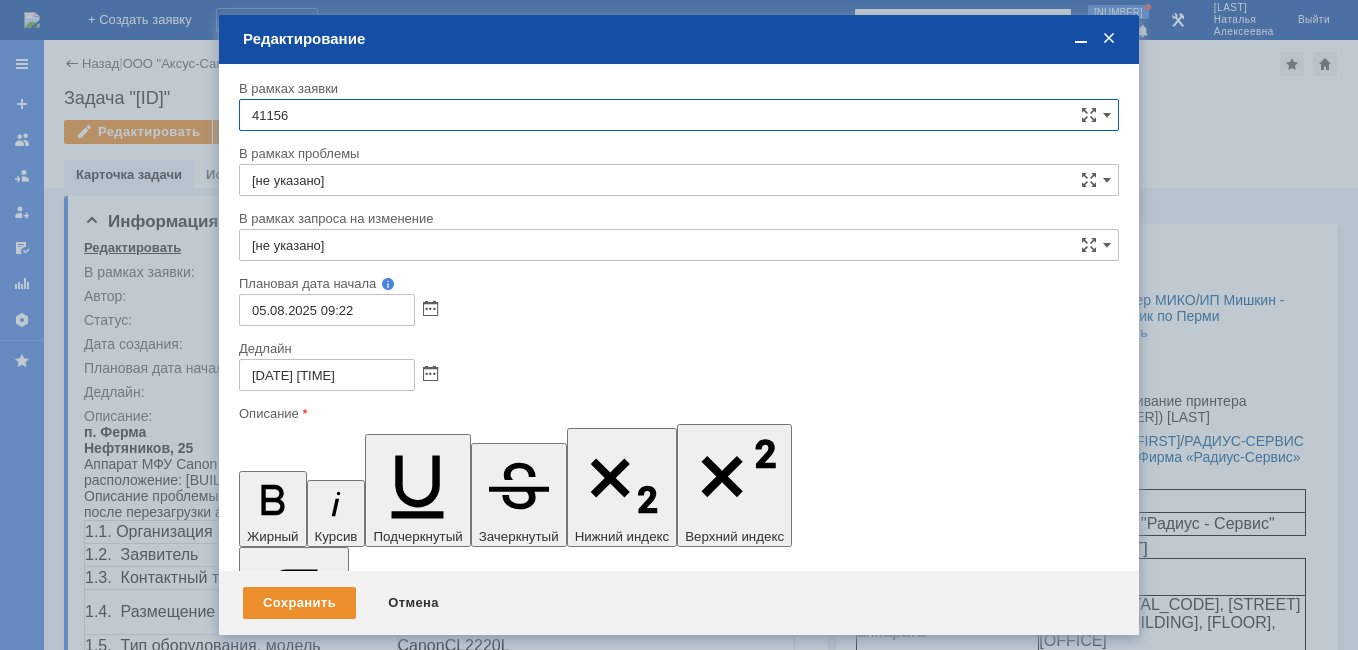 scroll, scrollTop: 0, scrollLeft: 0, axis: both 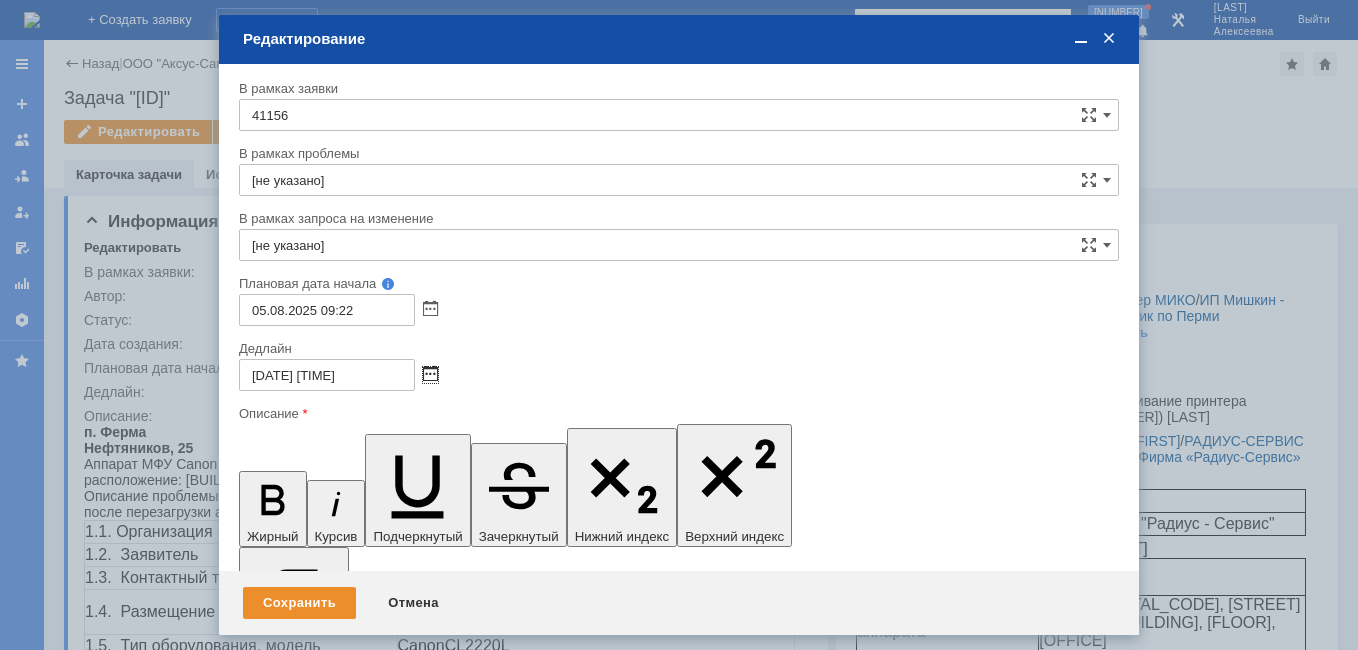 click at bounding box center (430, 375) 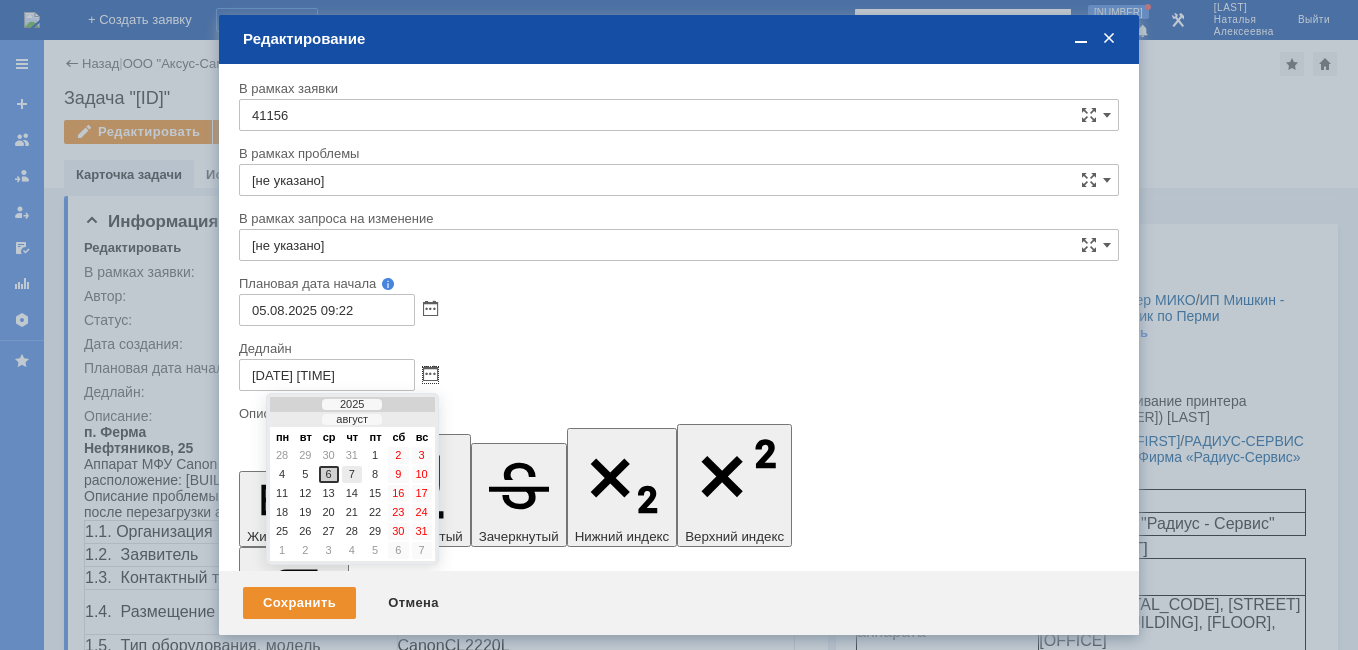 click on "7" at bounding box center [352, 474] 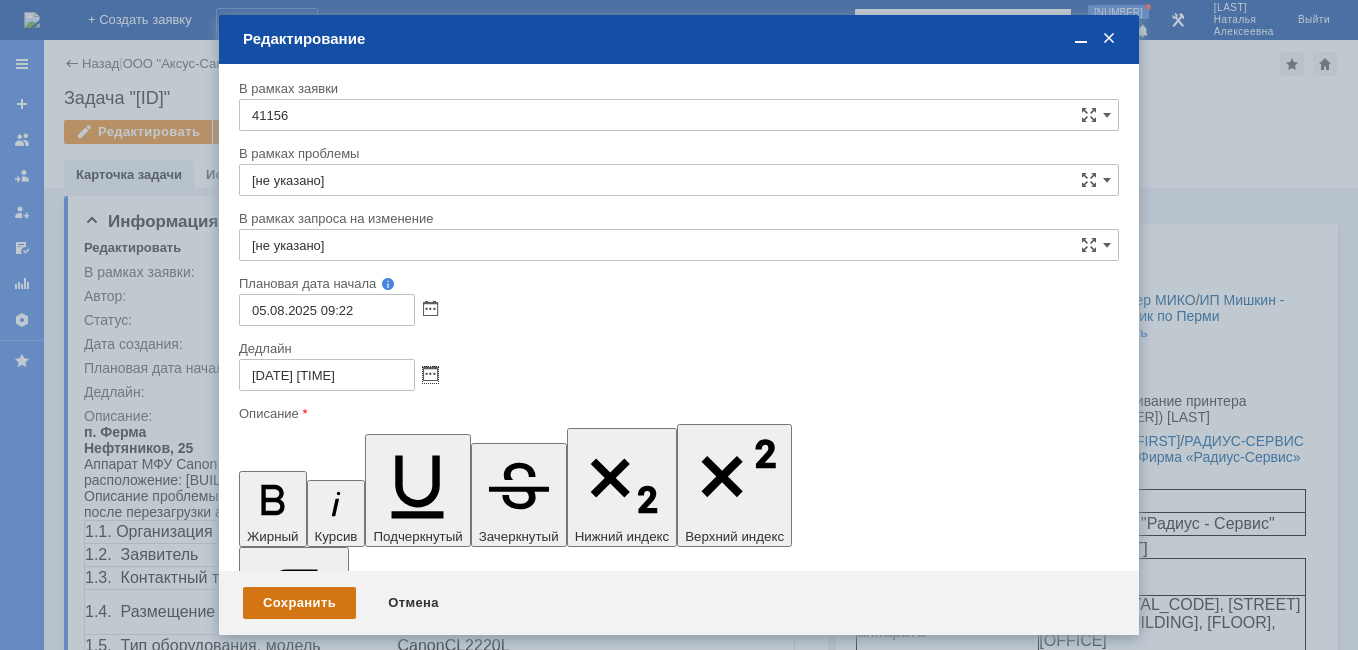 click on "Сохранить" at bounding box center (299, 603) 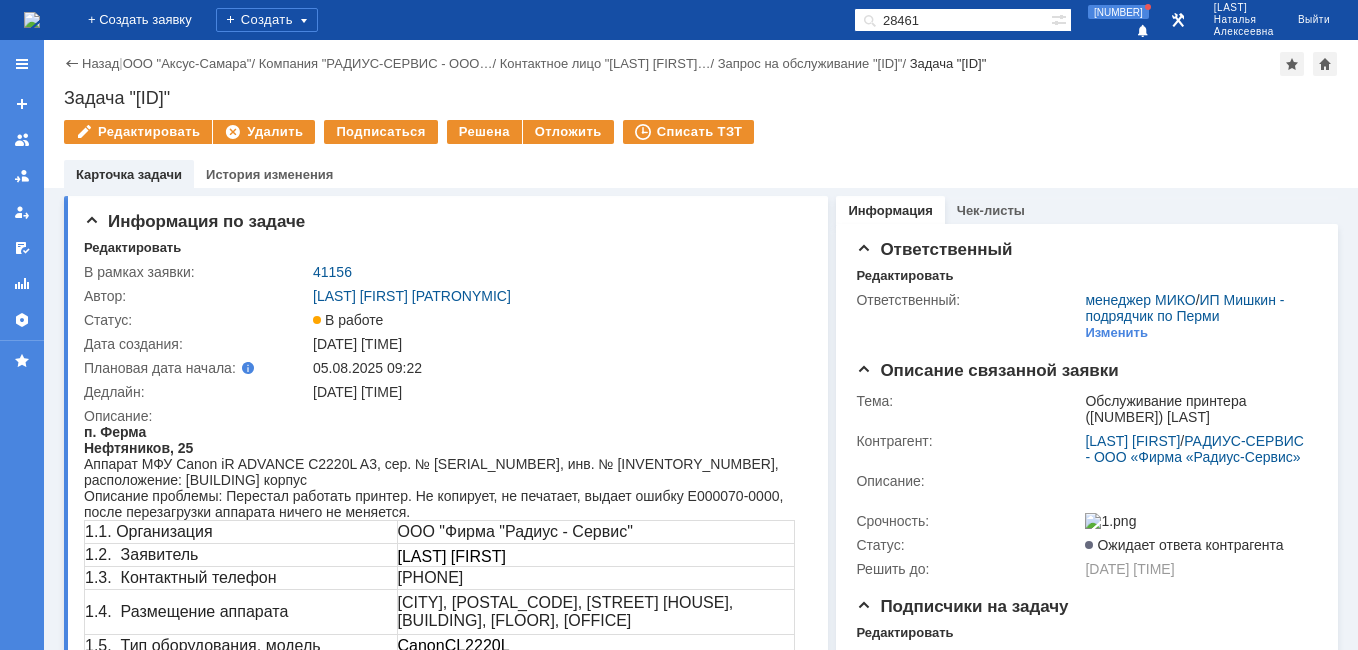 scroll, scrollTop: 0, scrollLeft: 0, axis: both 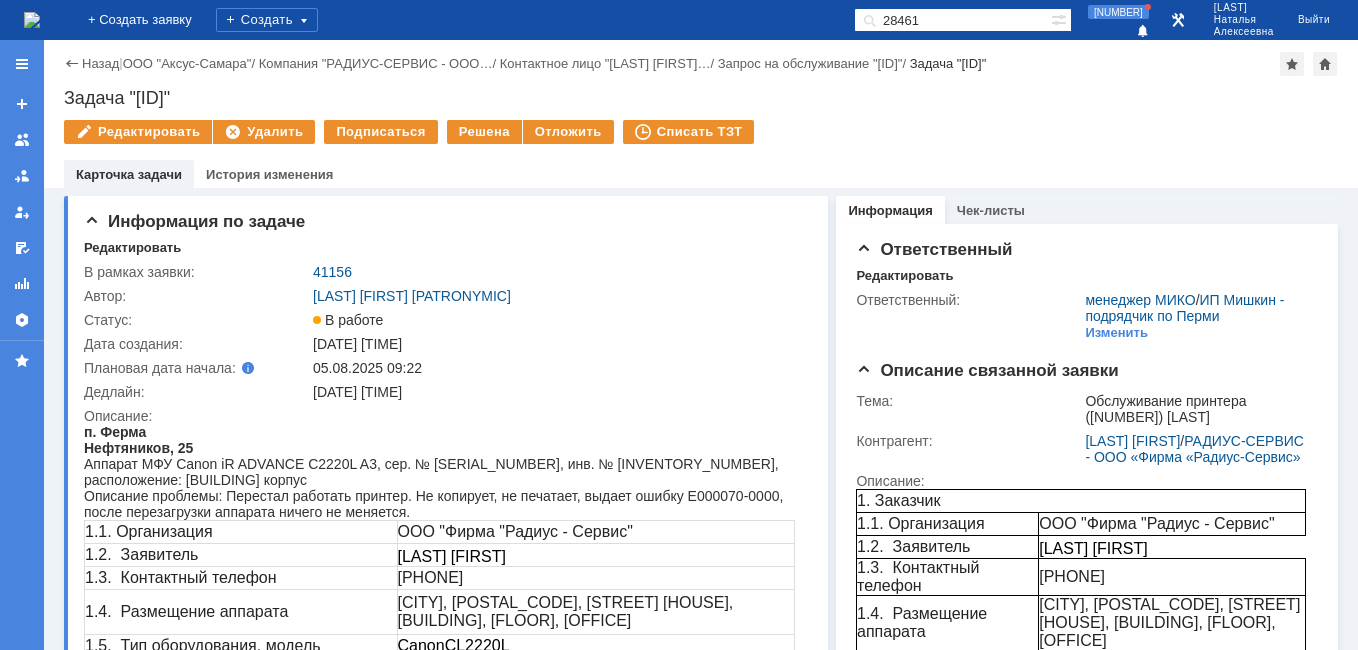 drag, startPoint x: 959, startPoint y: 22, endPoint x: 807, endPoint y: 7, distance: 152.73834 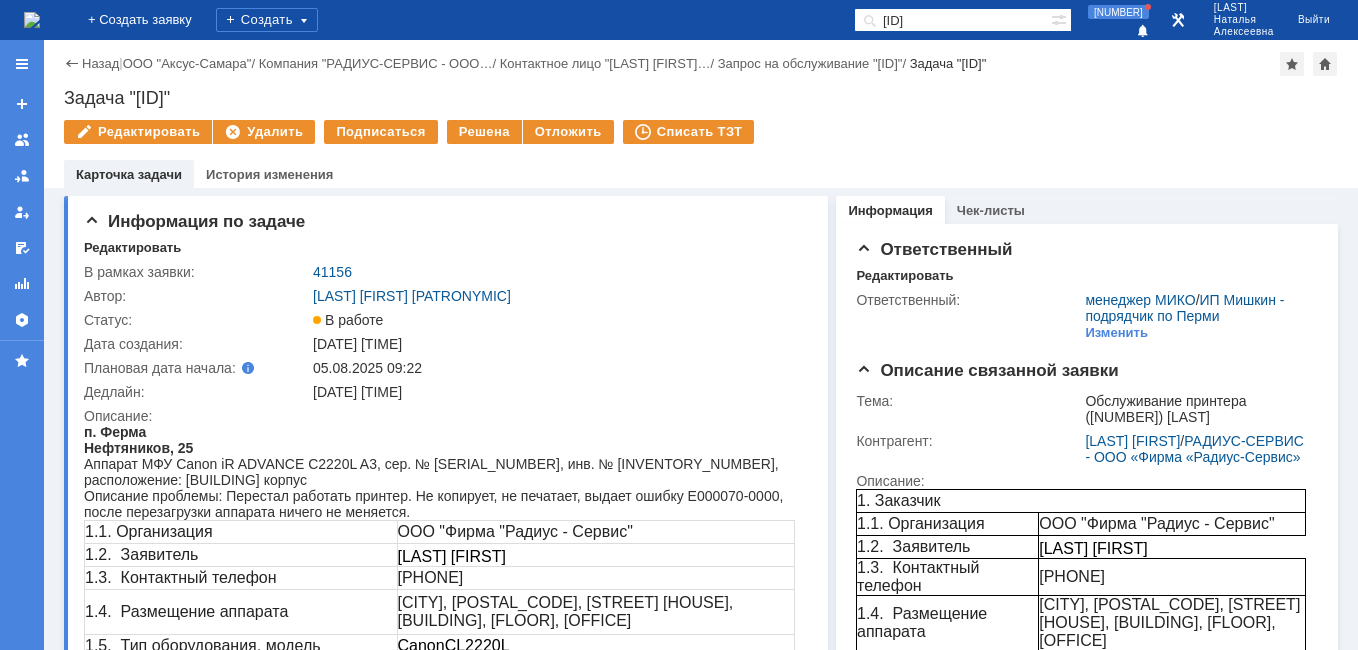 type on "28466" 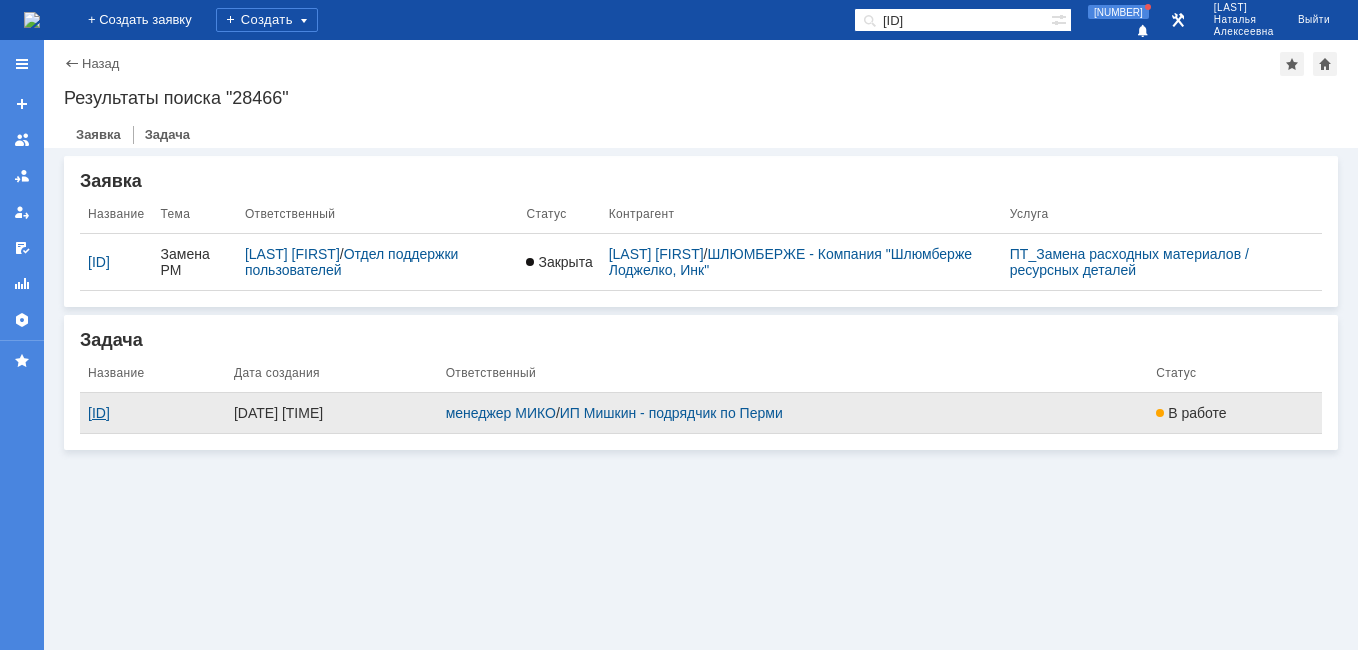click on "28466" at bounding box center [153, 413] 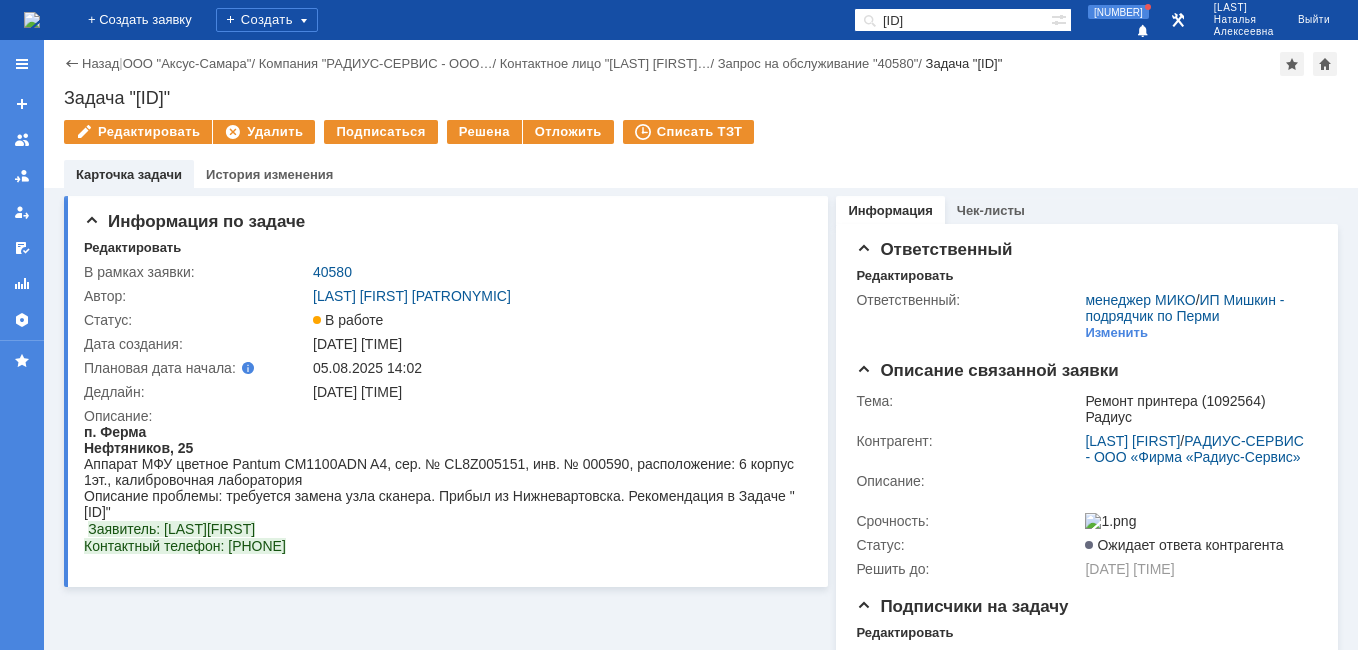 scroll, scrollTop: 0, scrollLeft: 0, axis: both 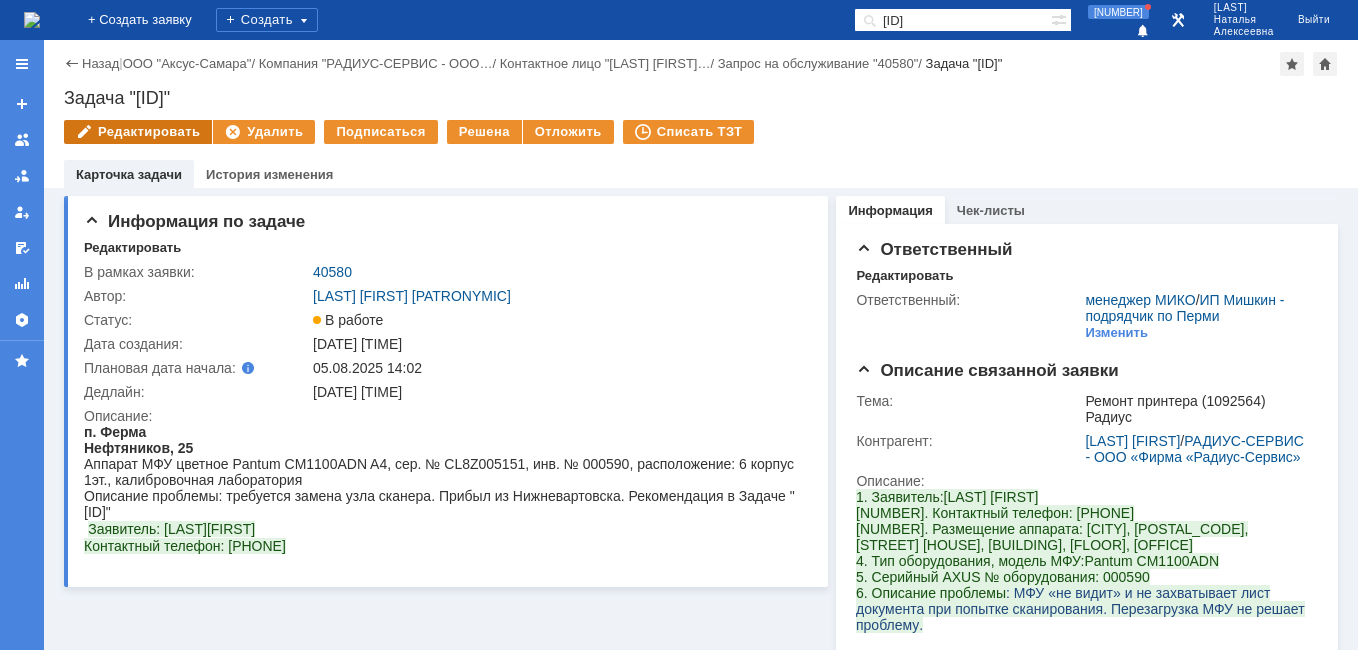 click on "Редактировать" at bounding box center (138, 132) 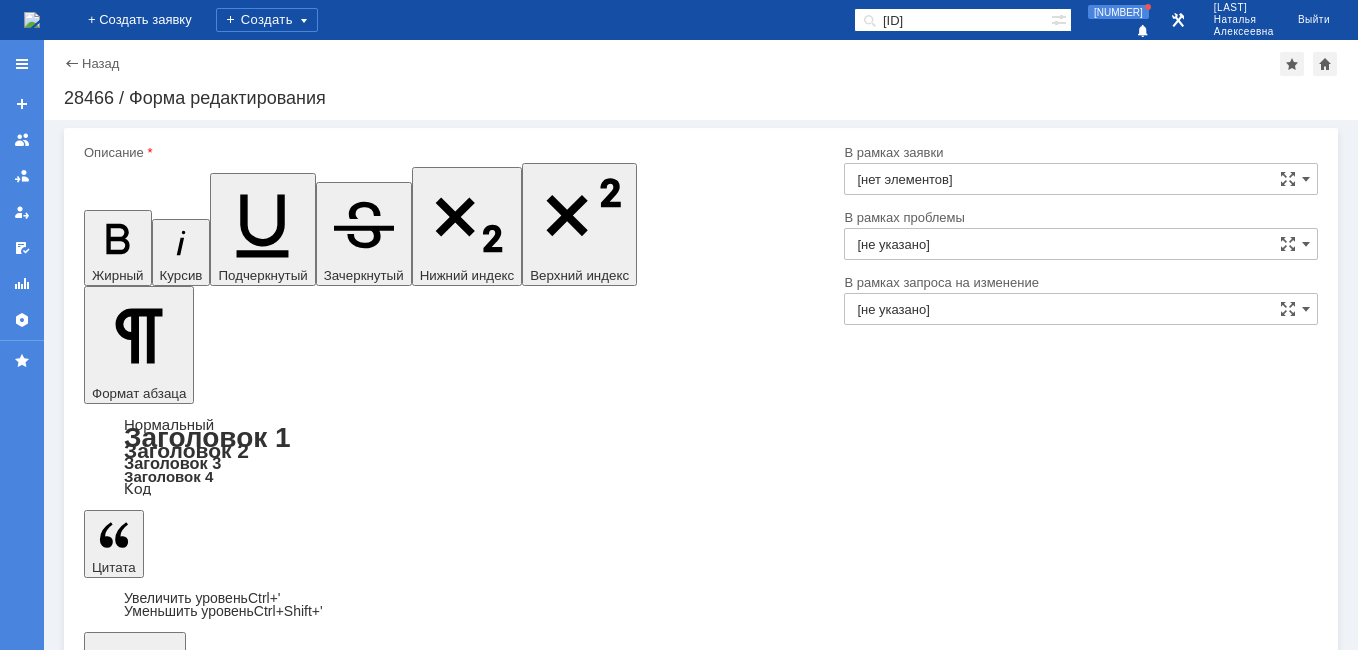 type on "40580" 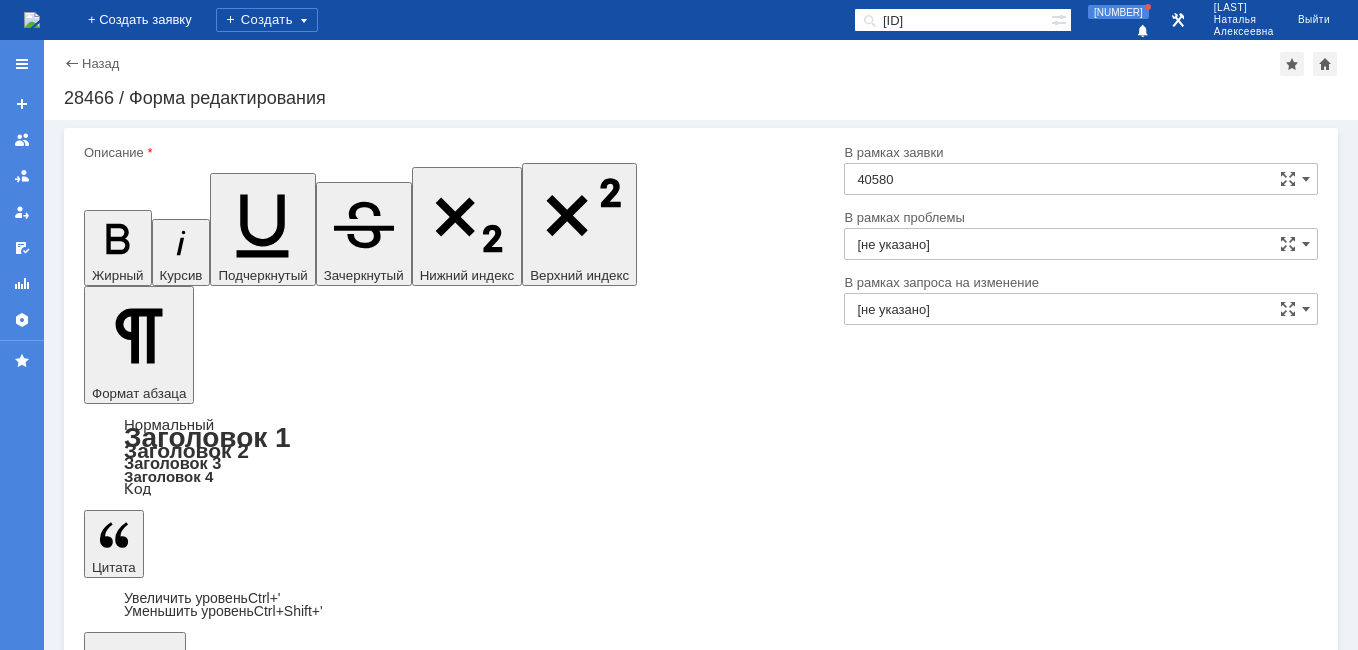 scroll, scrollTop: 0, scrollLeft: 0, axis: both 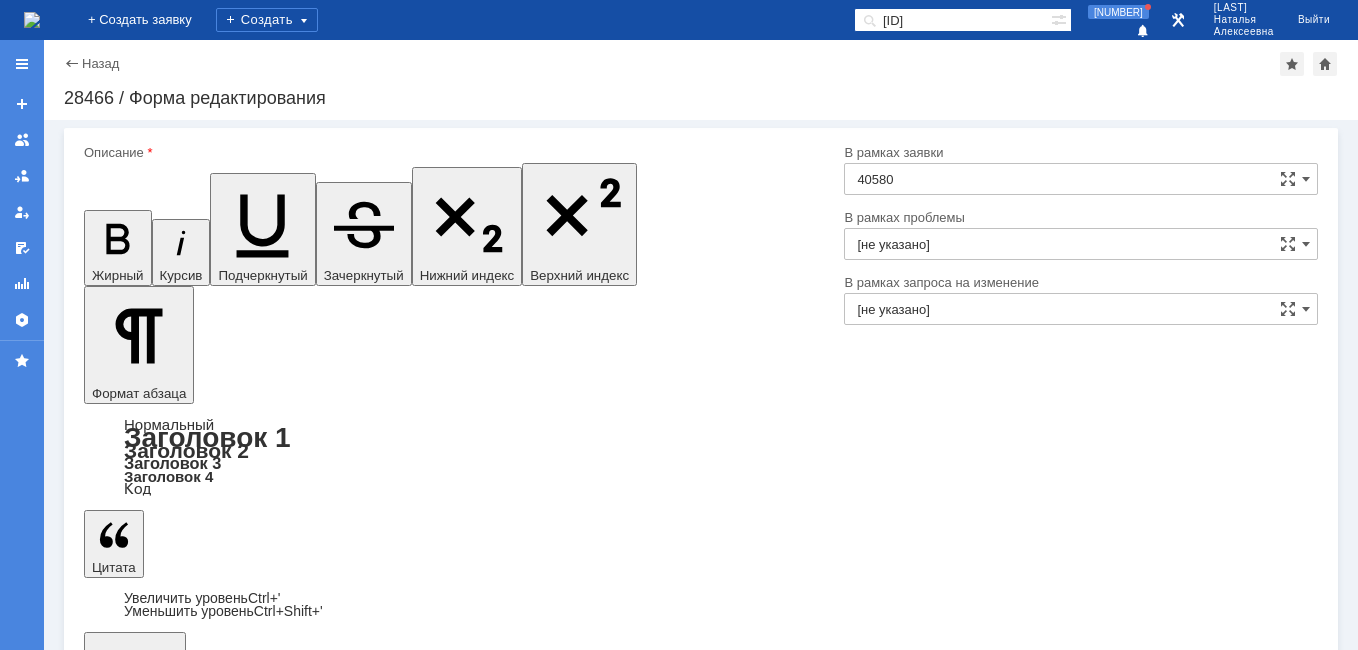 click on "Отмена" at bounding box center [258, 5350] 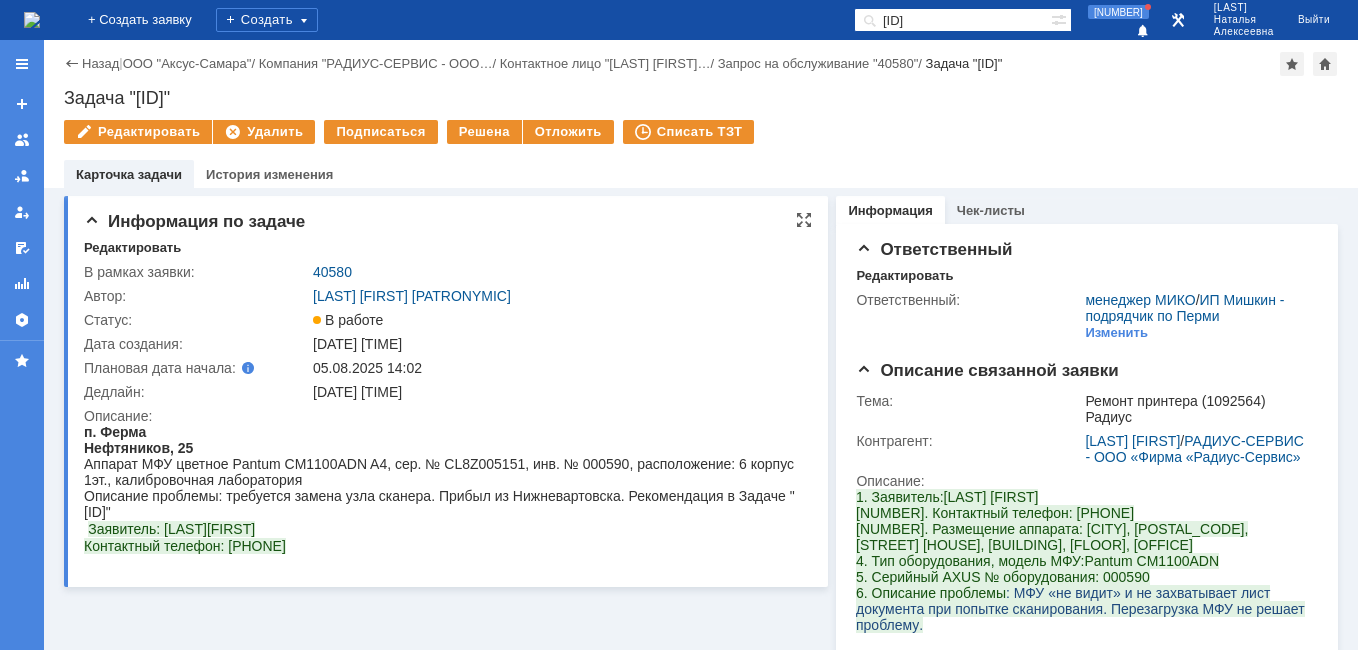 scroll, scrollTop: 0, scrollLeft: 0, axis: both 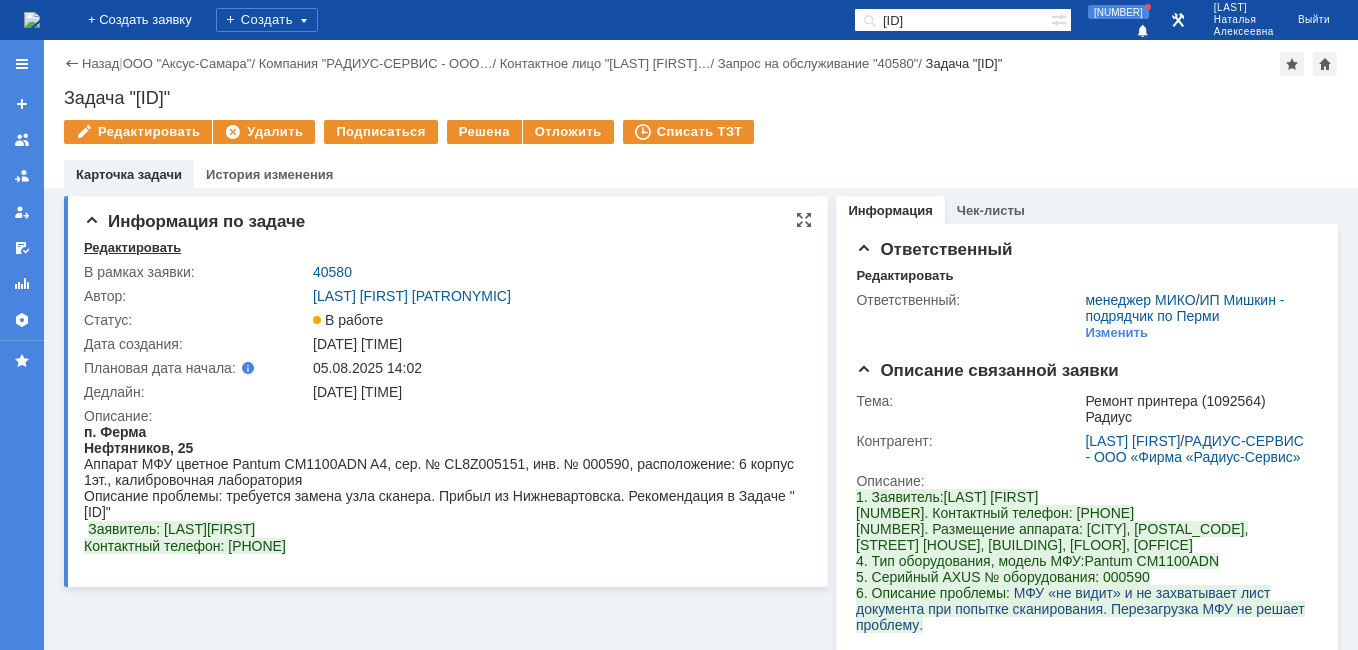 click on "Редактировать" at bounding box center (132, 248) 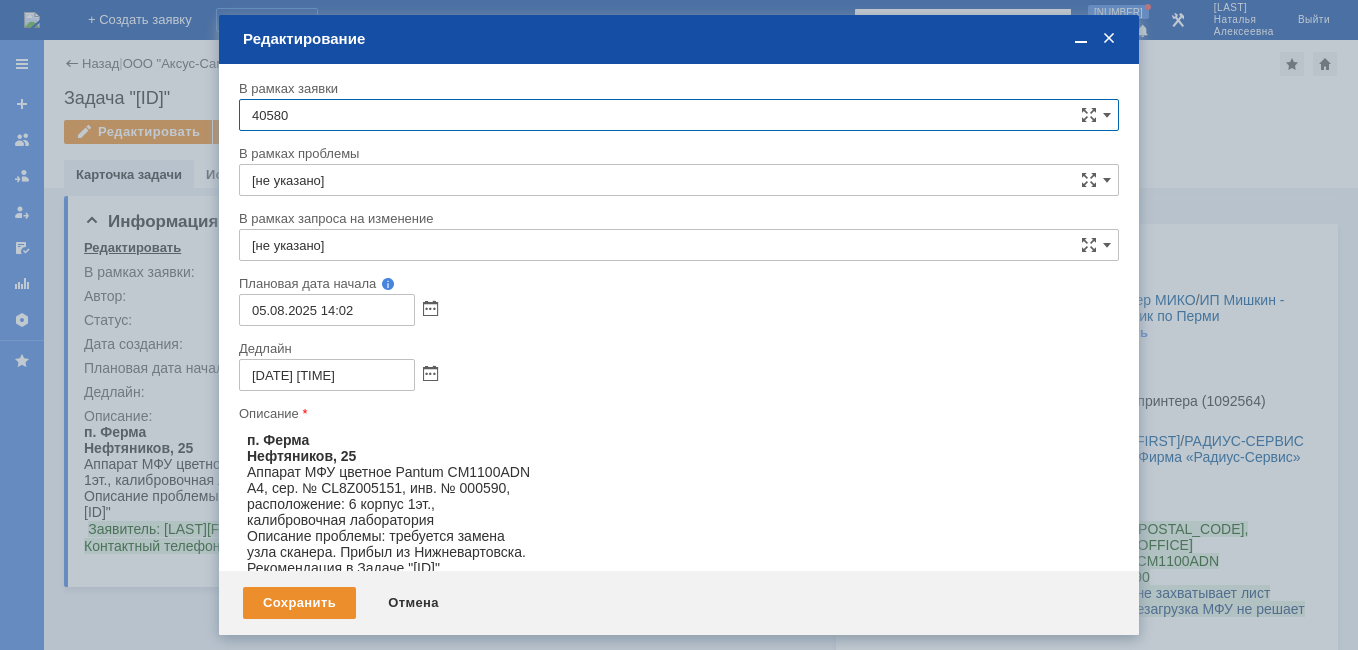 scroll, scrollTop: 0, scrollLeft: 0, axis: both 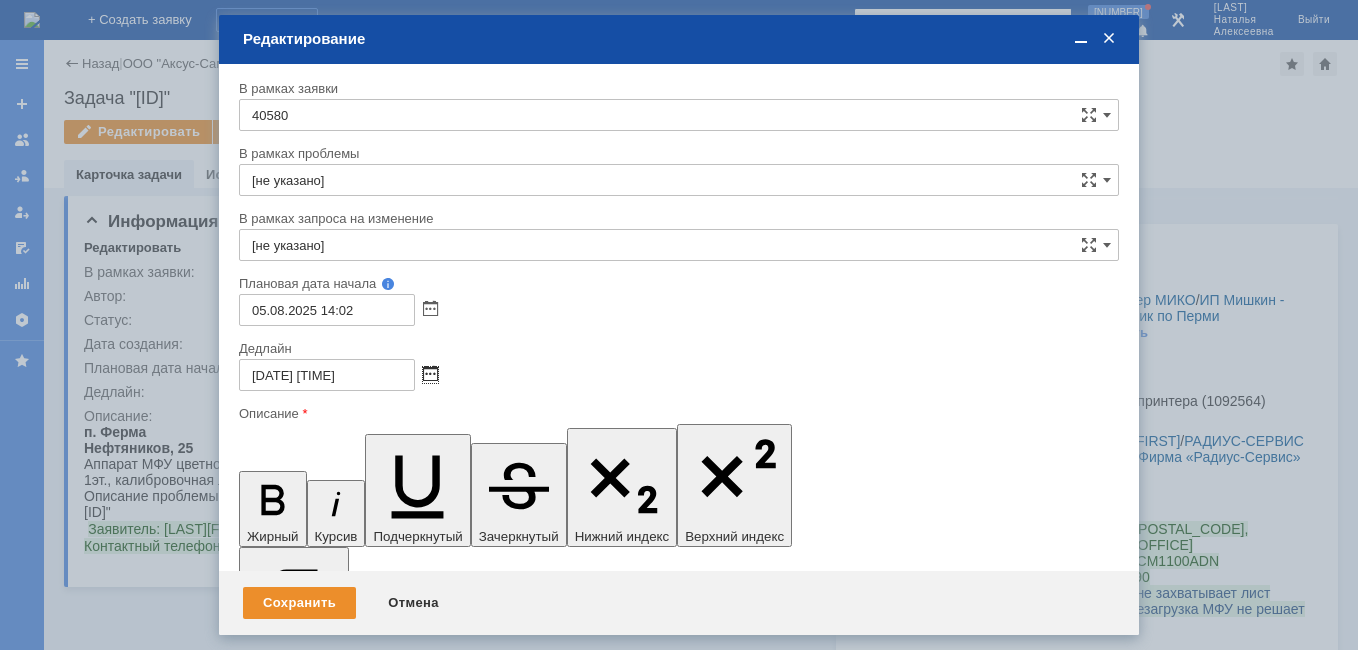 click at bounding box center (430, 375) 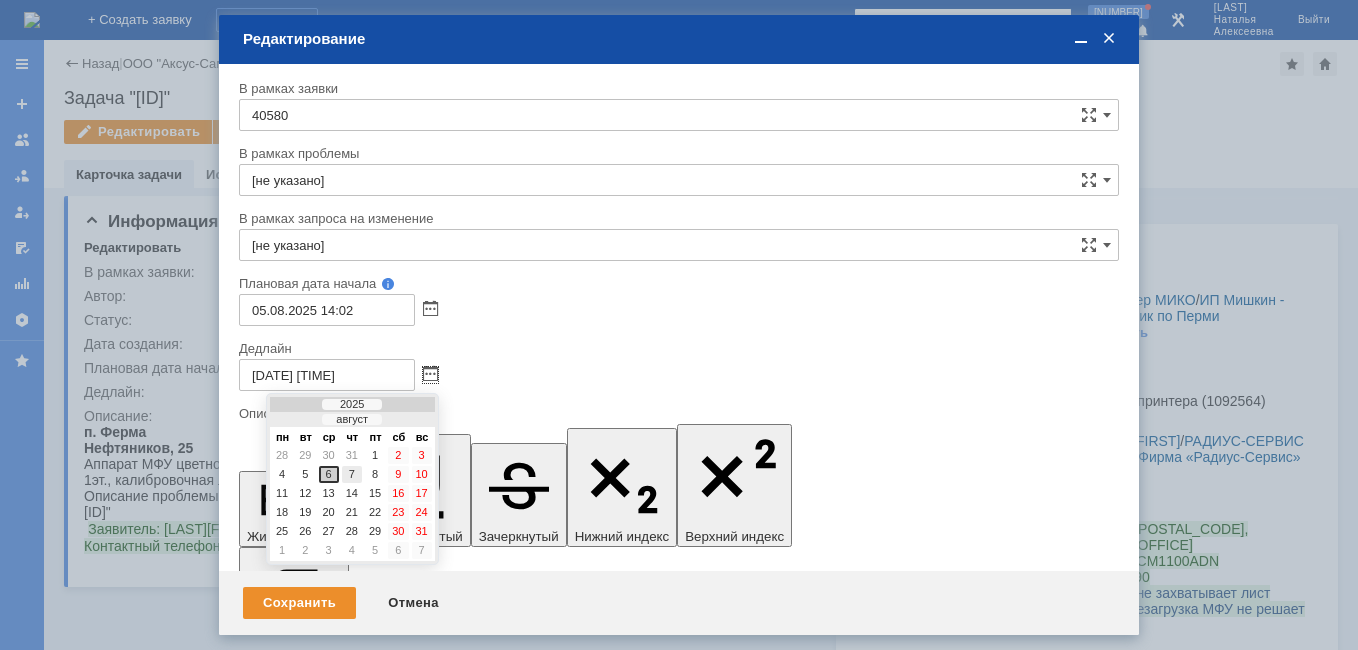 drag, startPoint x: 357, startPoint y: 469, endPoint x: 108, endPoint y: 80, distance: 461.86795 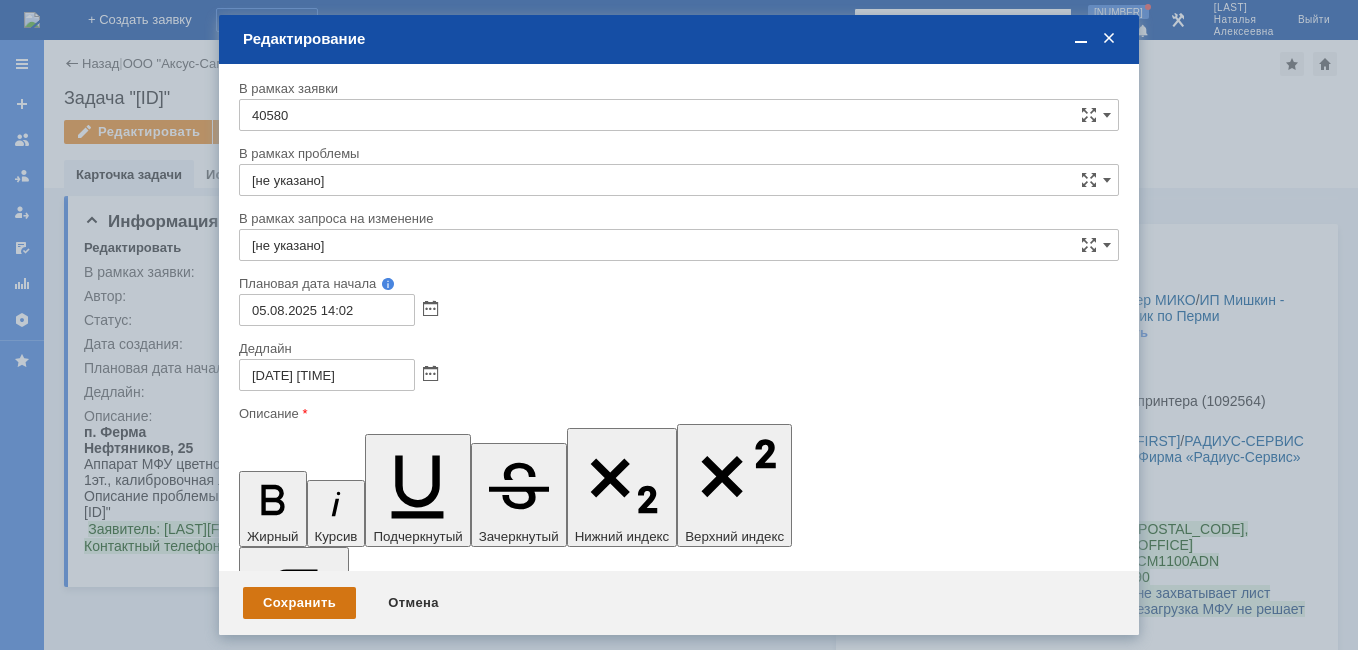 click on "Сохранить" at bounding box center [299, 603] 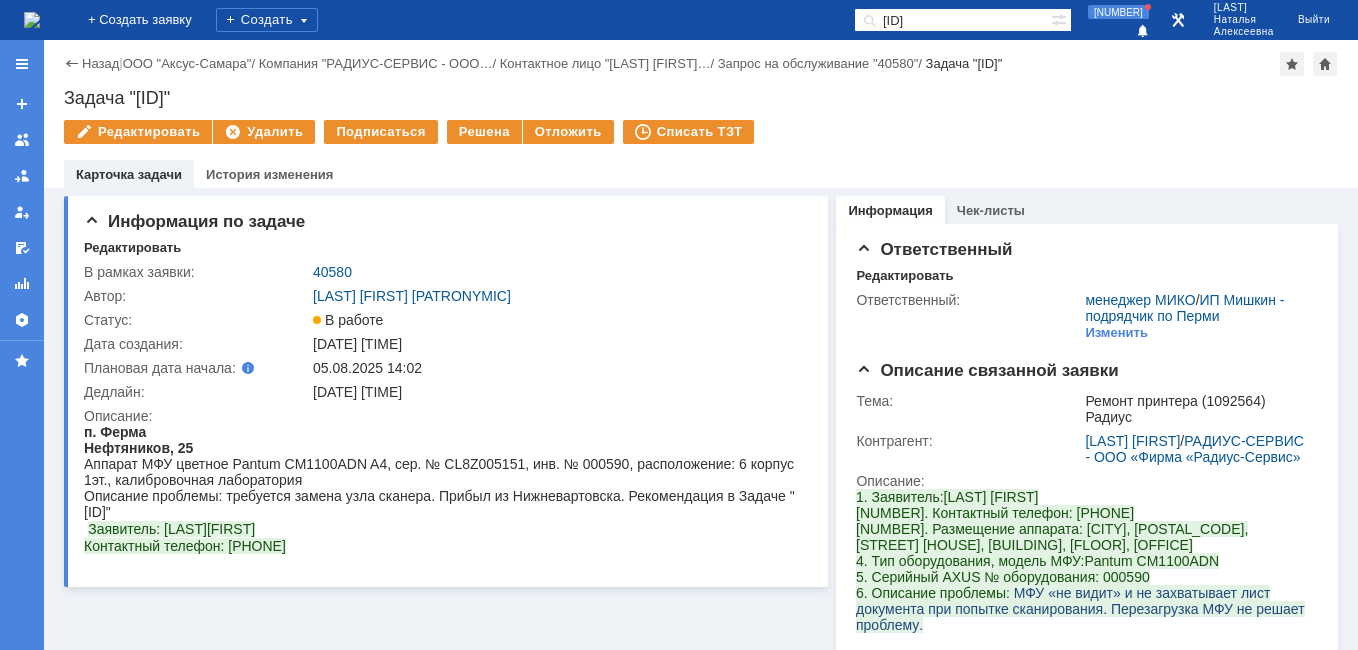 scroll, scrollTop: 0, scrollLeft: 0, axis: both 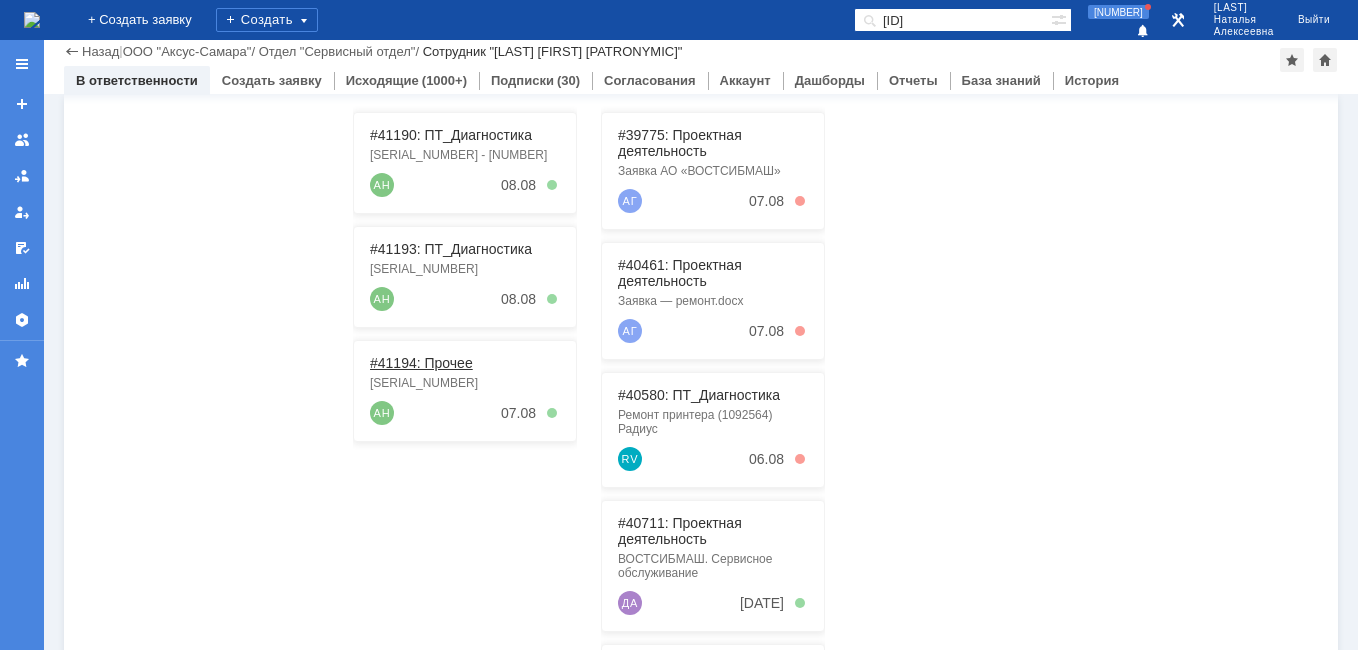 click on "#41194: Прочее" at bounding box center [421, 363] 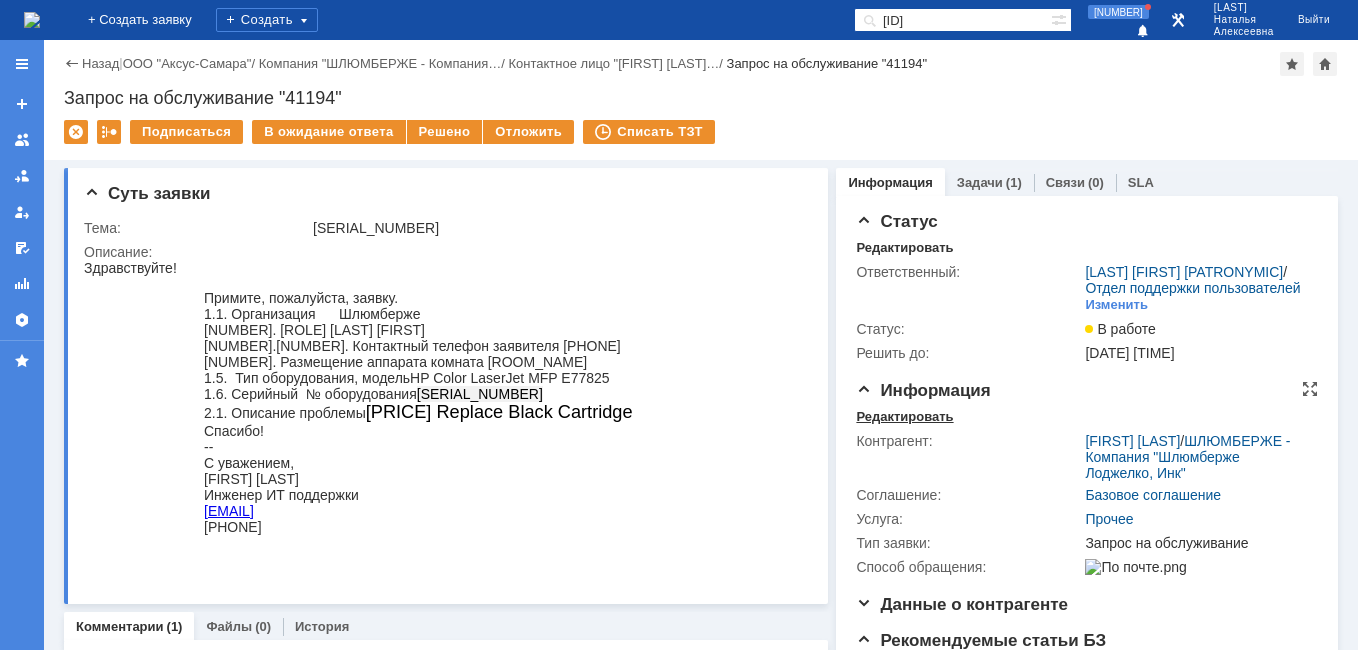 scroll, scrollTop: 0, scrollLeft: 0, axis: both 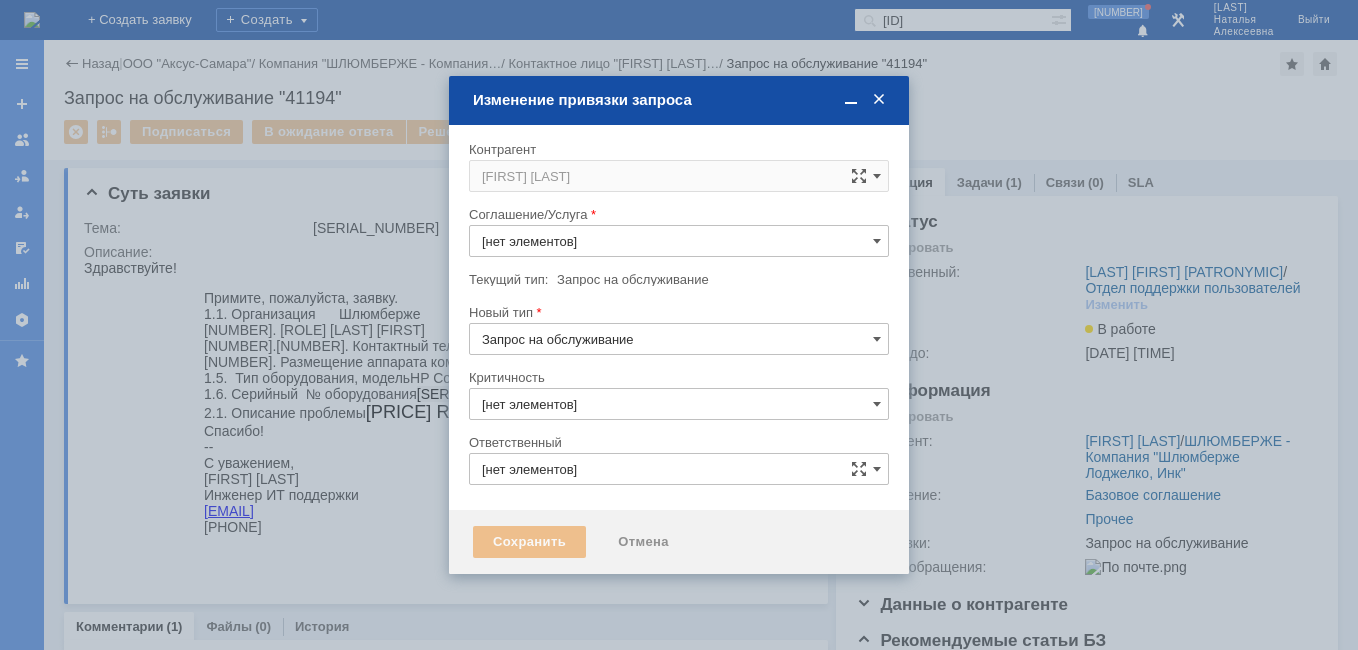 type on "Прочее" 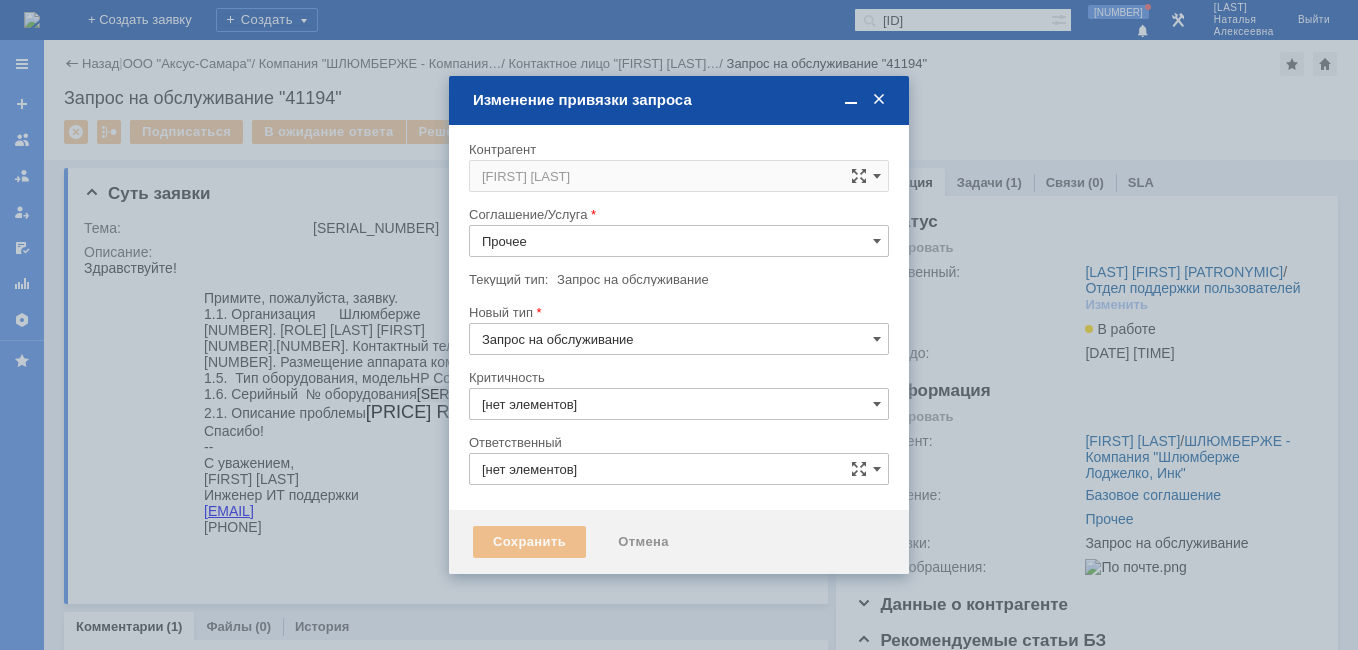 type on "3. Низкая" 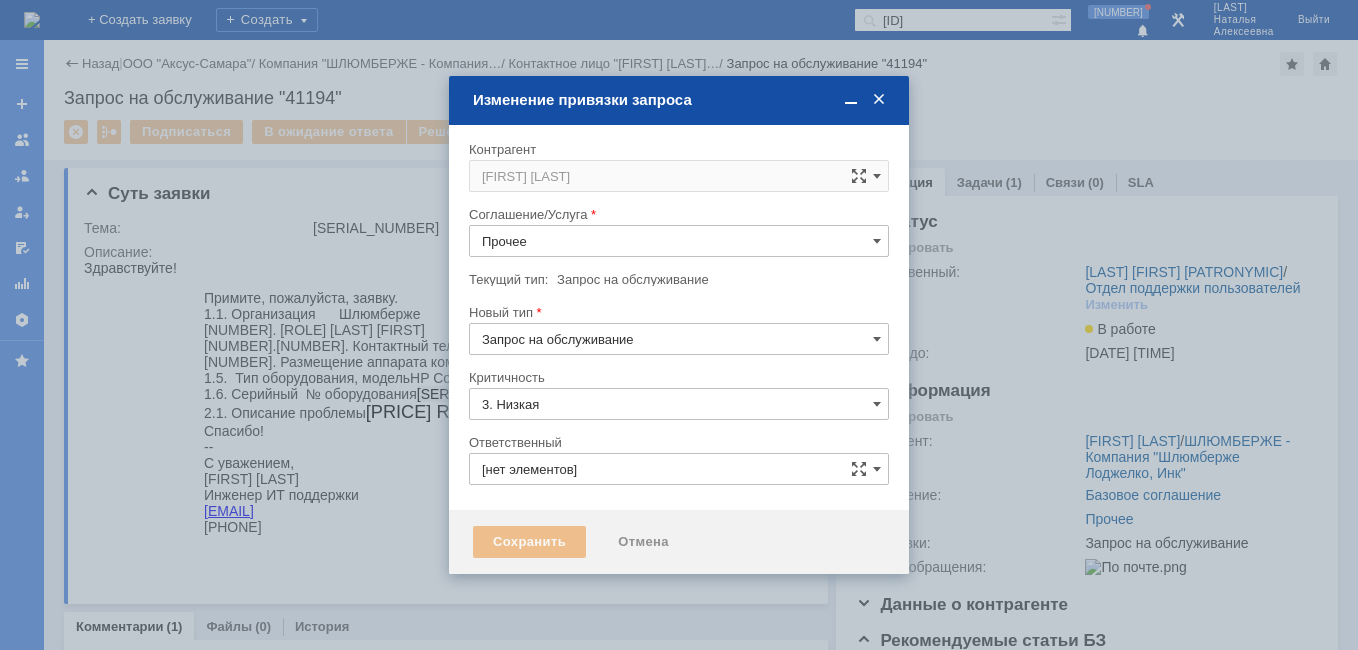 type on "[FIRST] [MIDDLE] [LAST]" 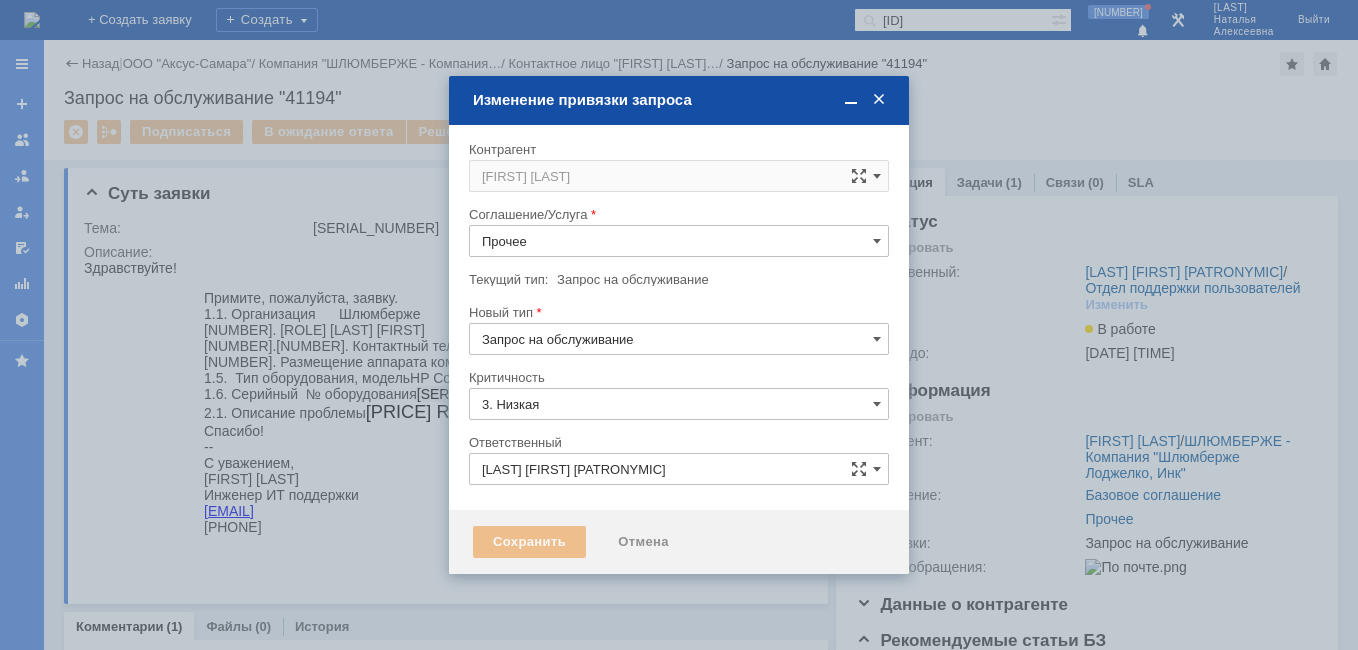 type on "[не указано]" 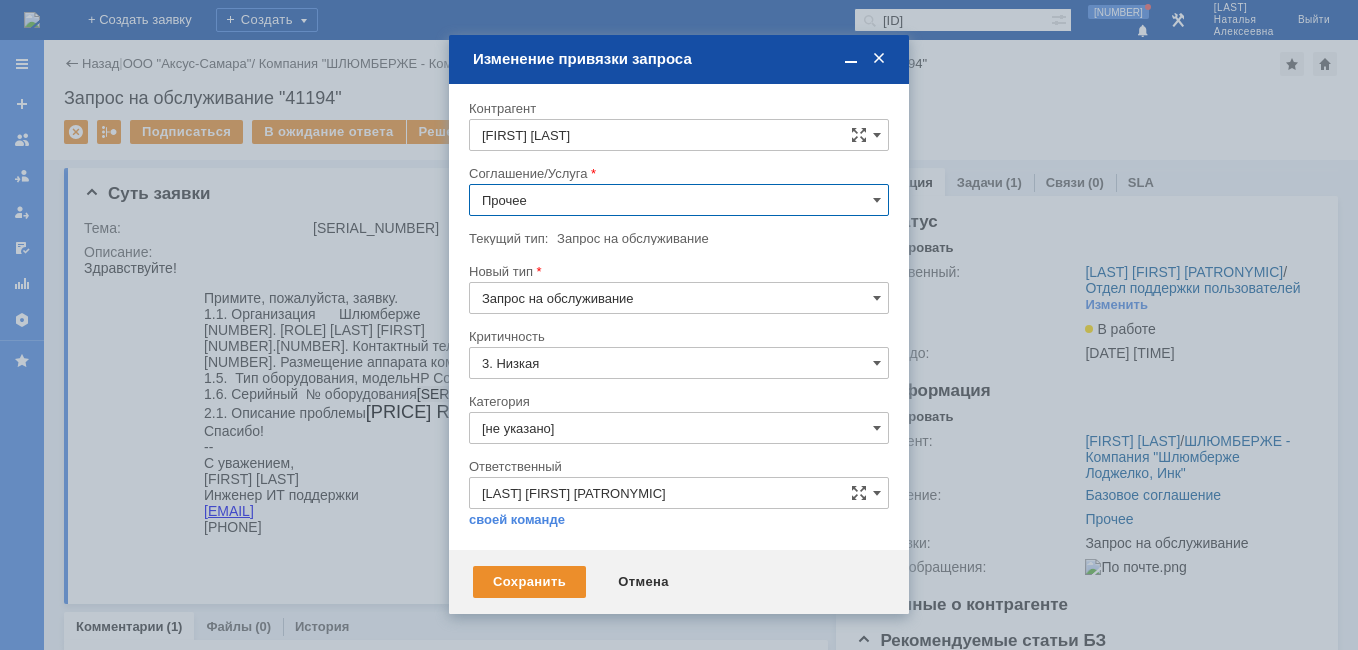 click on "Прочее" at bounding box center (679, 200) 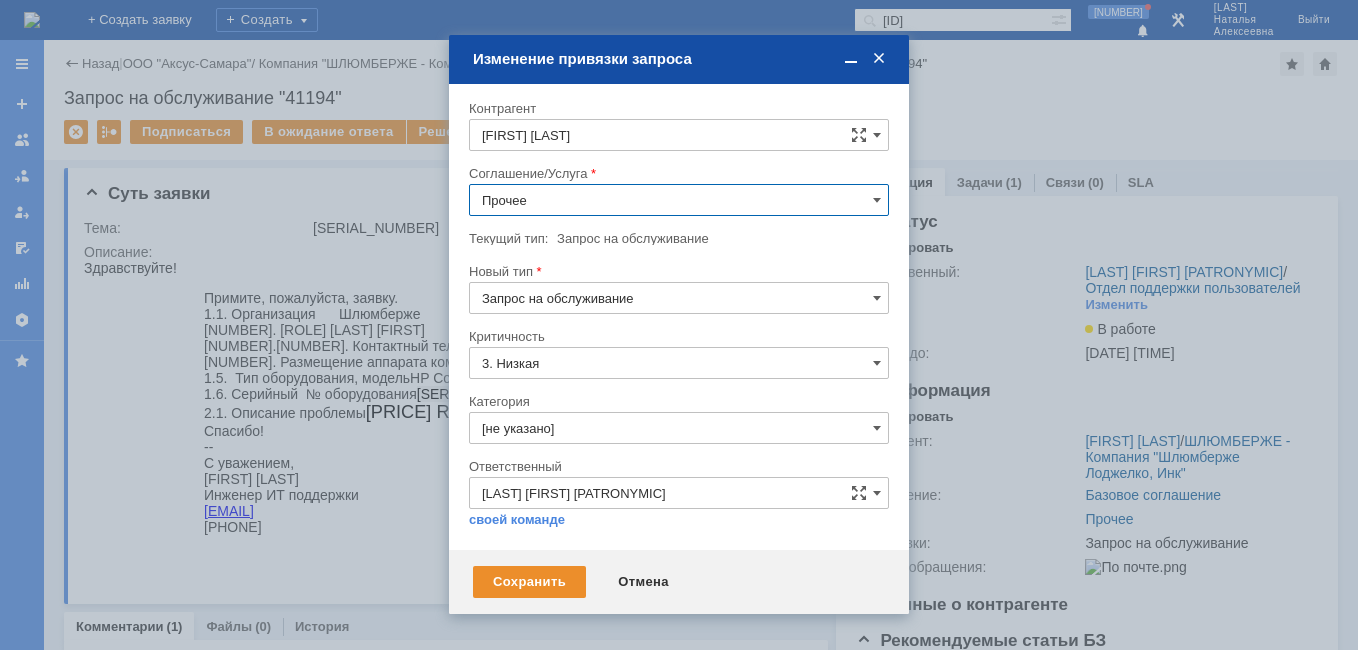 click on "Шлюмберже (вся Россия)" at bounding box center (679, 468) 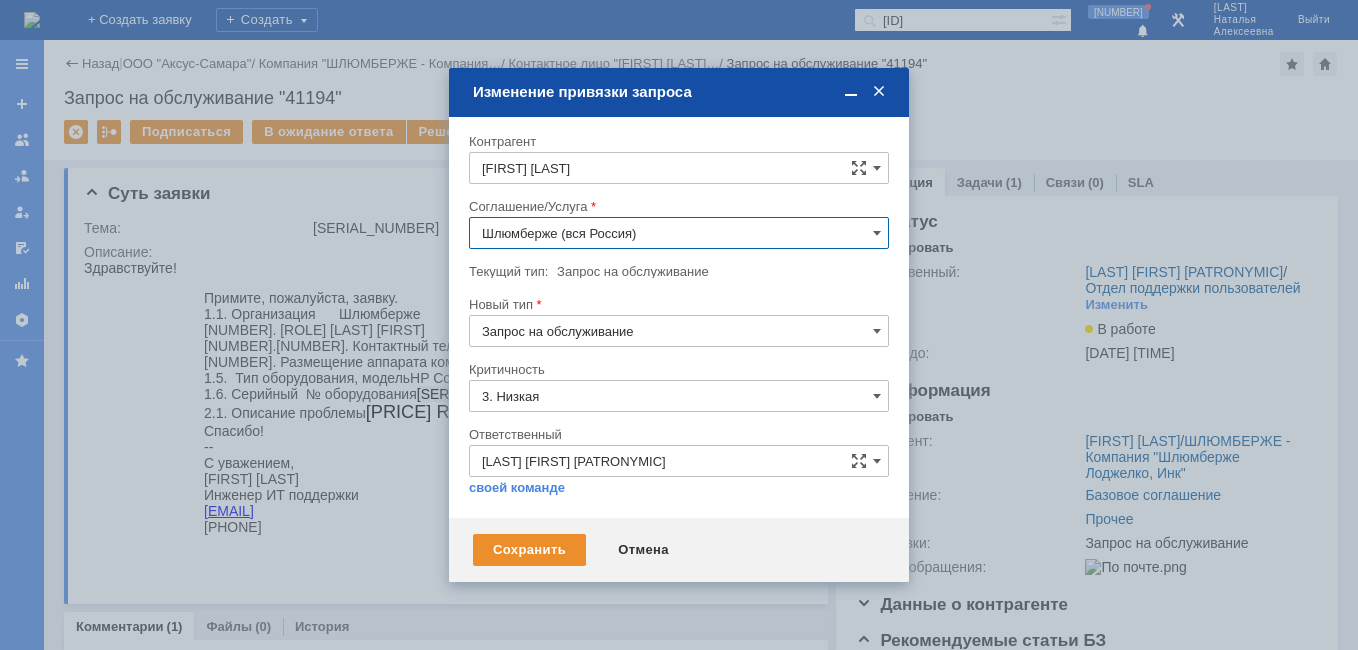 click on "Шлюмберже (вся Россия)" at bounding box center [679, 233] 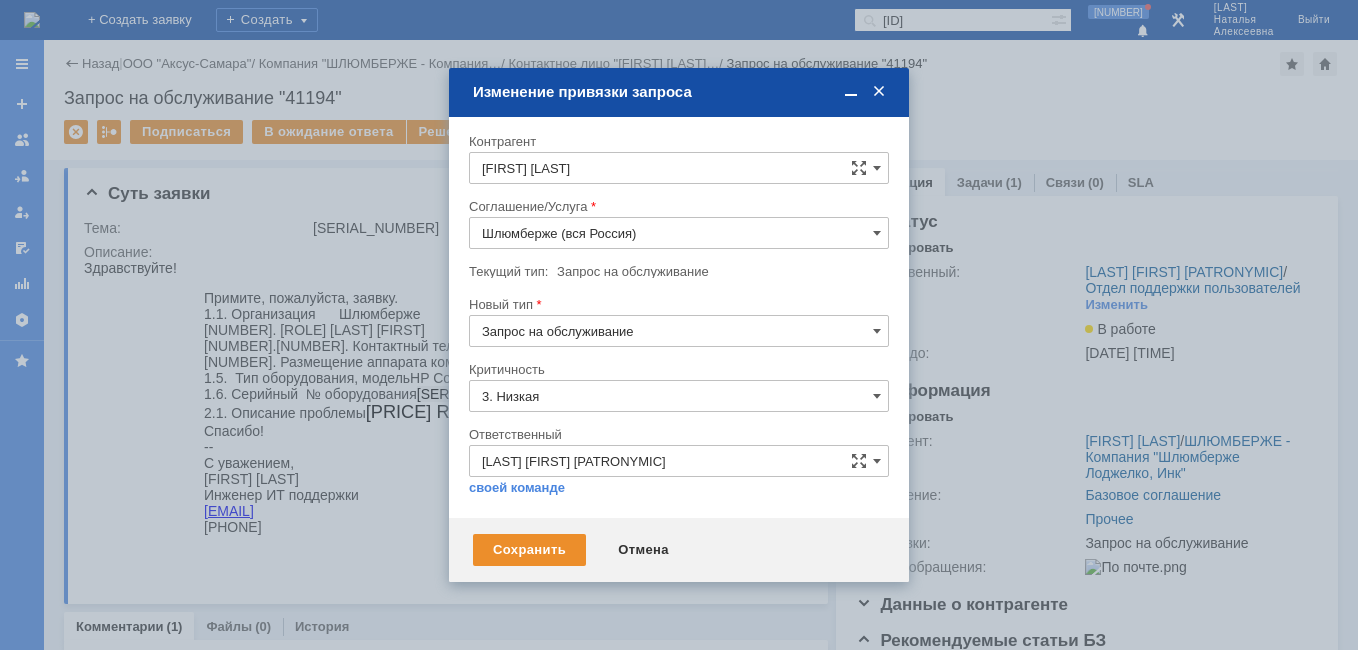 click on "ПТ_Диагностика" at bounding box center (679, 366) 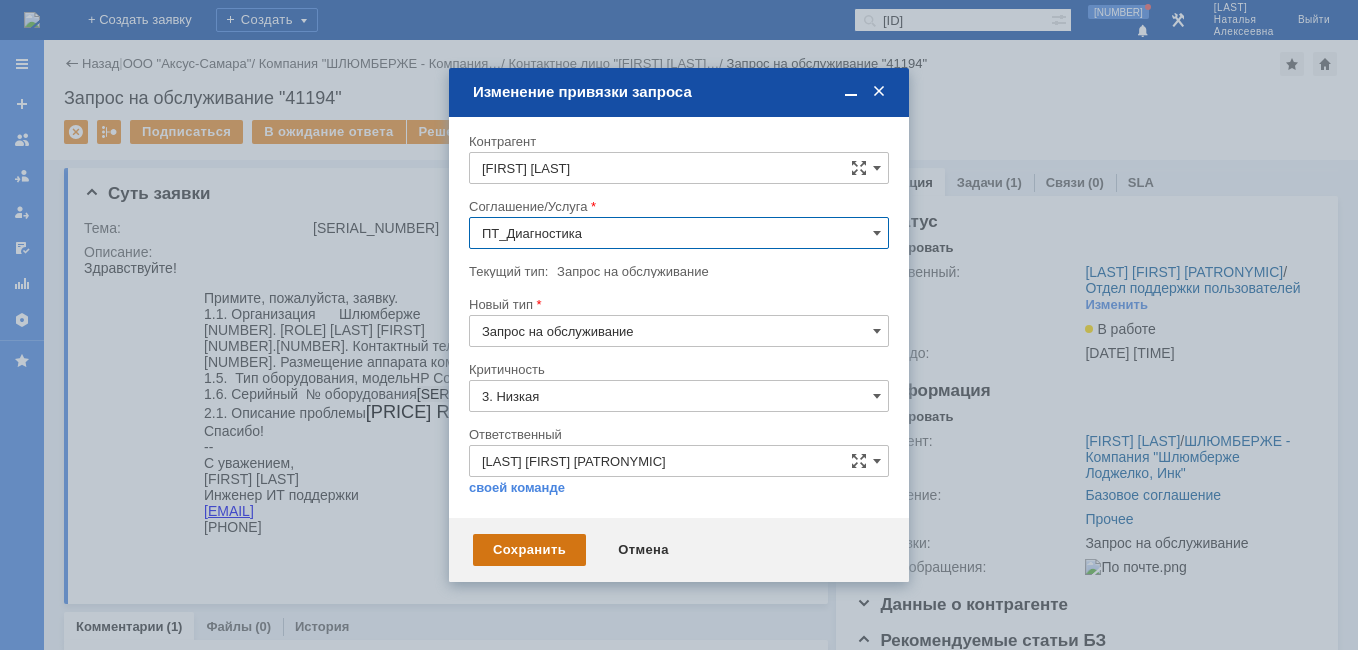 type on "ПТ_Диагностика" 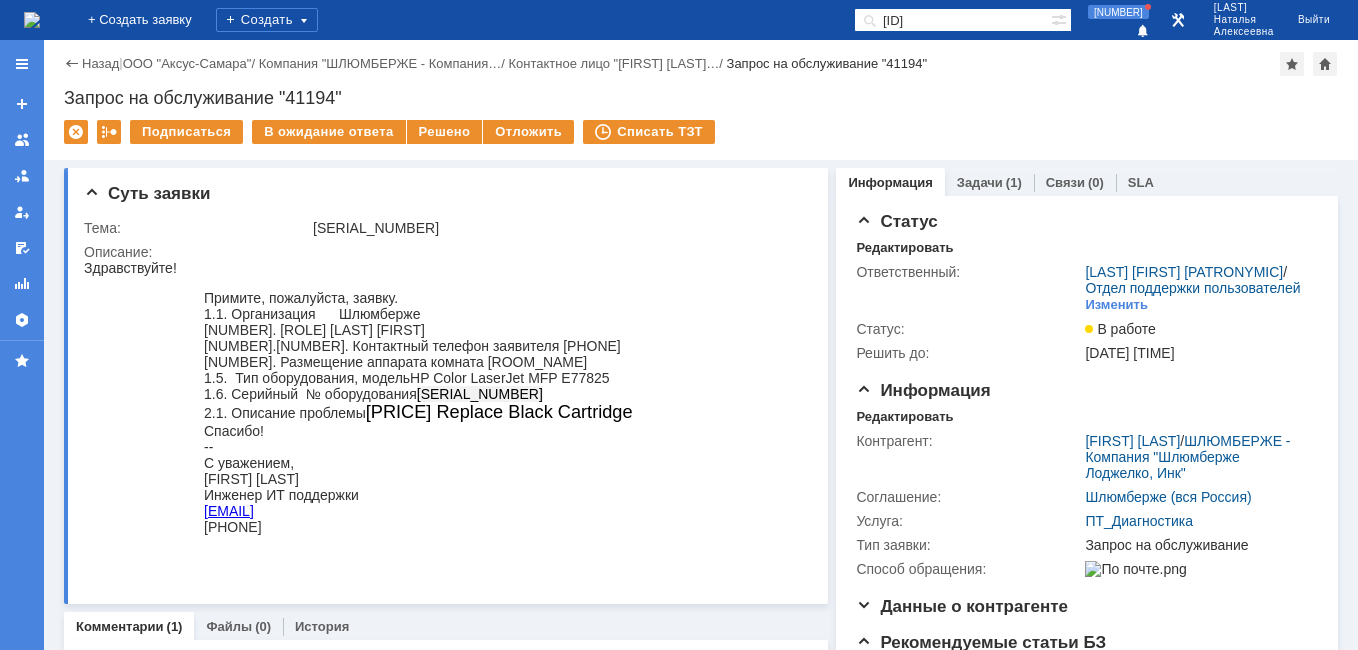 scroll, scrollTop: 0, scrollLeft: 0, axis: both 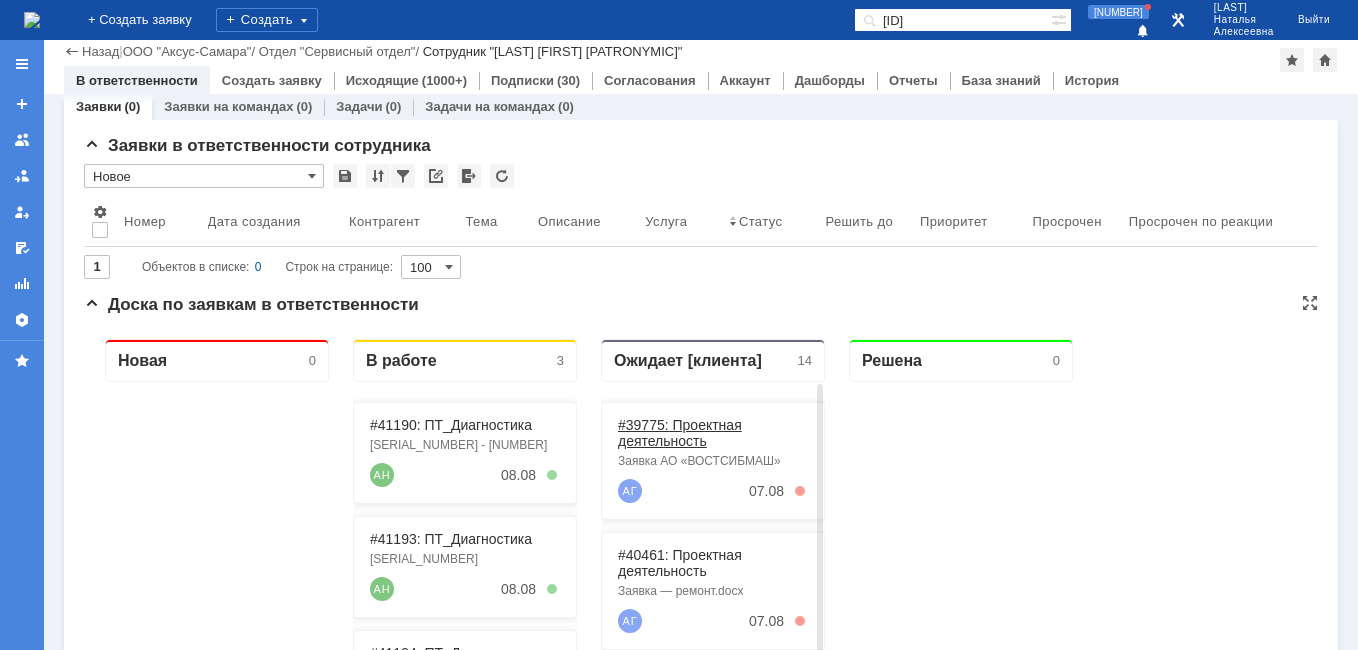 click on "#39775: Проектная деятельность" at bounding box center [680, 433] 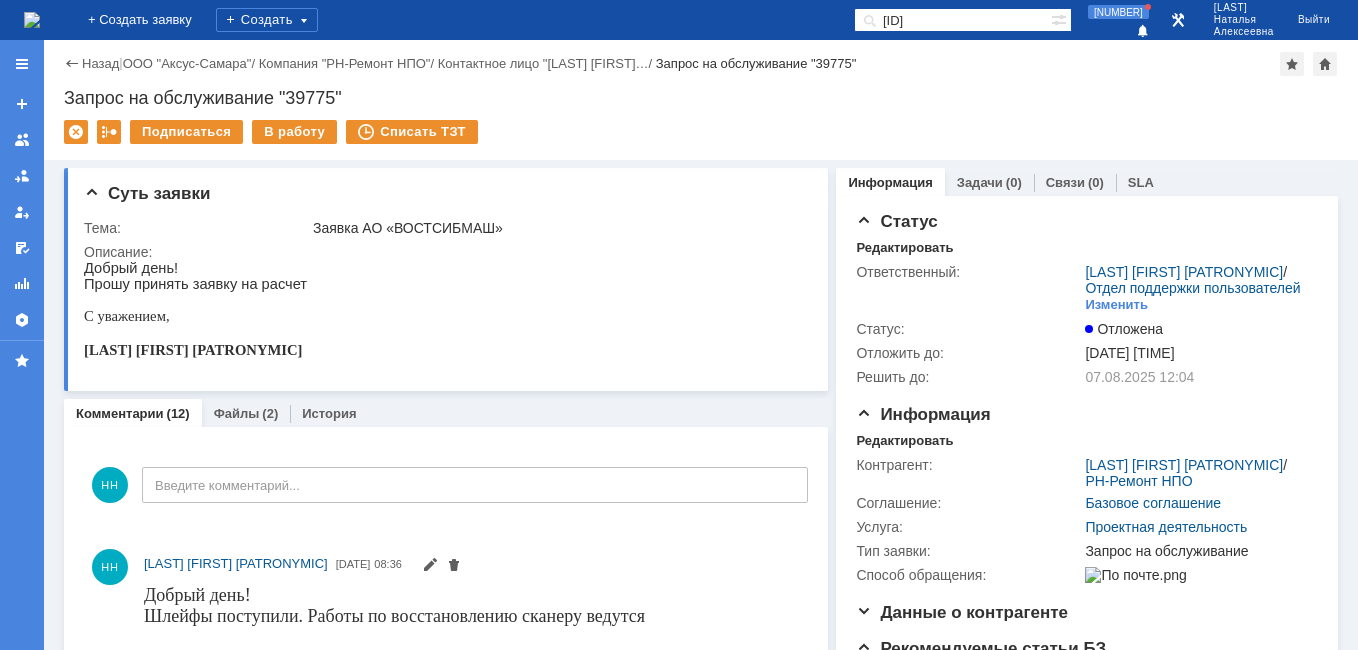 scroll, scrollTop: 0, scrollLeft: 0, axis: both 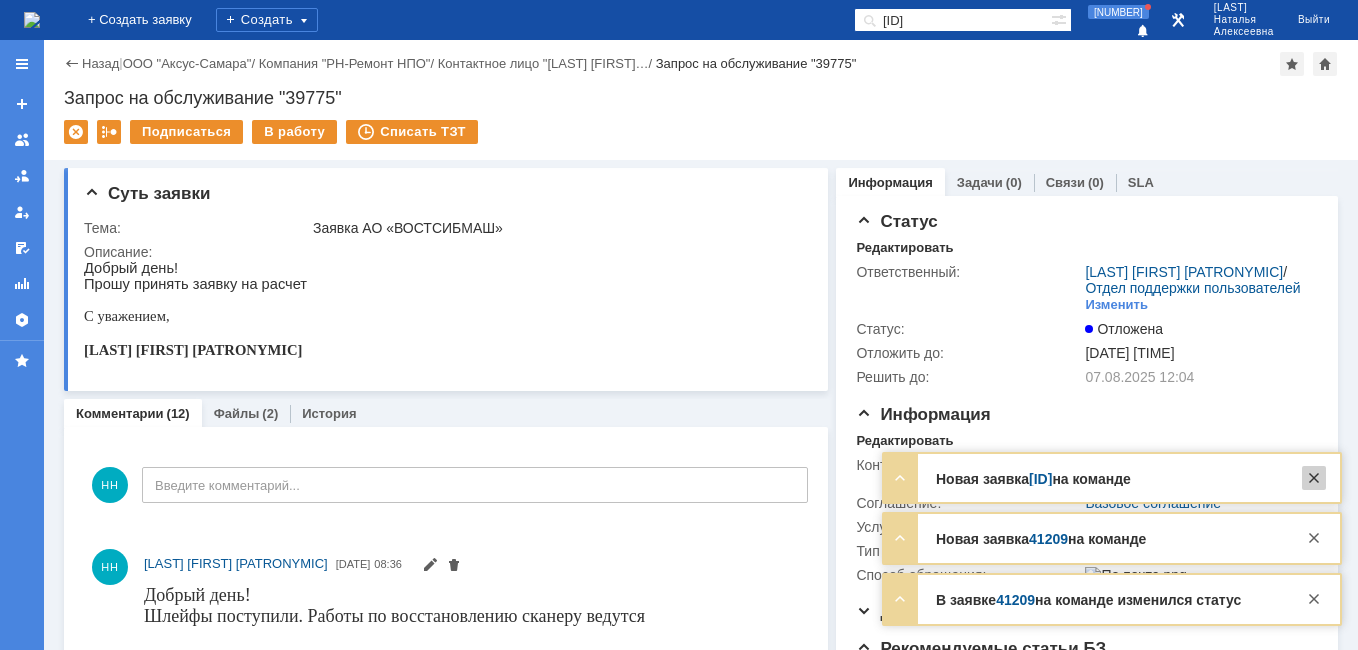 click at bounding box center (1314, 478) 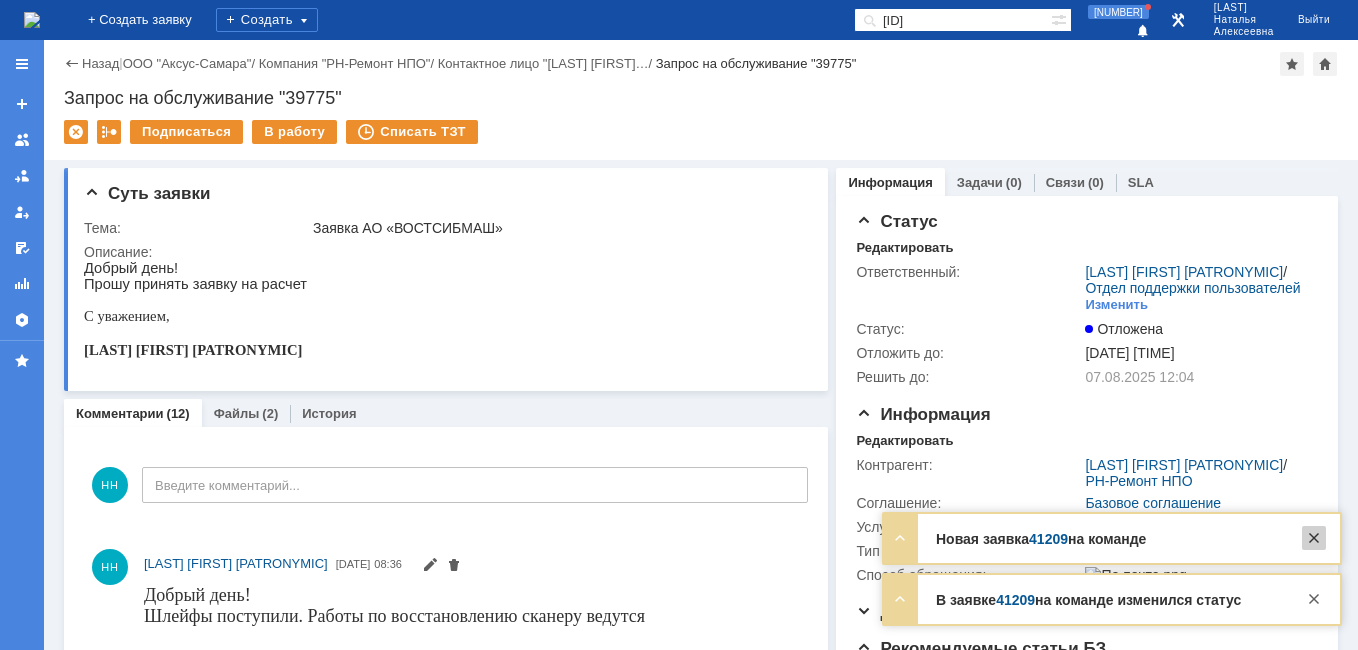 click at bounding box center (1314, 538) 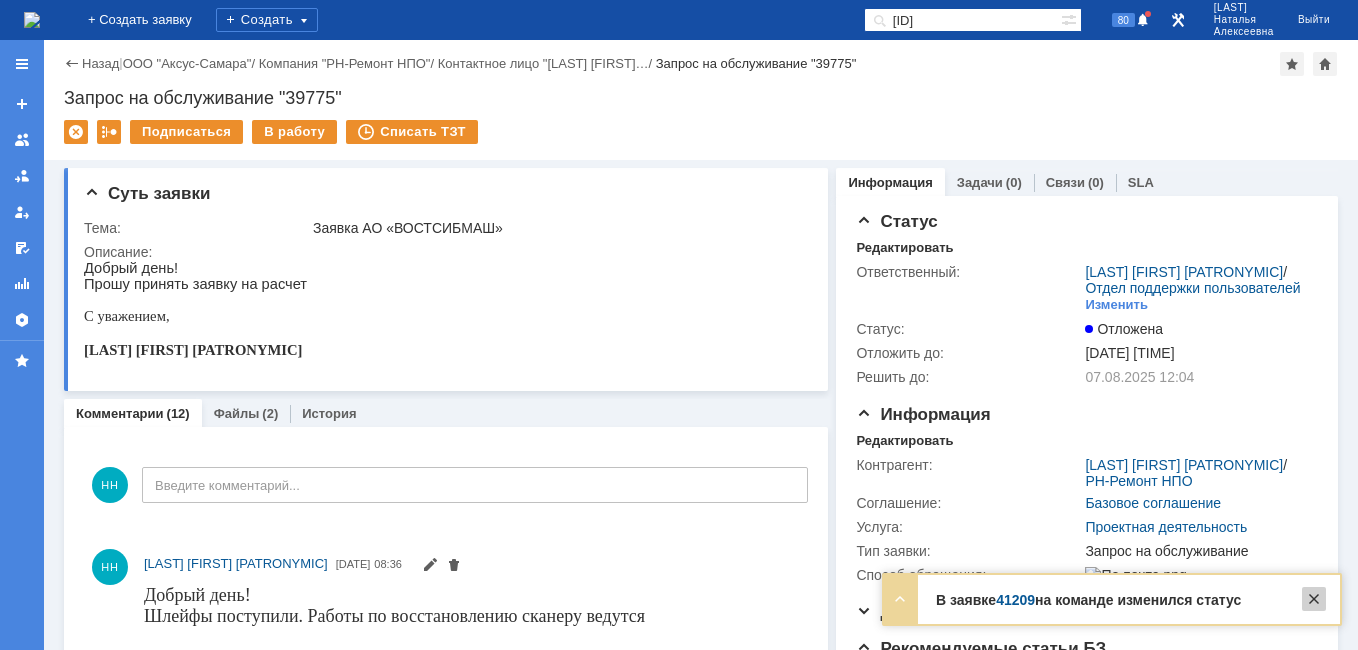 click at bounding box center (1314, 599) 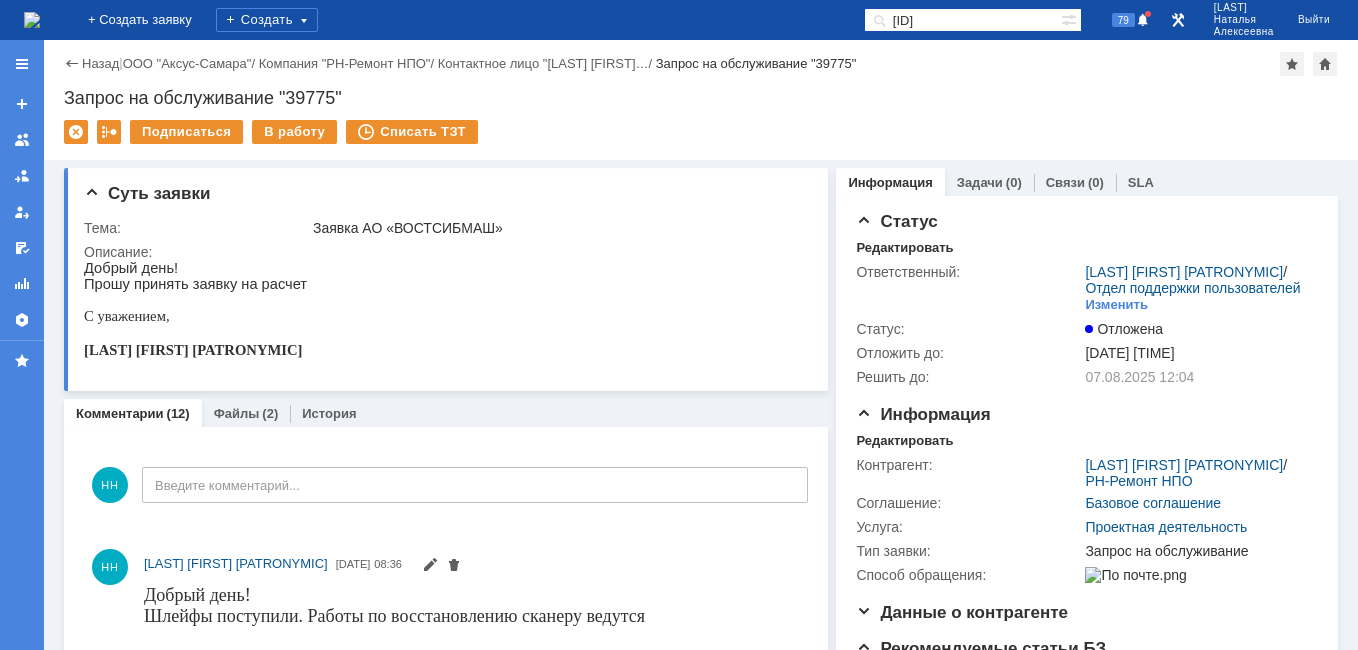 click at bounding box center [32, 20] 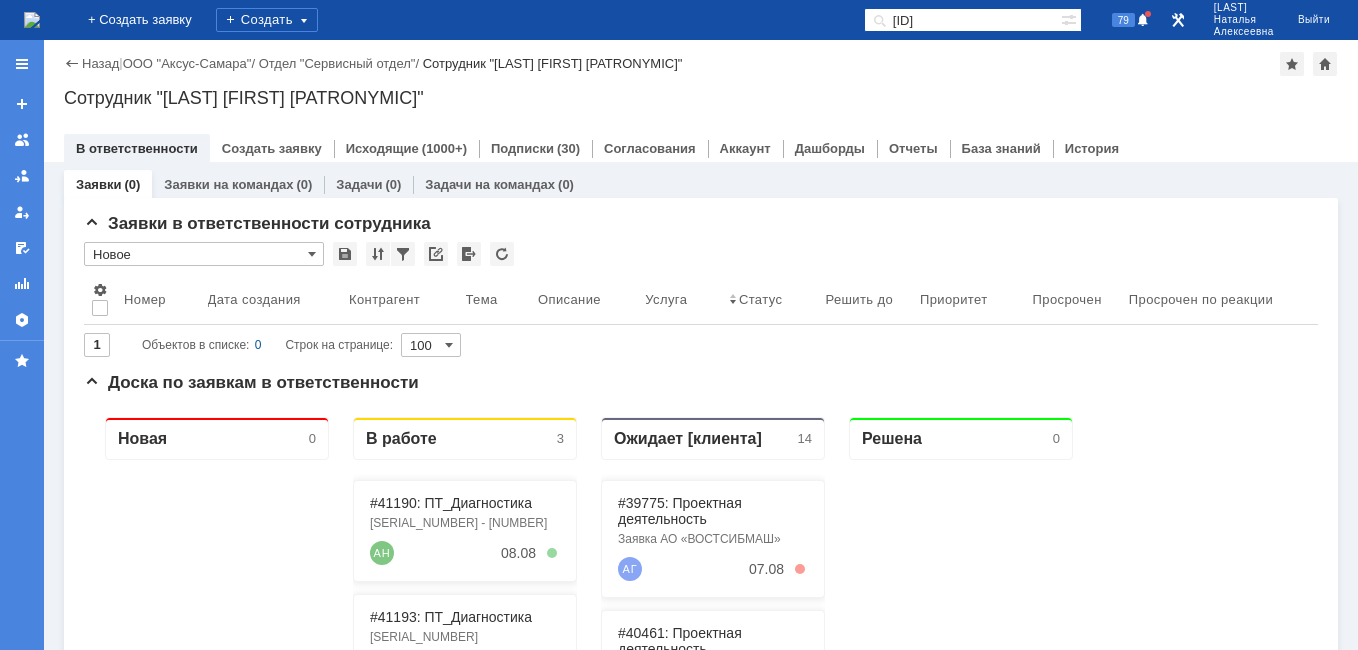 scroll, scrollTop: 0, scrollLeft: 0, axis: both 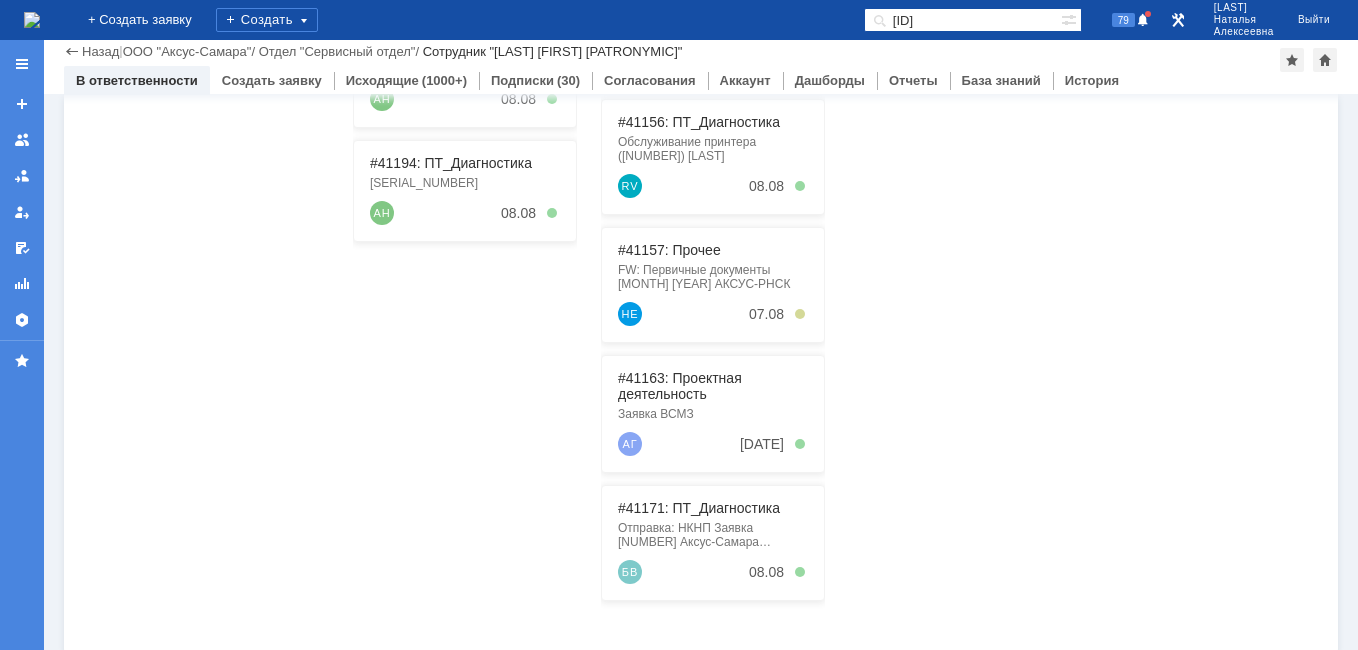 drag, startPoint x: 961, startPoint y: 22, endPoint x: 735, endPoint y: 29, distance: 226.10838 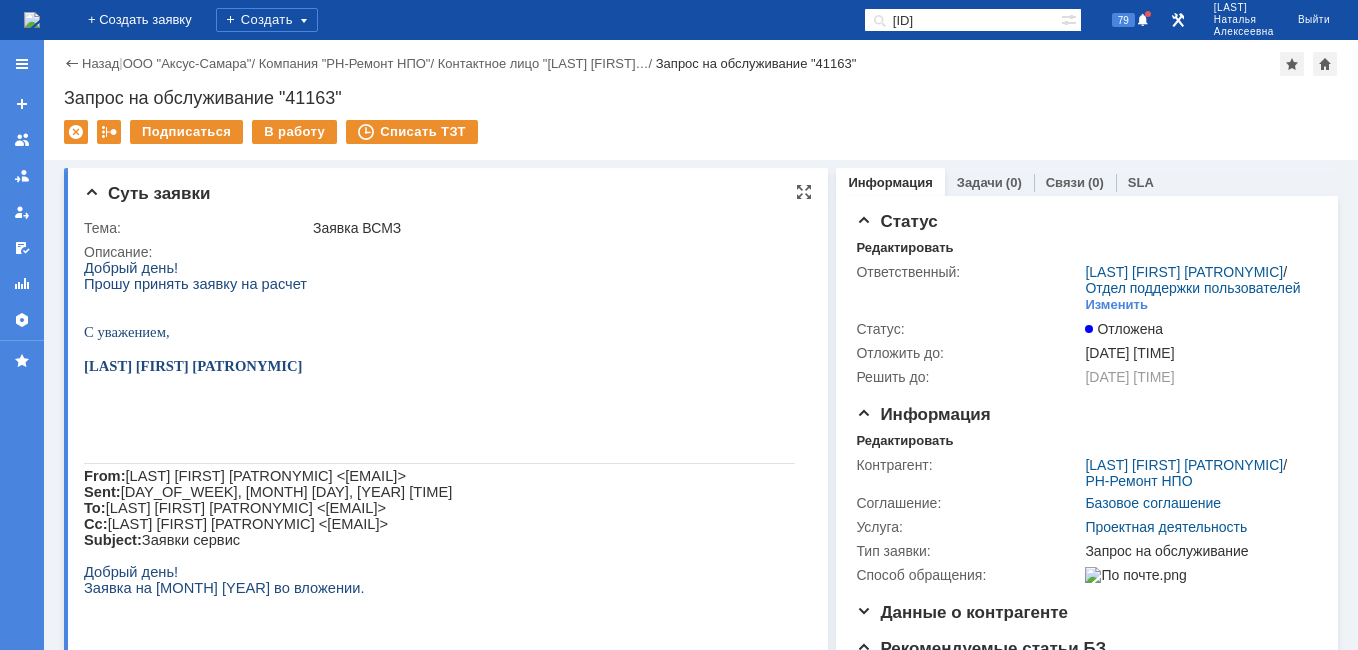 scroll, scrollTop: 0, scrollLeft: 0, axis: both 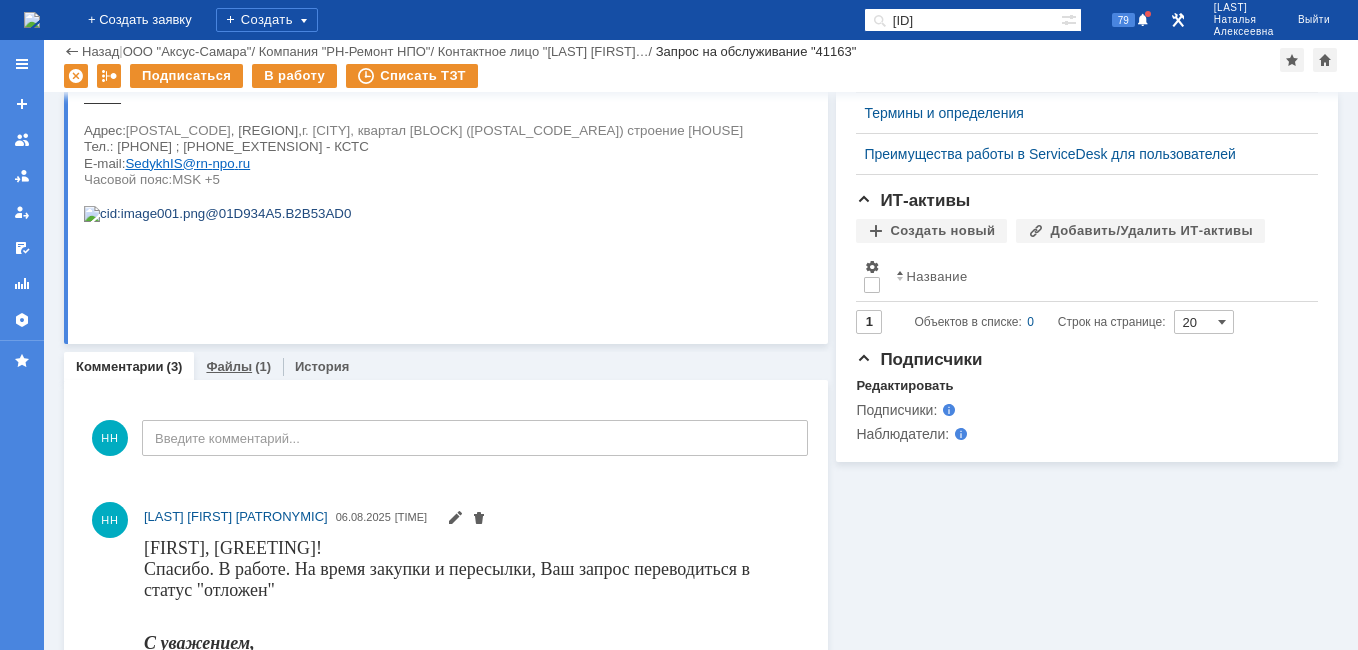 click on "Файлы" at bounding box center [229, 366] 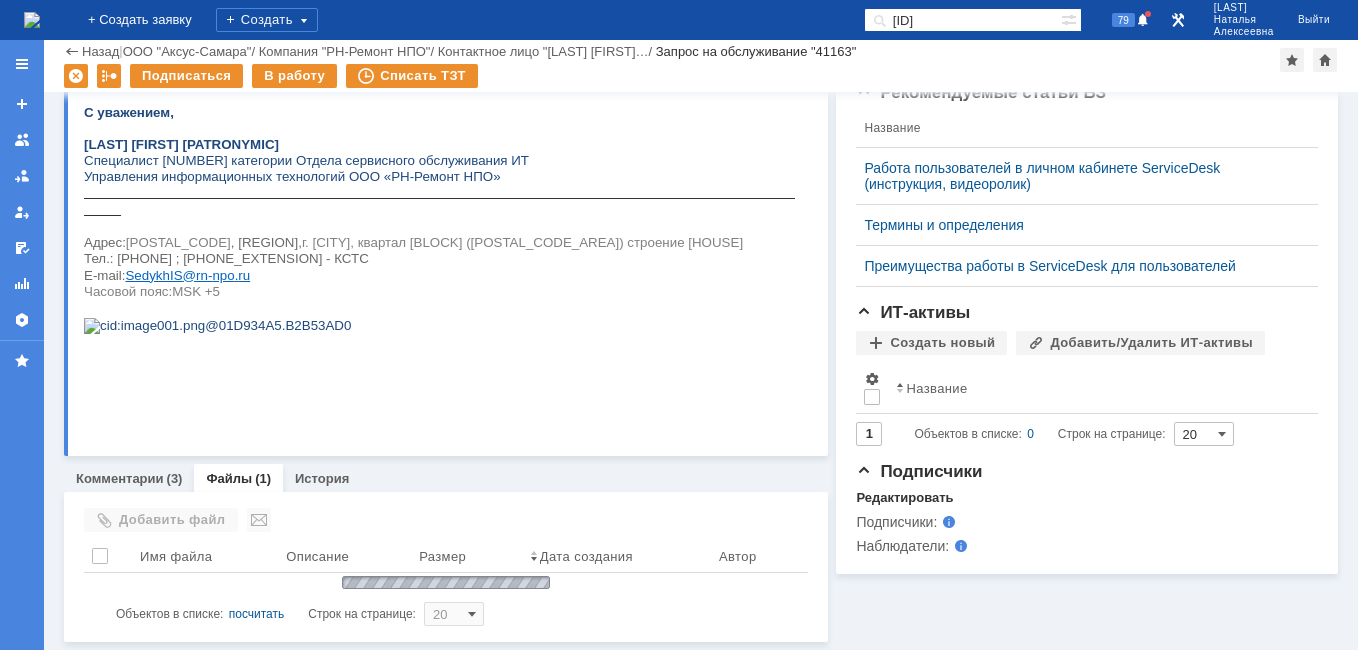 scroll, scrollTop: 539, scrollLeft: 0, axis: vertical 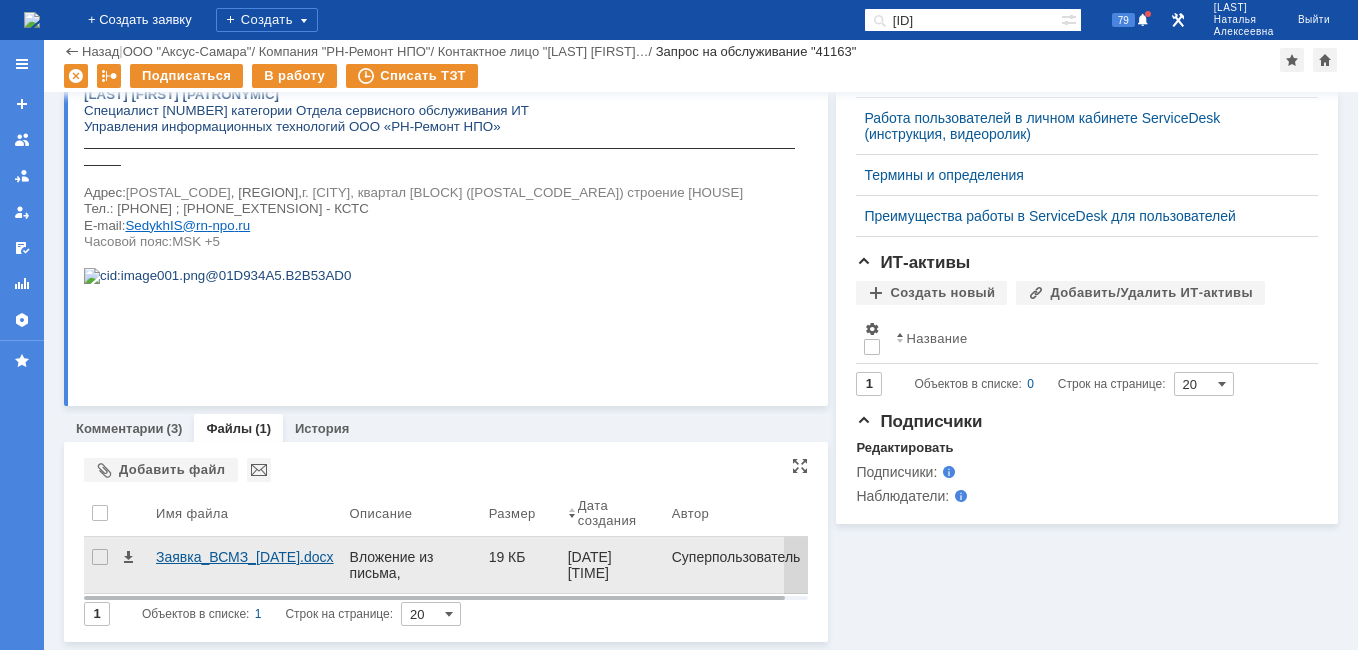 click on "Заявка_ВСМЗ_05.08.2025.docx" at bounding box center (245, 557) 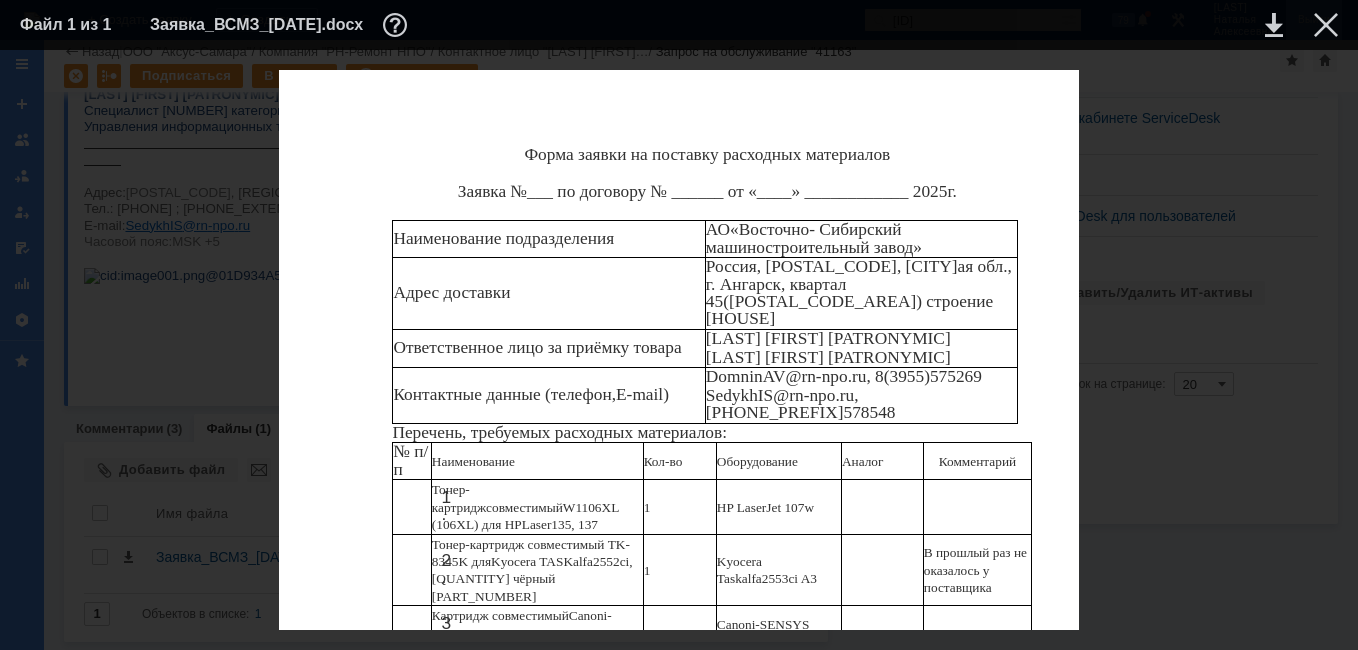 click at bounding box center [1326, 25] 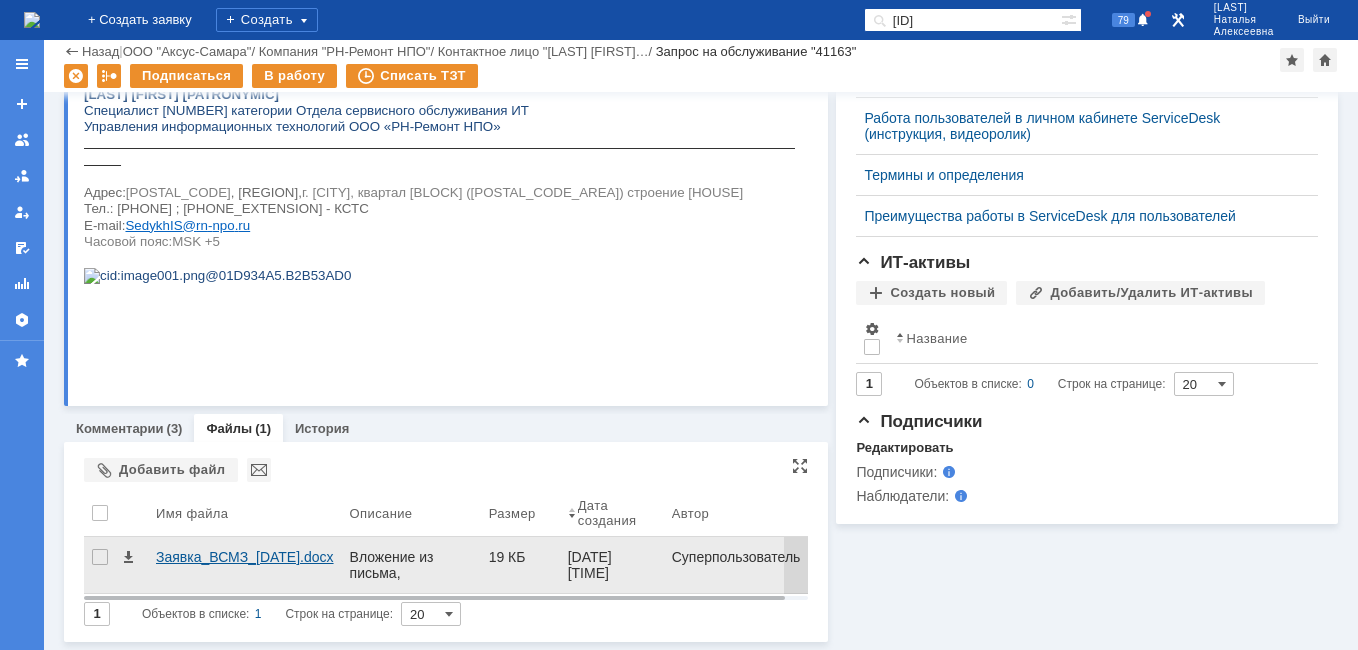 click on "Заявка_ВСМЗ_05.08.2025.docx" at bounding box center [245, 557] 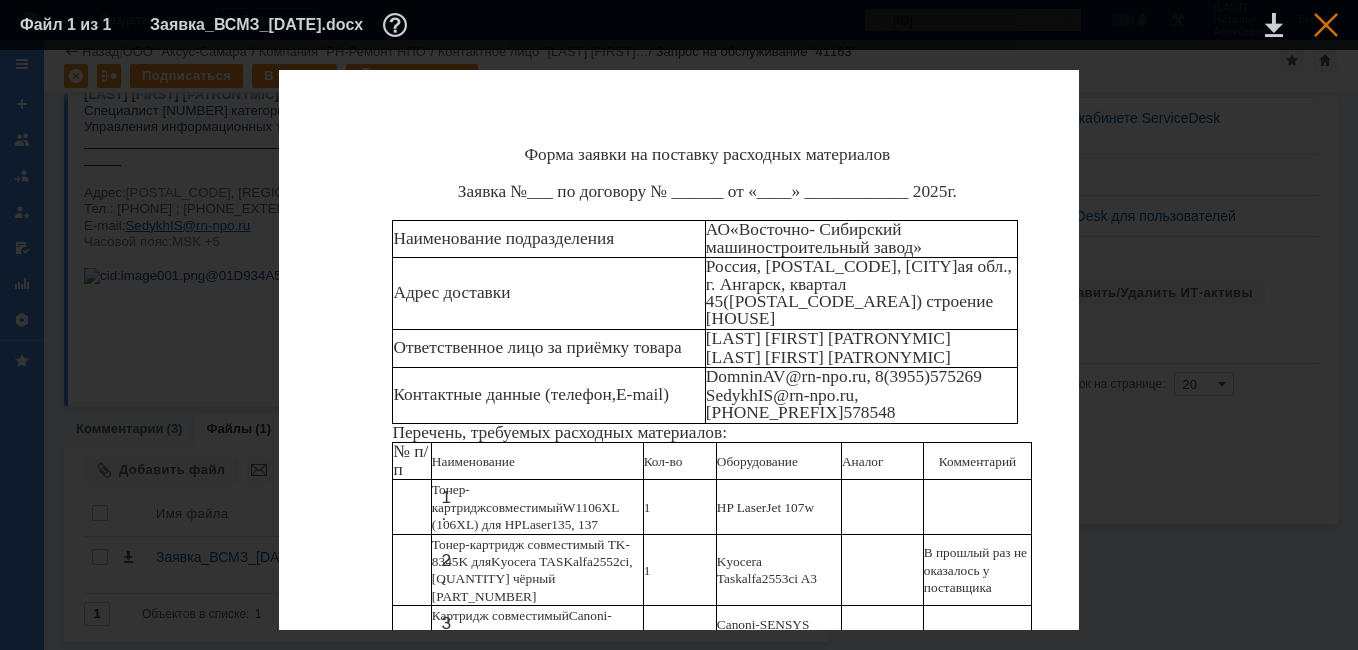 click at bounding box center [1326, 25] 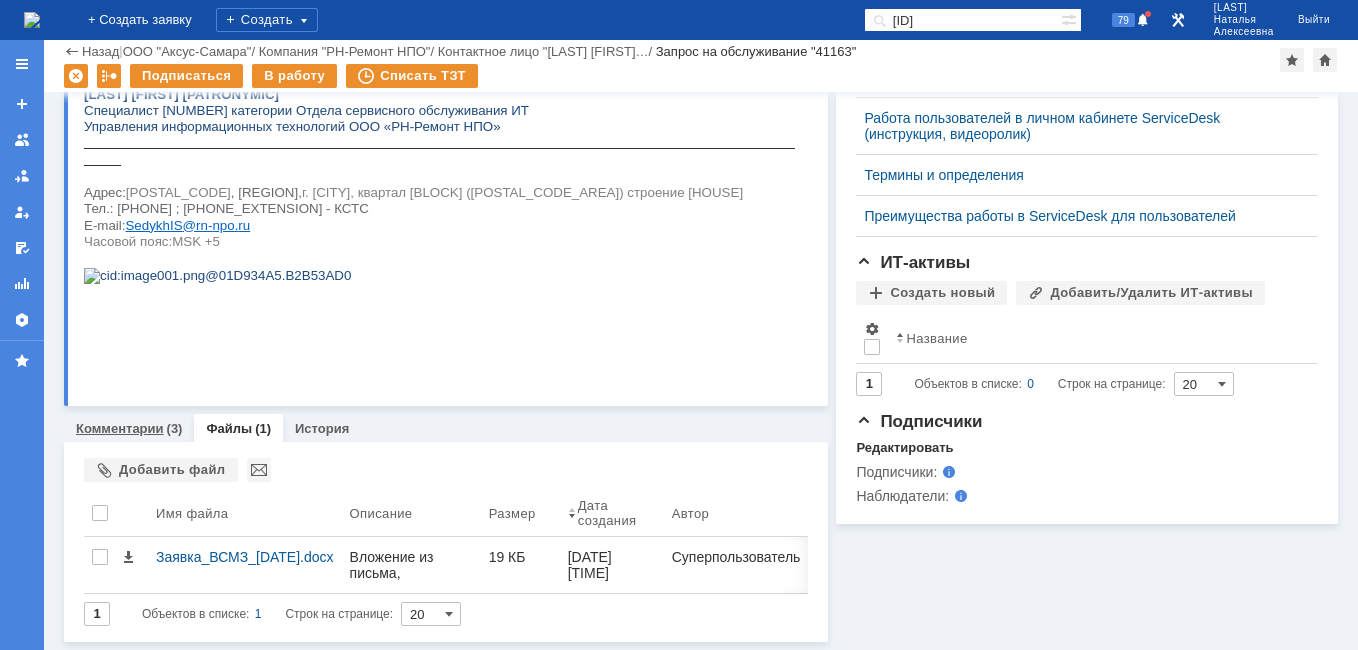 click on "Комментарии" at bounding box center [120, 428] 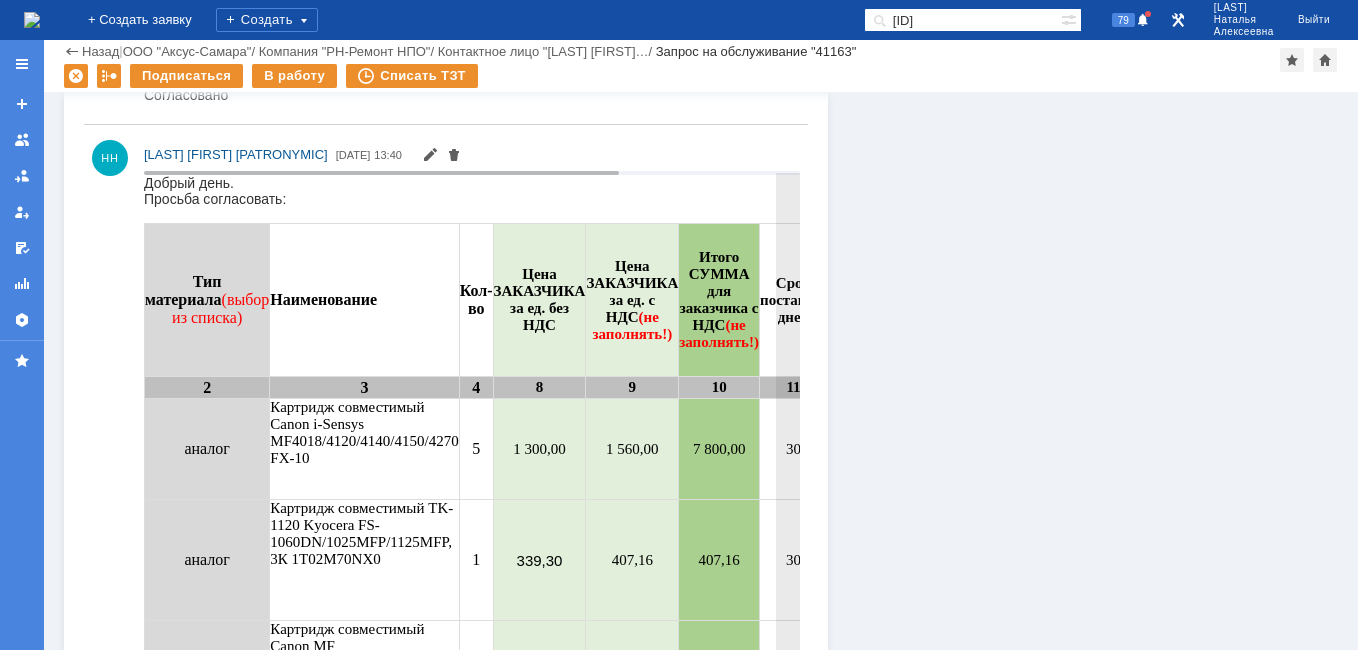 scroll, scrollTop: 1500, scrollLeft: 0, axis: vertical 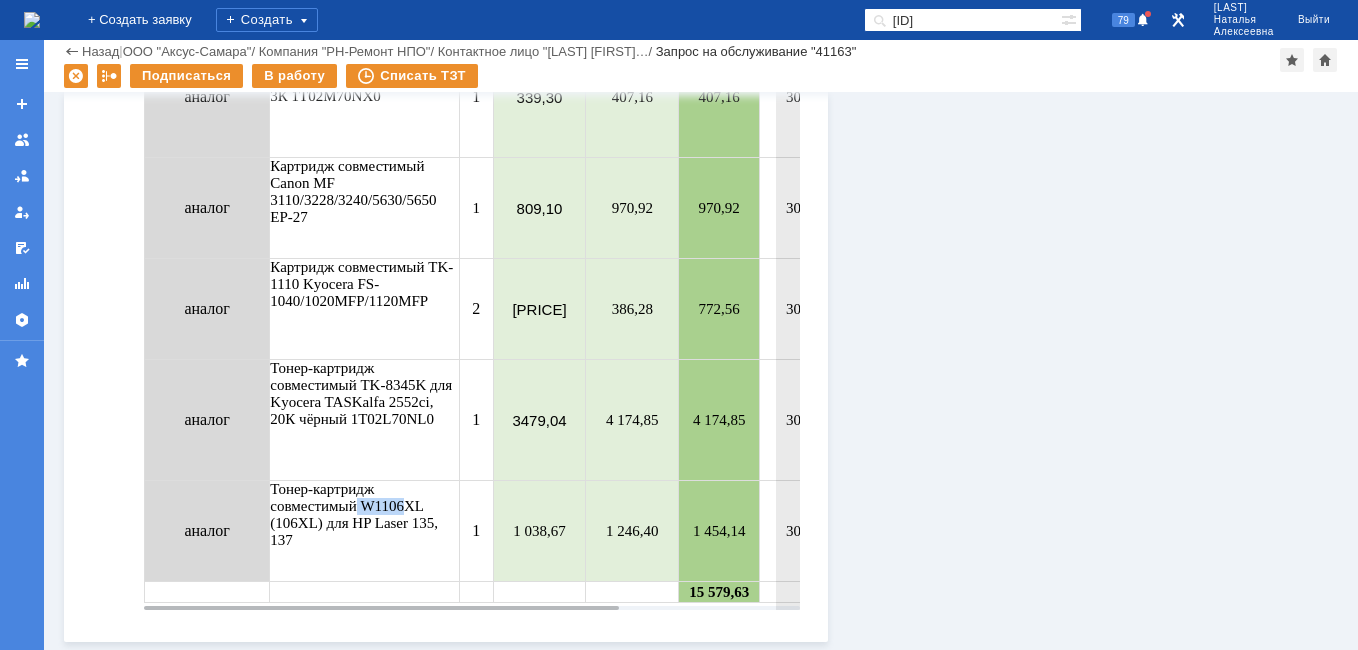drag, startPoint x: 375, startPoint y: 508, endPoint x: 405, endPoint y: 507, distance: 30.016663 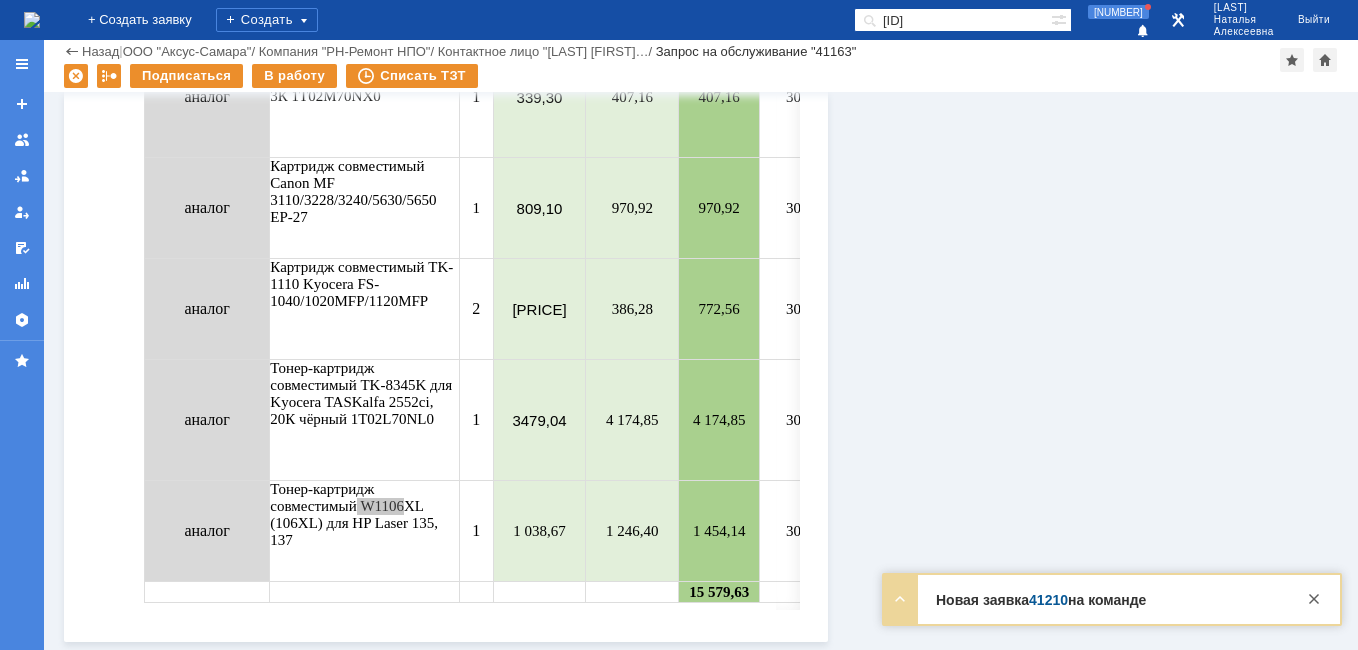 click on "41210" at bounding box center (1048, 600) 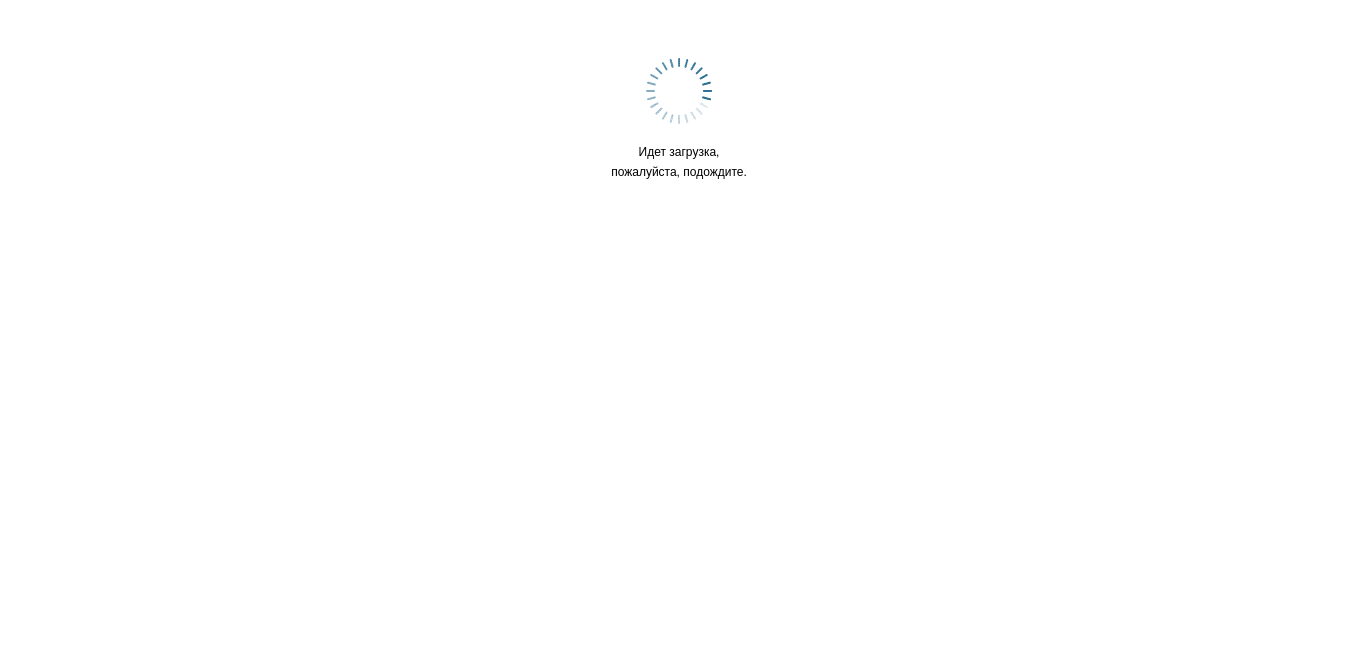 scroll, scrollTop: 0, scrollLeft: 0, axis: both 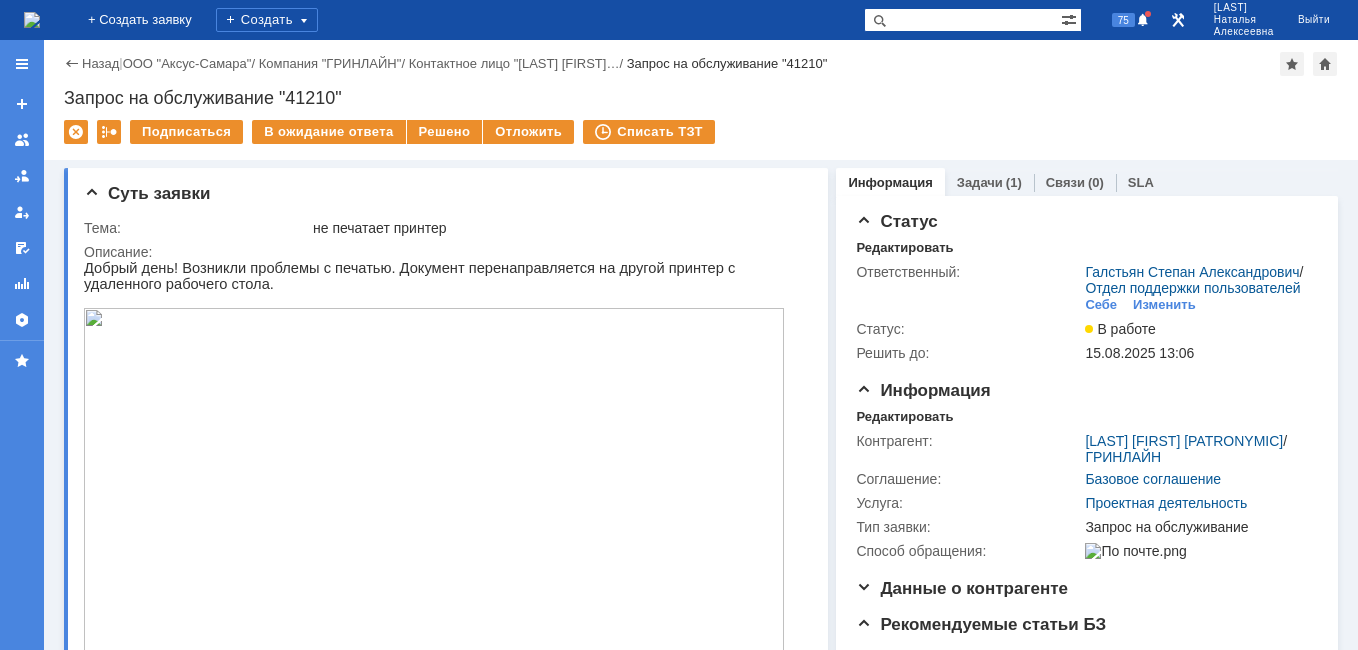click at bounding box center [32, 20] 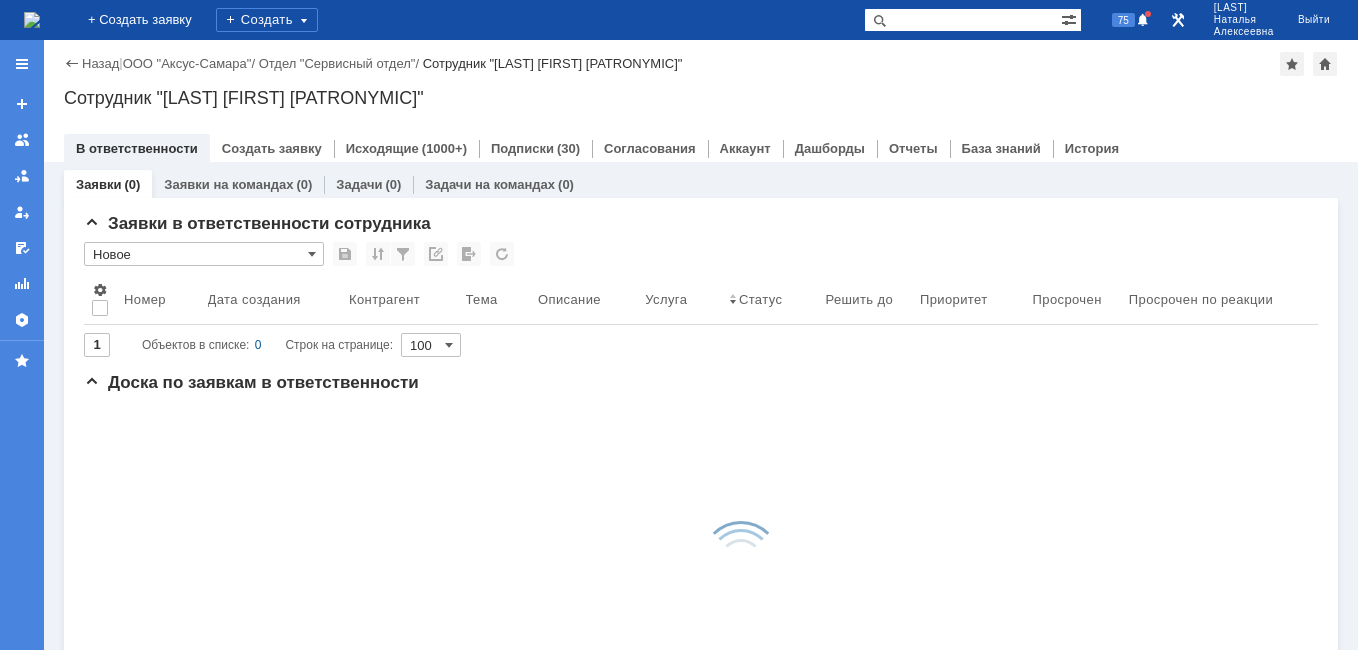 scroll, scrollTop: 0, scrollLeft: 0, axis: both 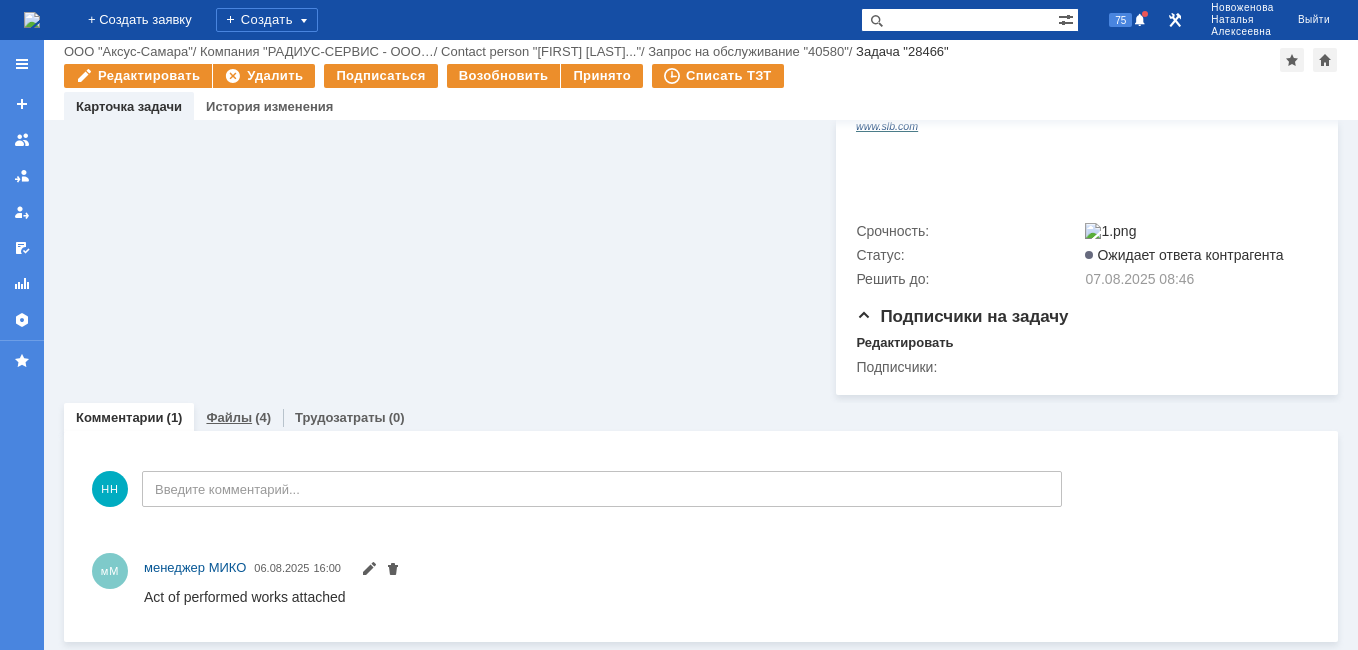 click on "Файлы" at bounding box center [229, 417] 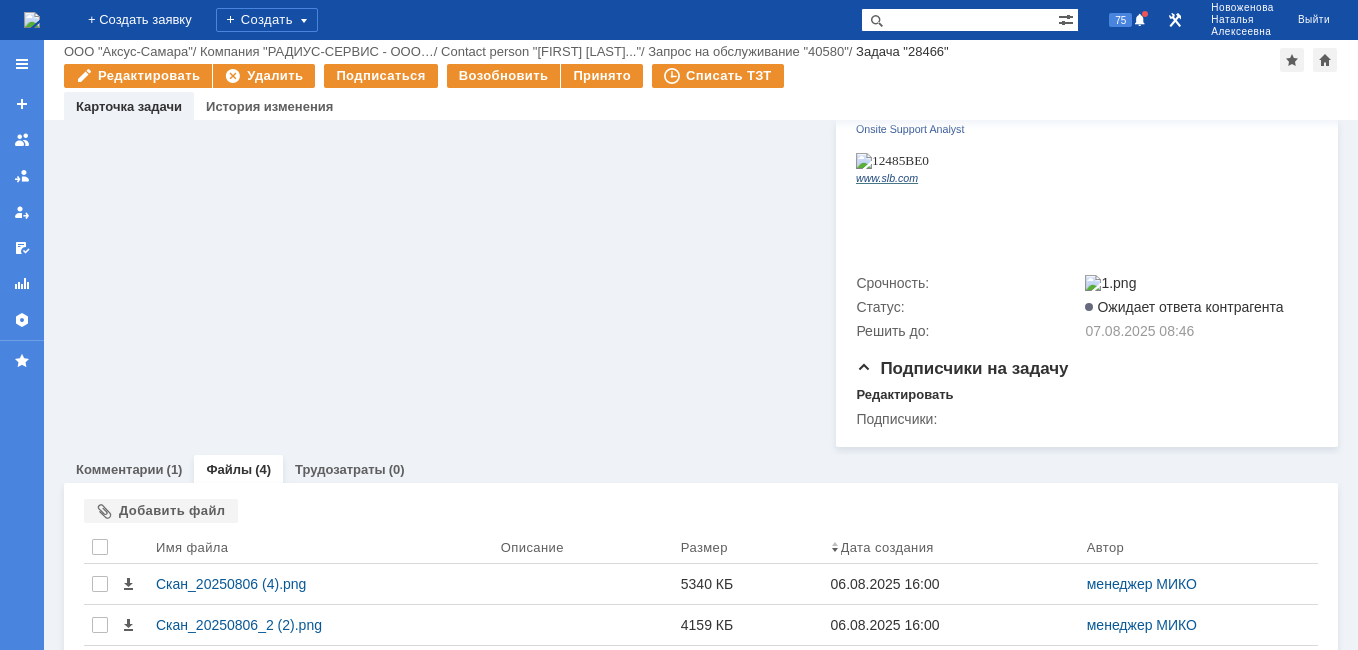 scroll, scrollTop: 569, scrollLeft: 0, axis: vertical 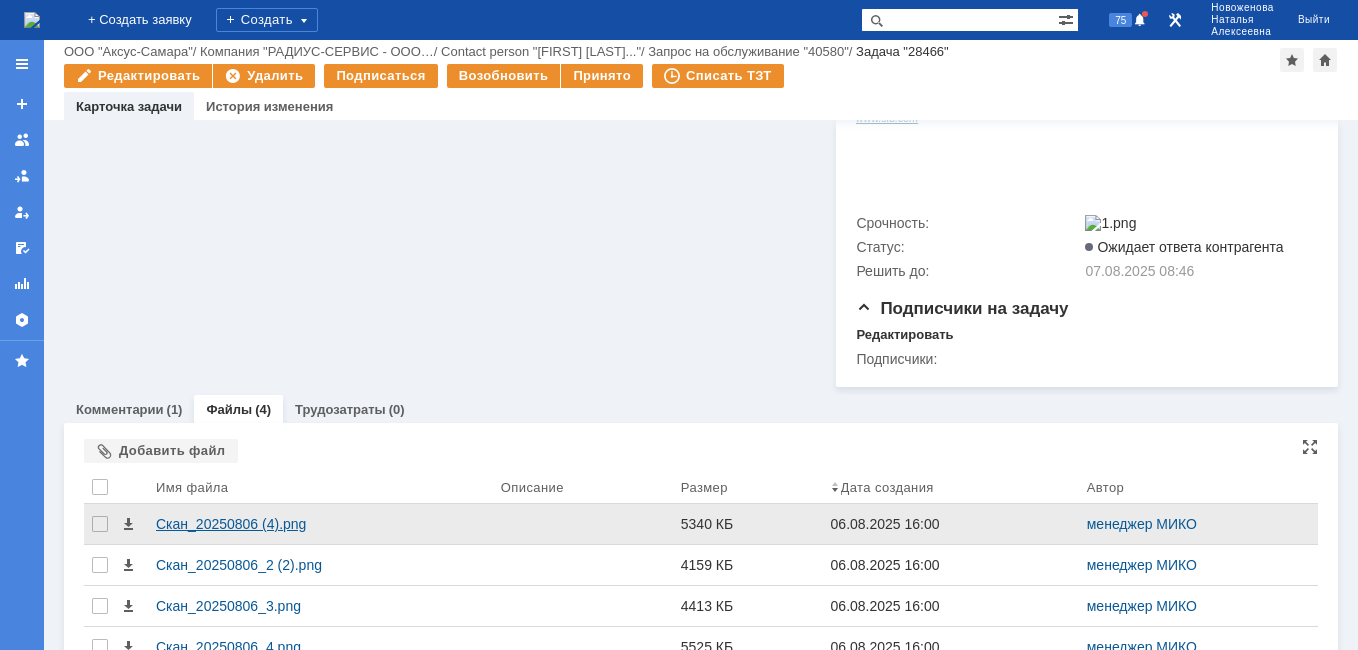 click on "Скан_20250806 (4).png" at bounding box center (320, 524) 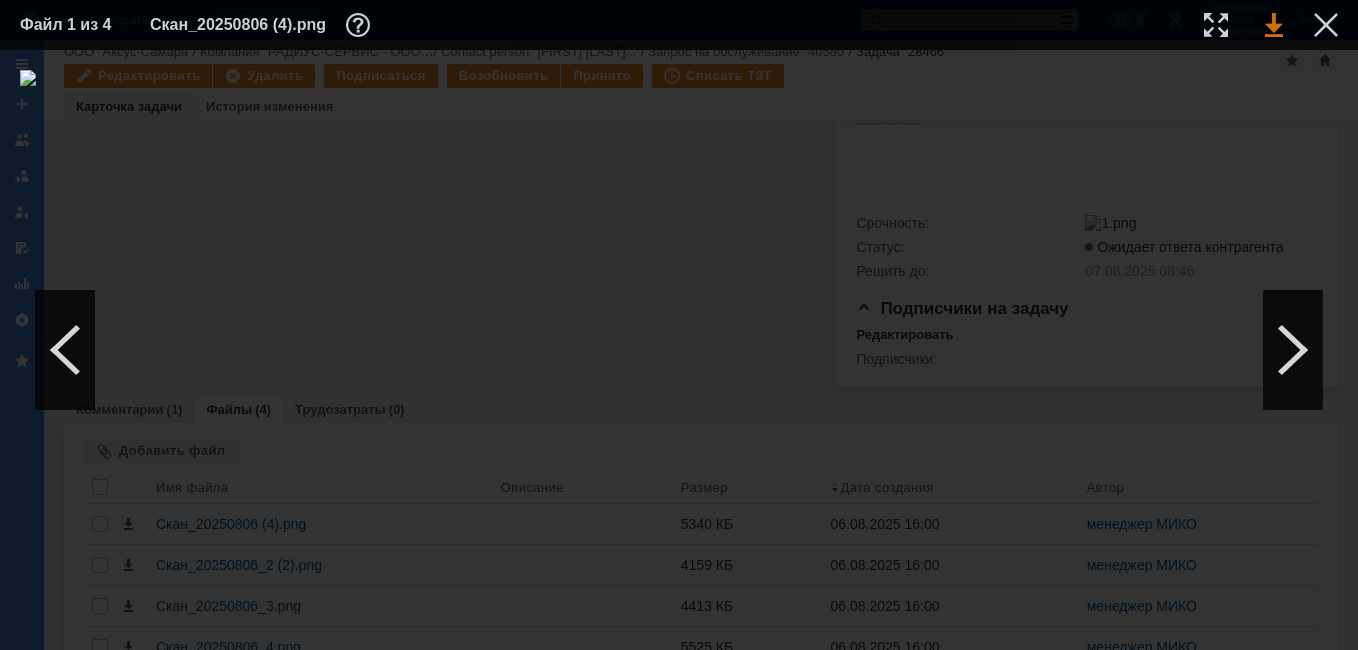click at bounding box center (1274, 25) 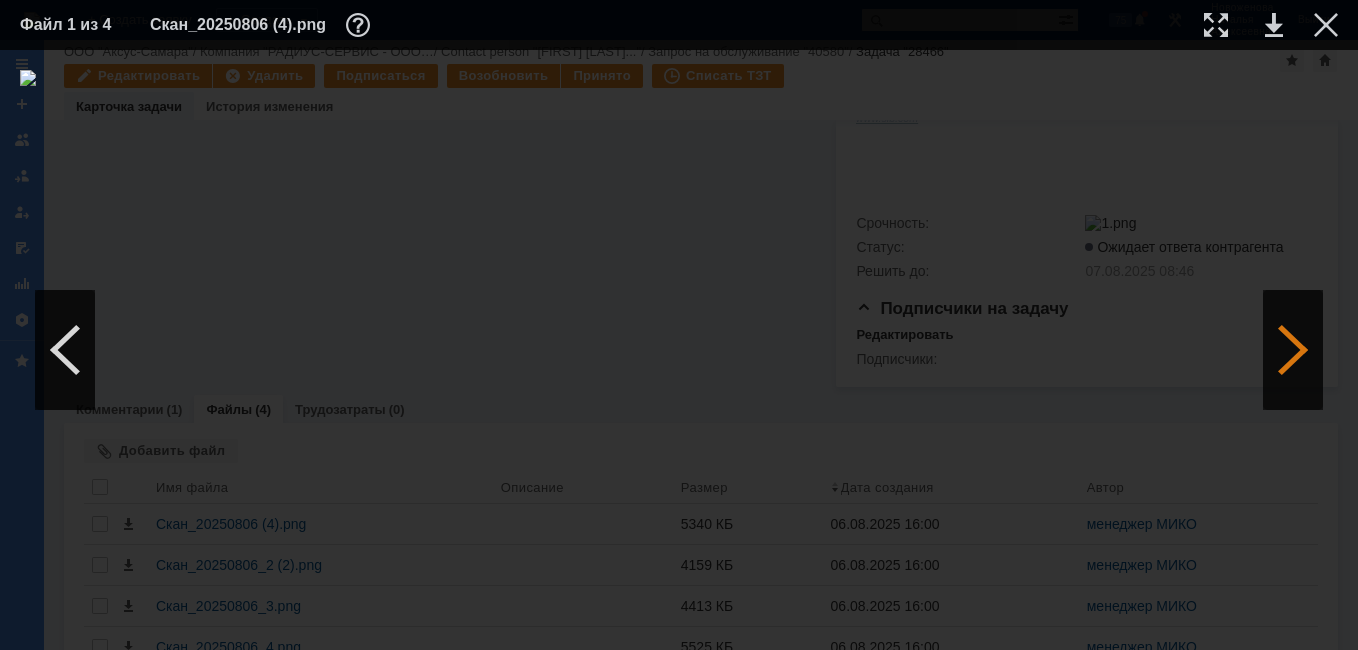 click at bounding box center [1293, 350] 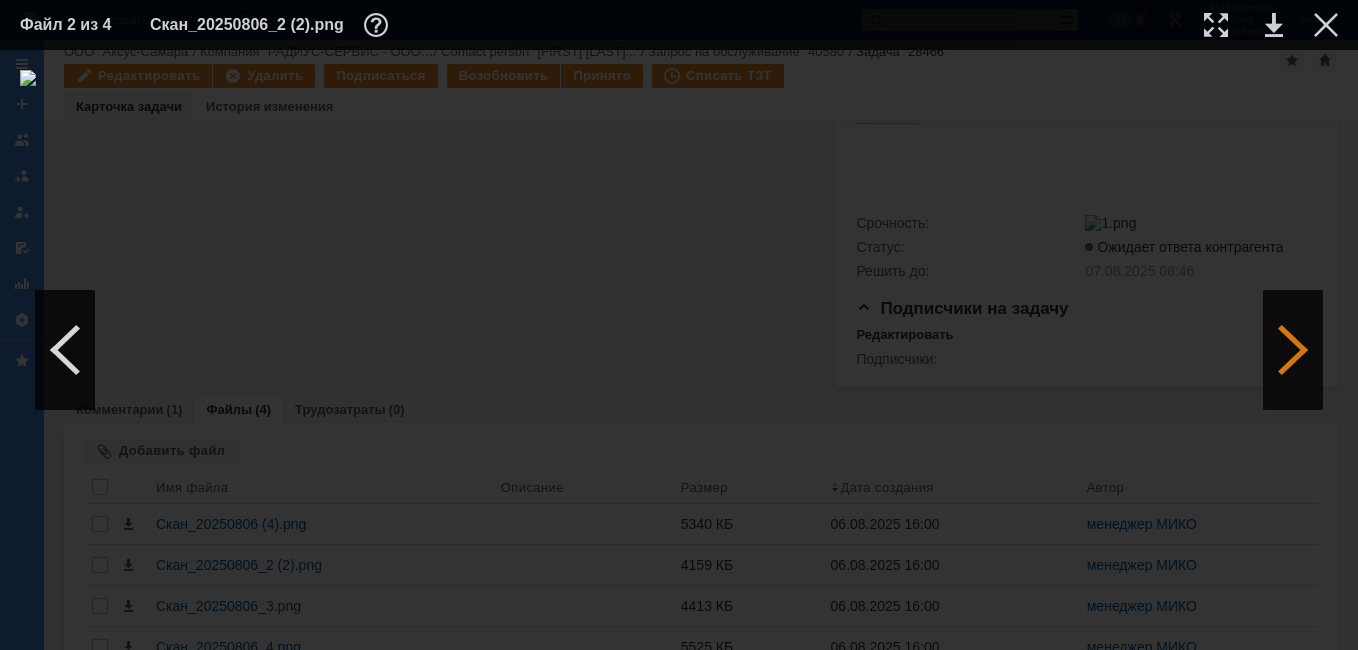 click at bounding box center (1293, 350) 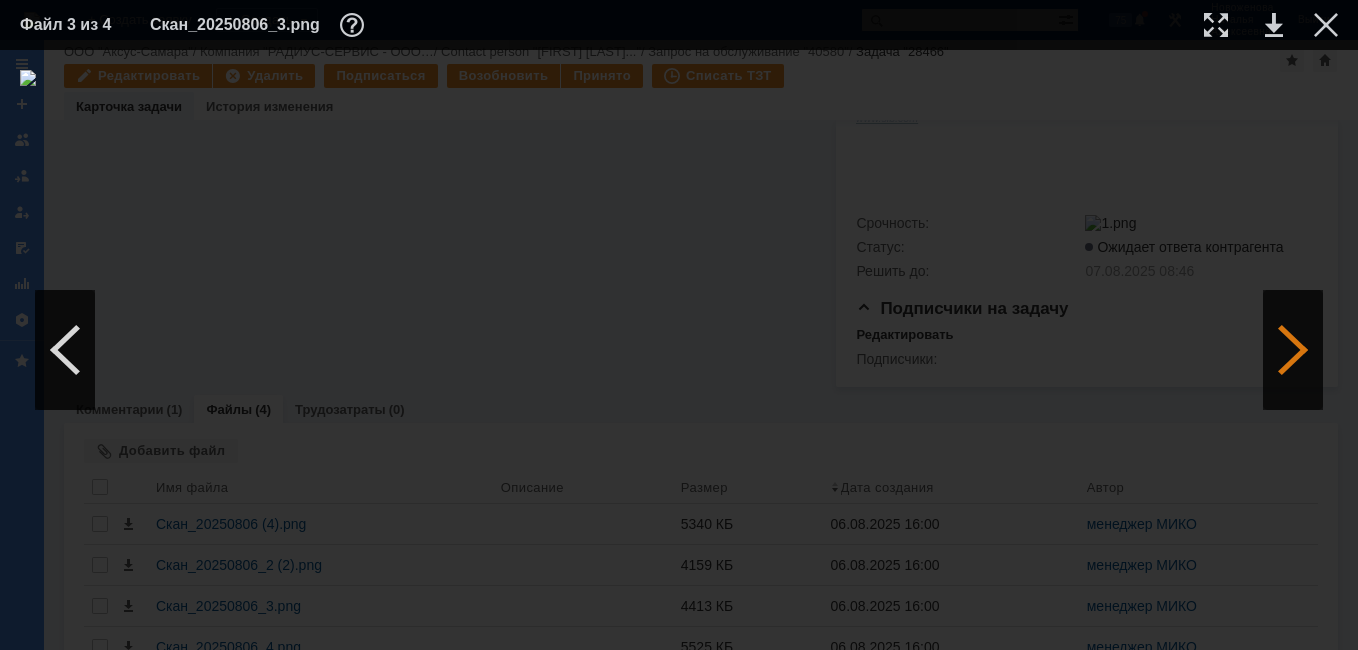 click at bounding box center (1293, 350) 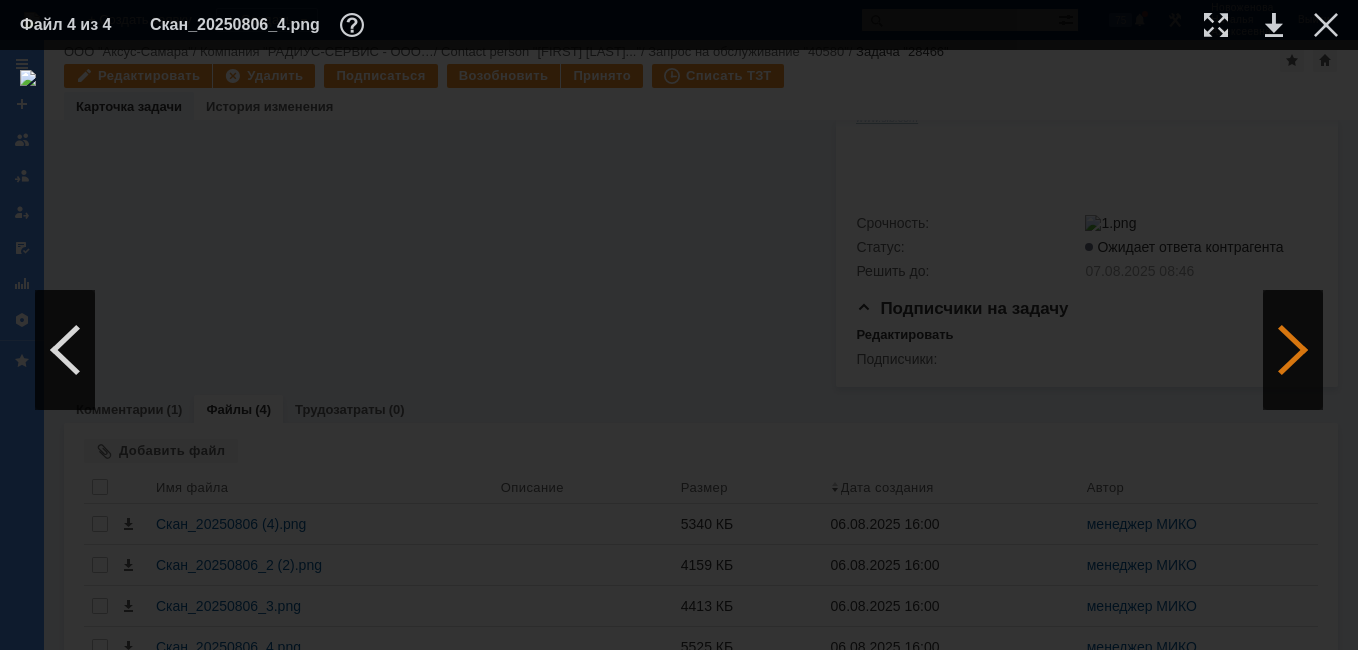 click at bounding box center [1293, 350] 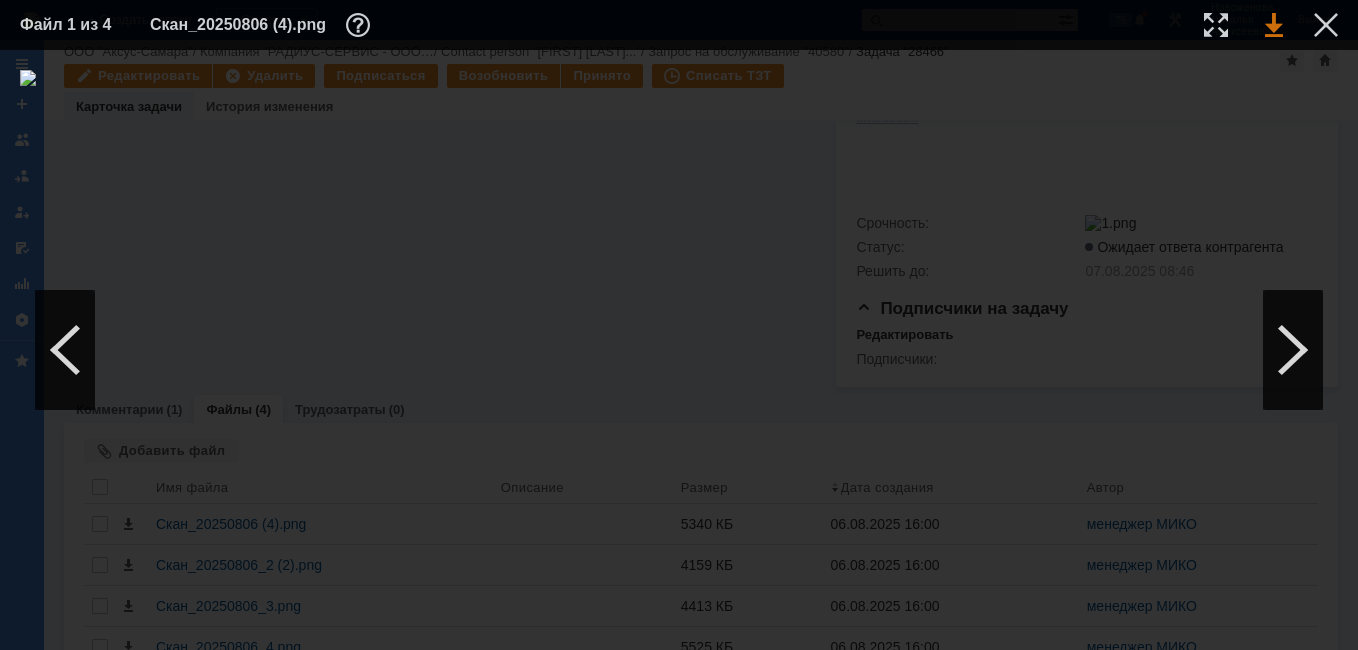 click at bounding box center (1274, 25) 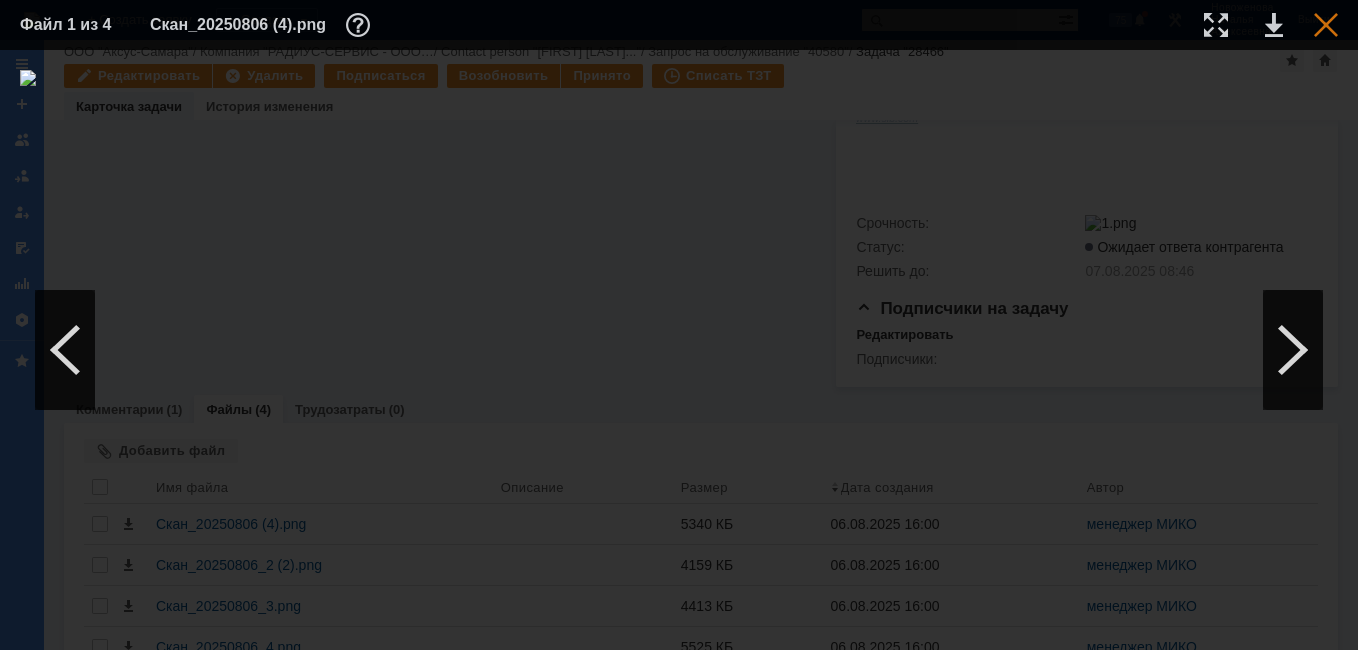 click at bounding box center [1326, 25] 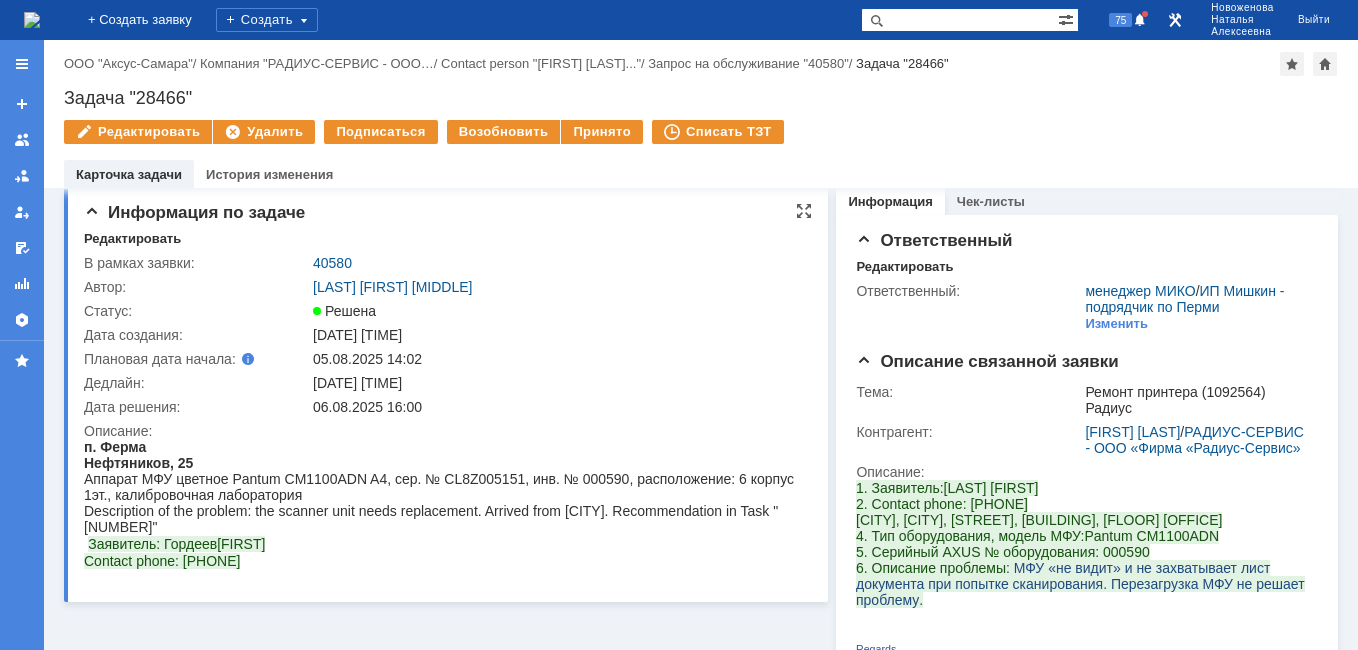 scroll, scrollTop: 0, scrollLeft: 0, axis: both 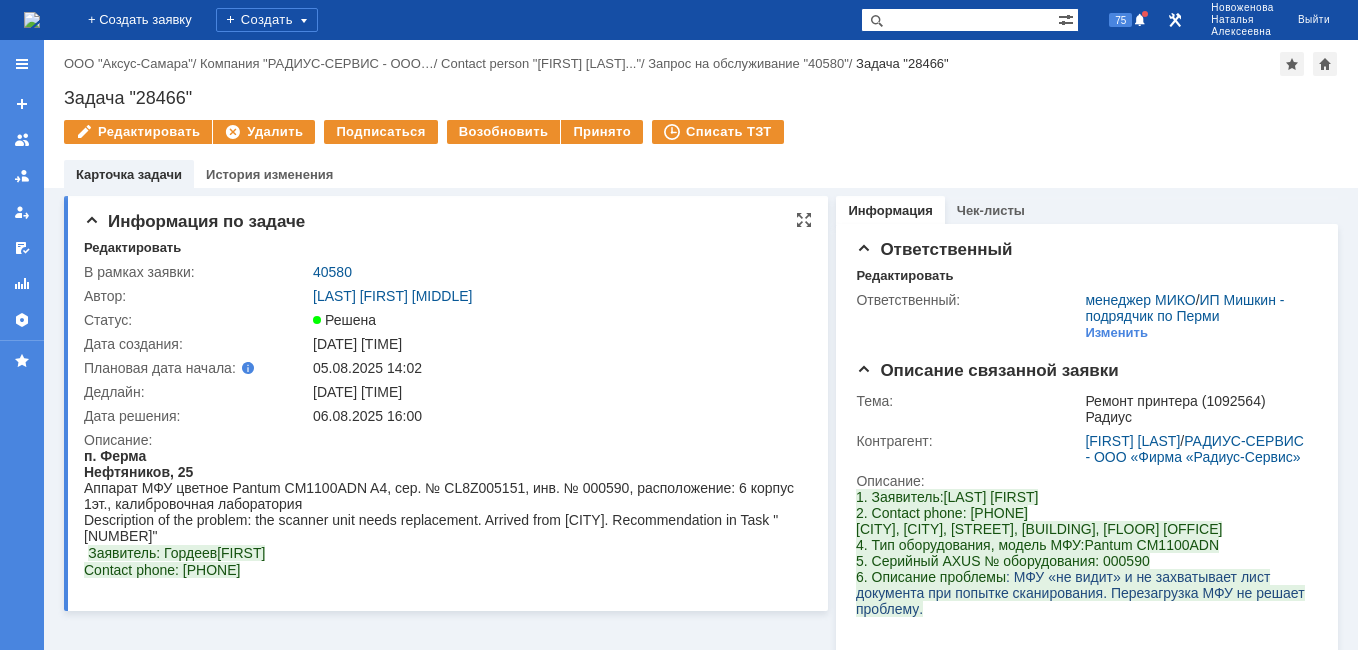 drag, startPoint x: 515, startPoint y: 486, endPoint x: 495, endPoint y: 486, distance: 20 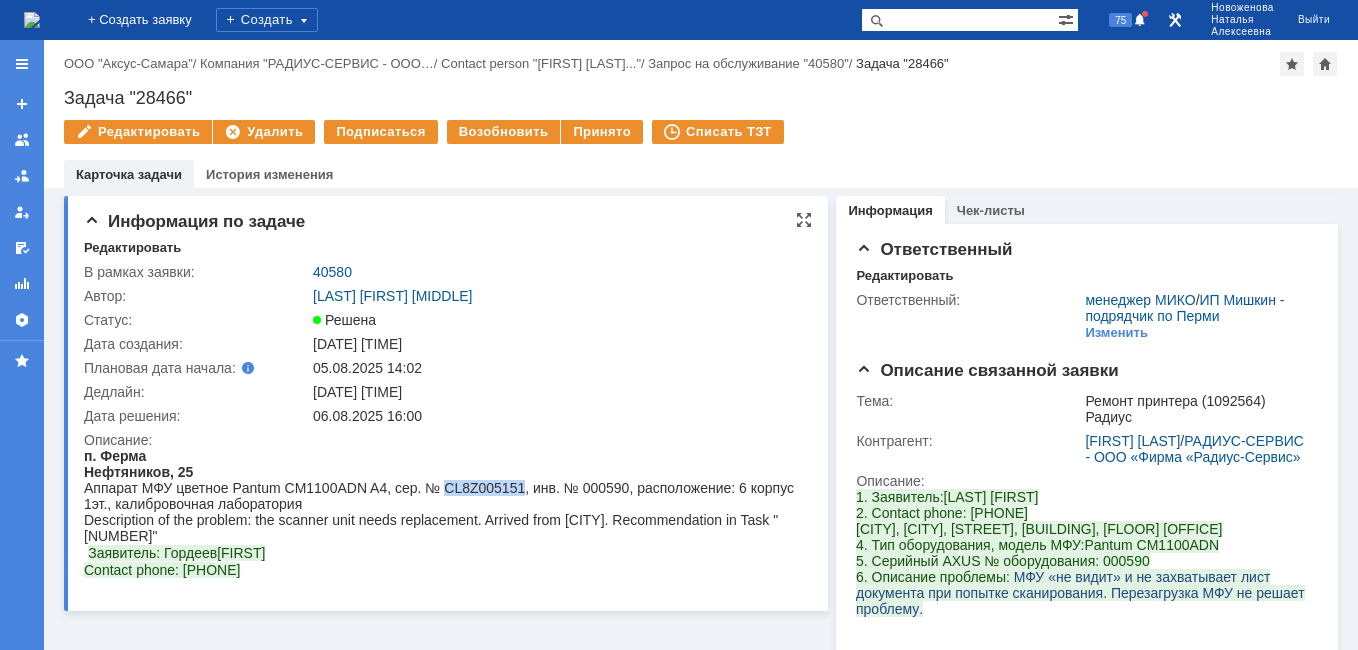 drag, startPoint x: 495, startPoint y: 486, endPoint x: 518, endPoint y: 497, distance: 25.495098 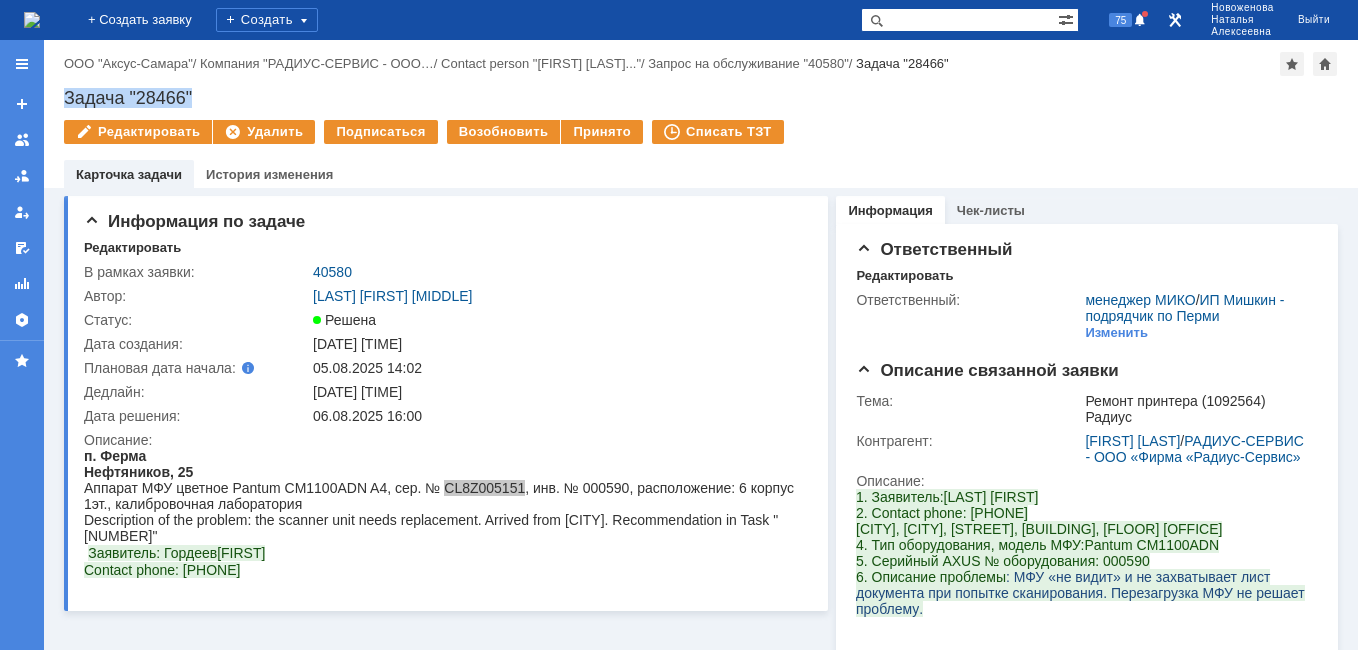drag, startPoint x: 223, startPoint y: 99, endPoint x: 61, endPoint y: 100, distance: 162.00308 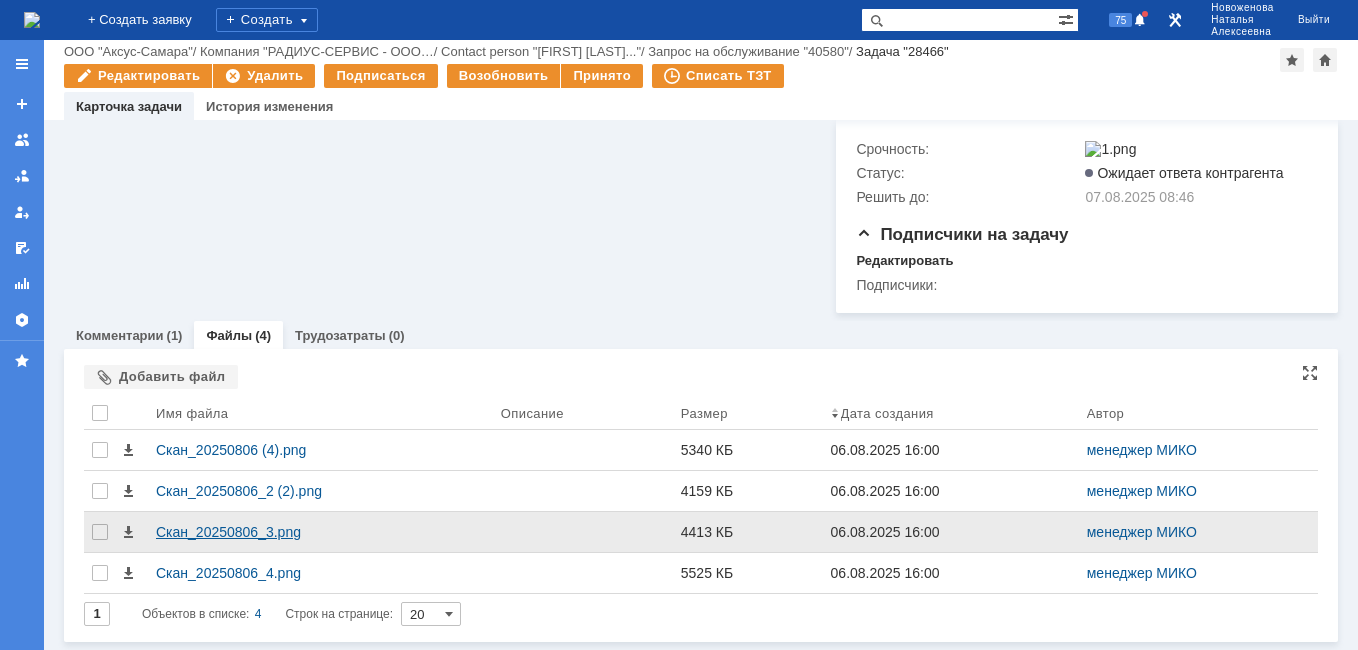 scroll, scrollTop: 651, scrollLeft: 0, axis: vertical 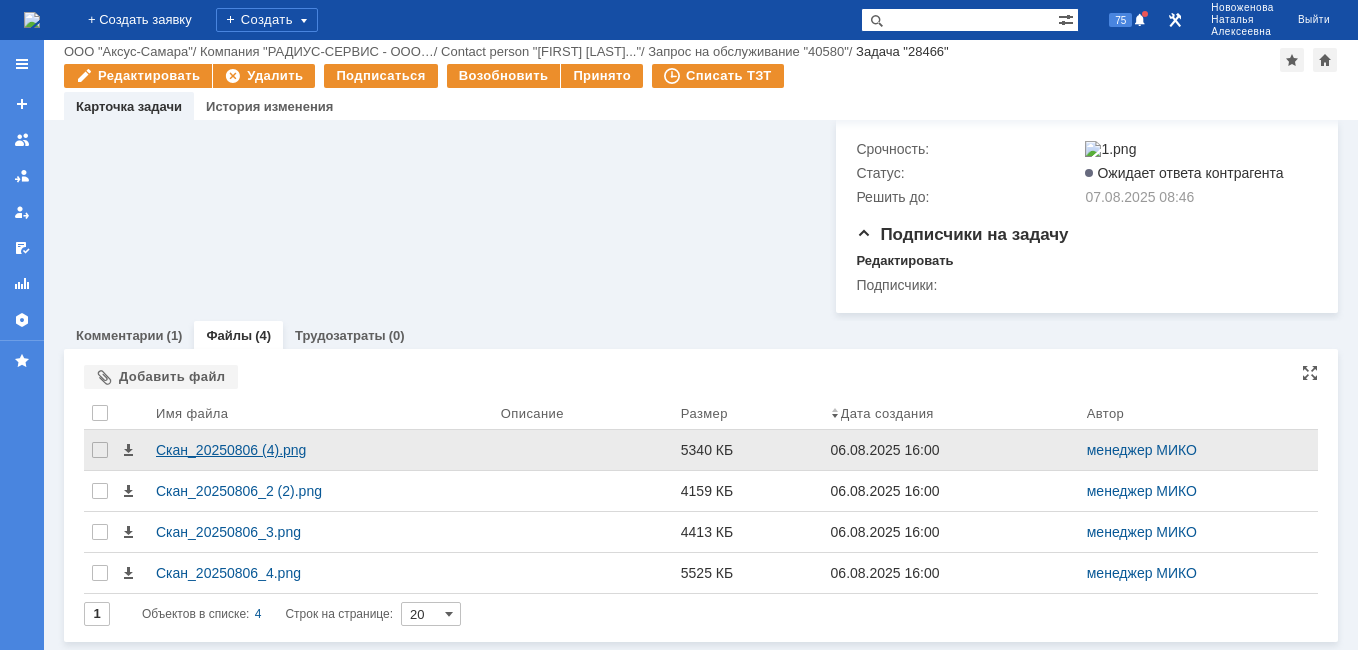 click on "Скан_20250806 (4).png" at bounding box center [320, 450] 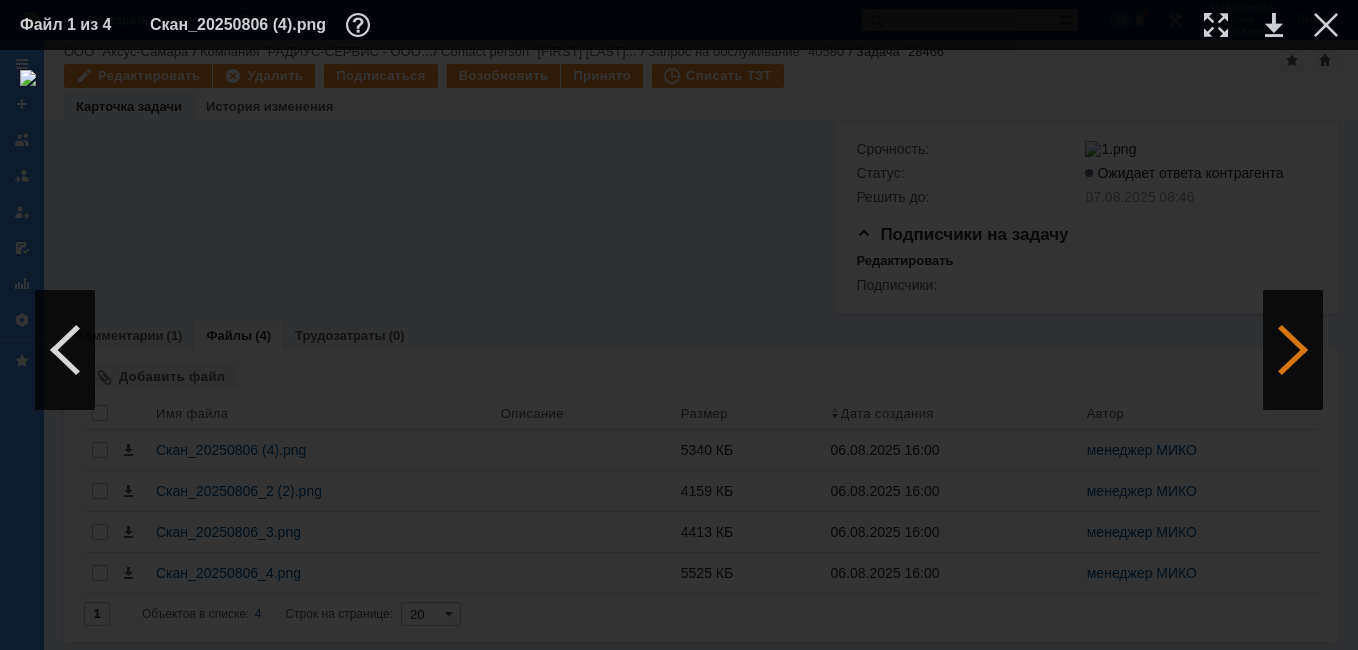 click at bounding box center [1293, 350] 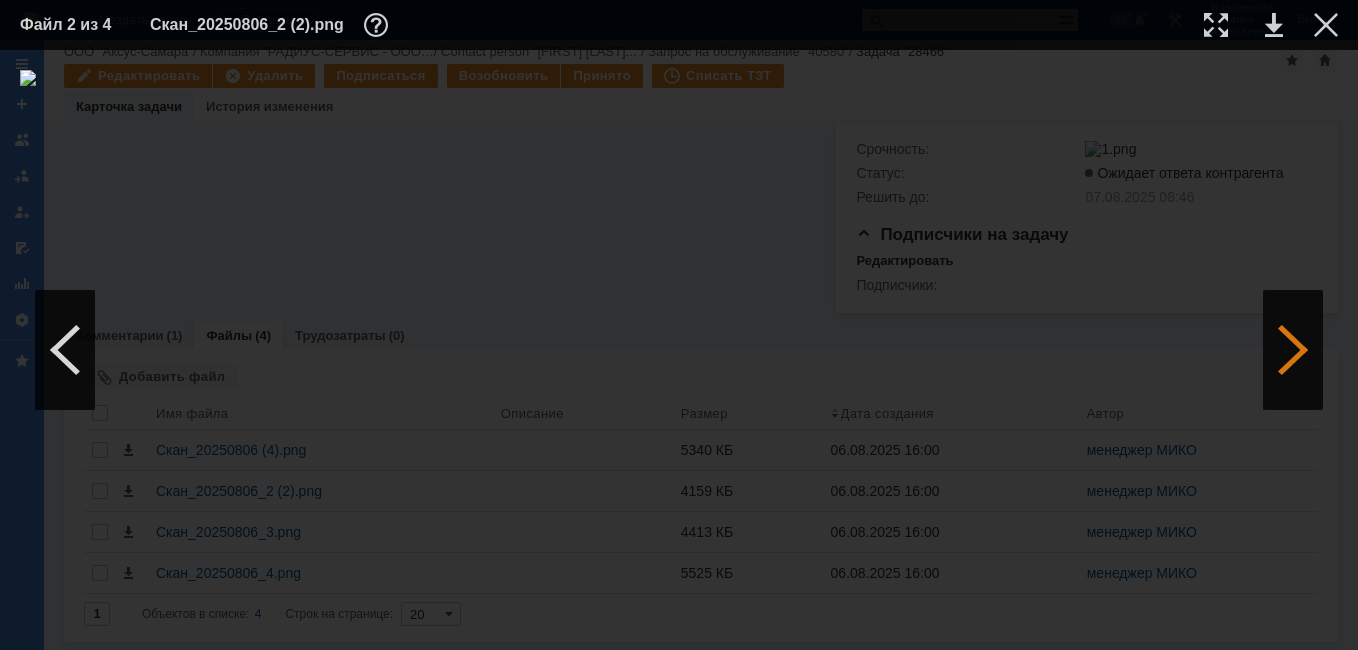 click at bounding box center (1293, 350) 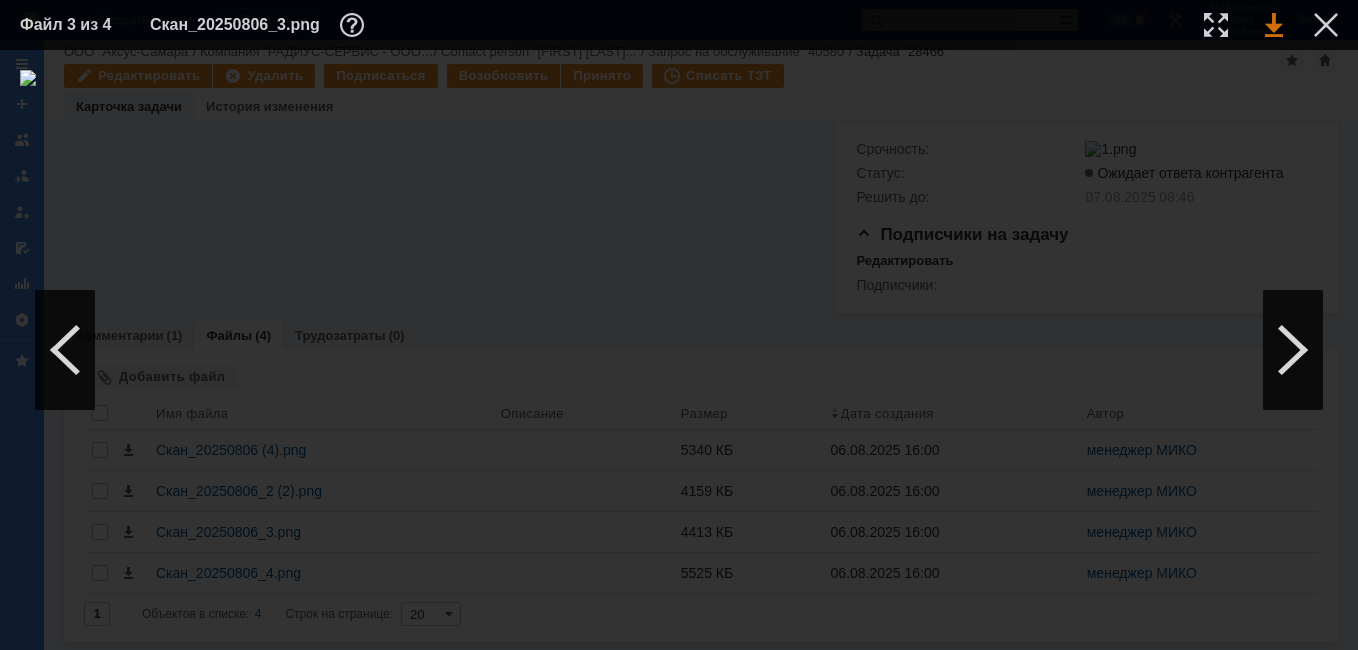 click at bounding box center (1274, 25) 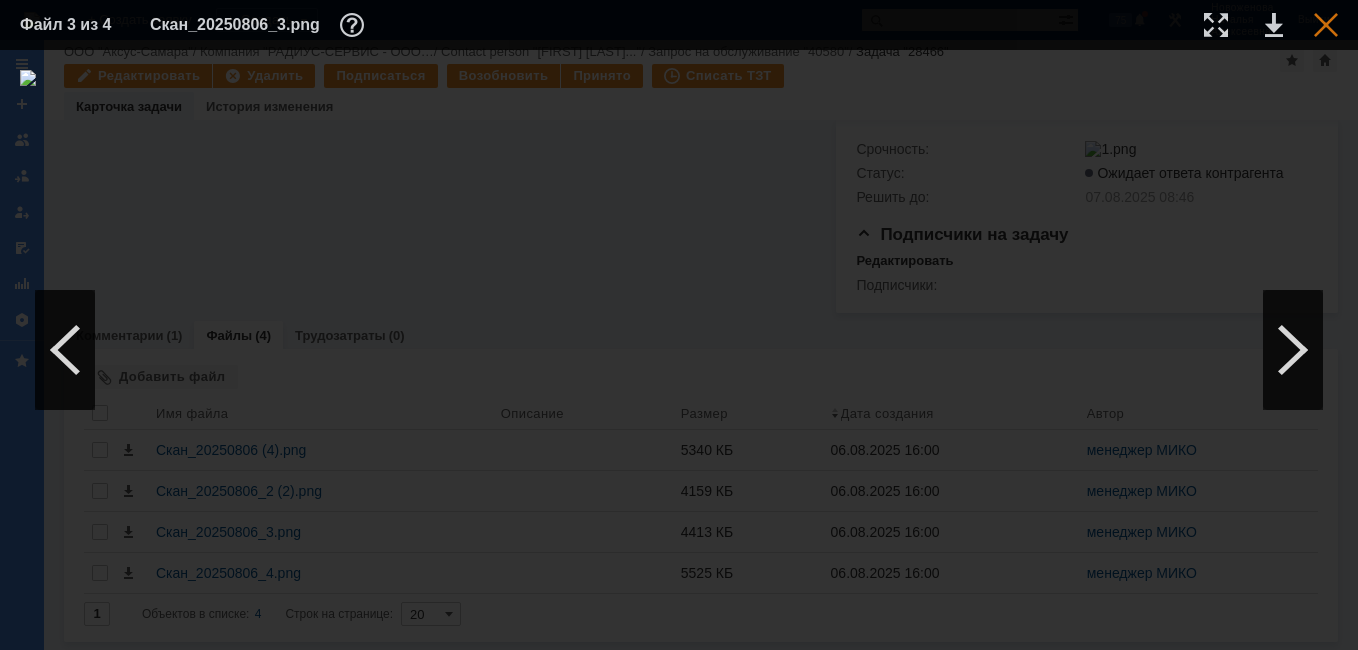 click at bounding box center (1326, 25) 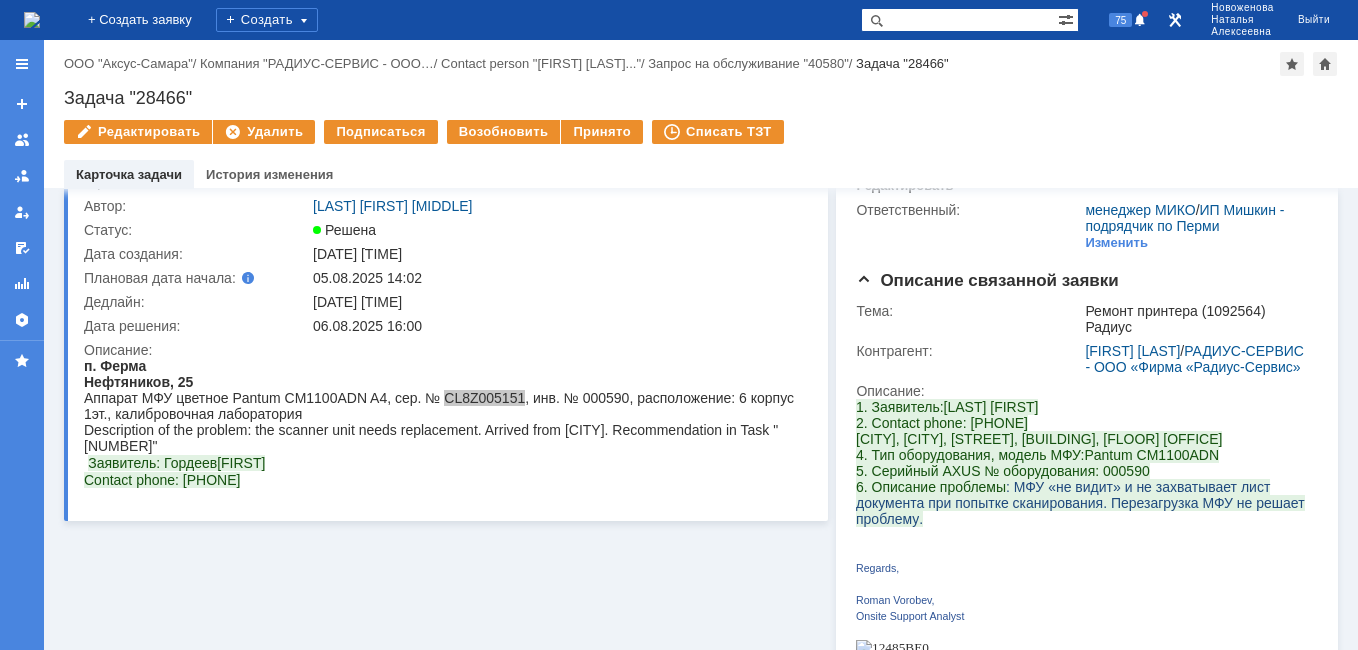 scroll, scrollTop: 0, scrollLeft: 0, axis: both 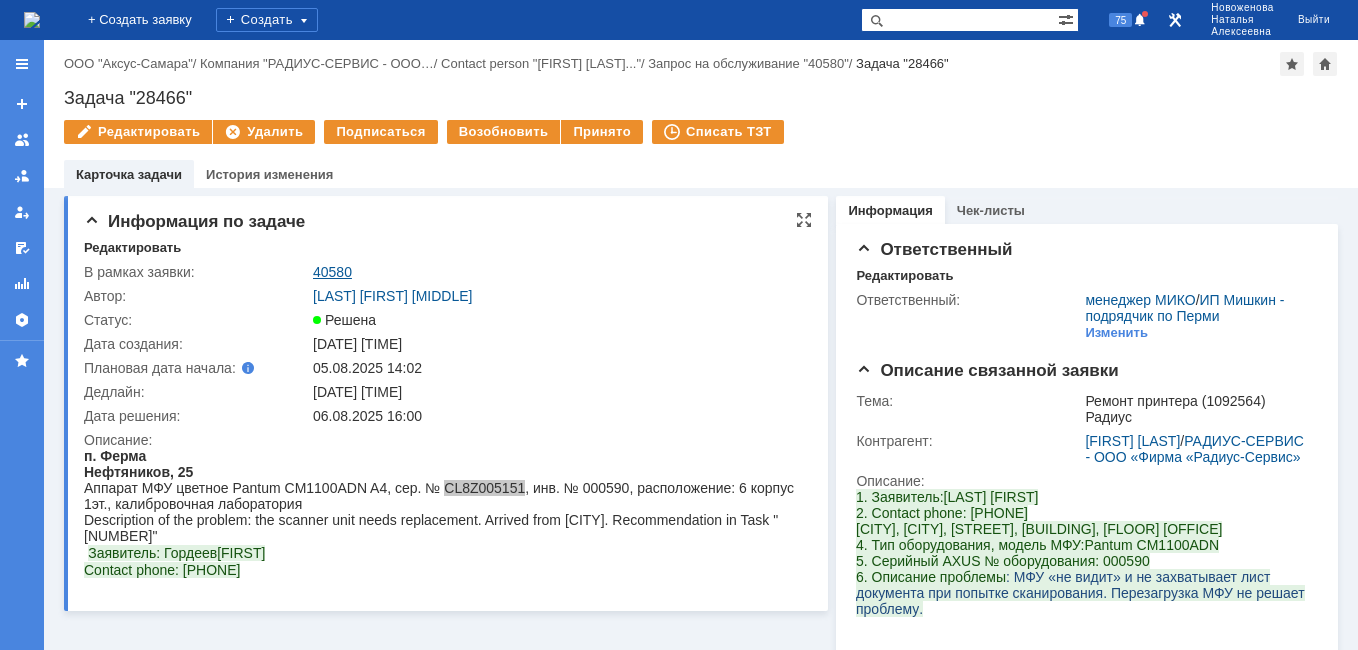 click on "40580" at bounding box center (332, 272) 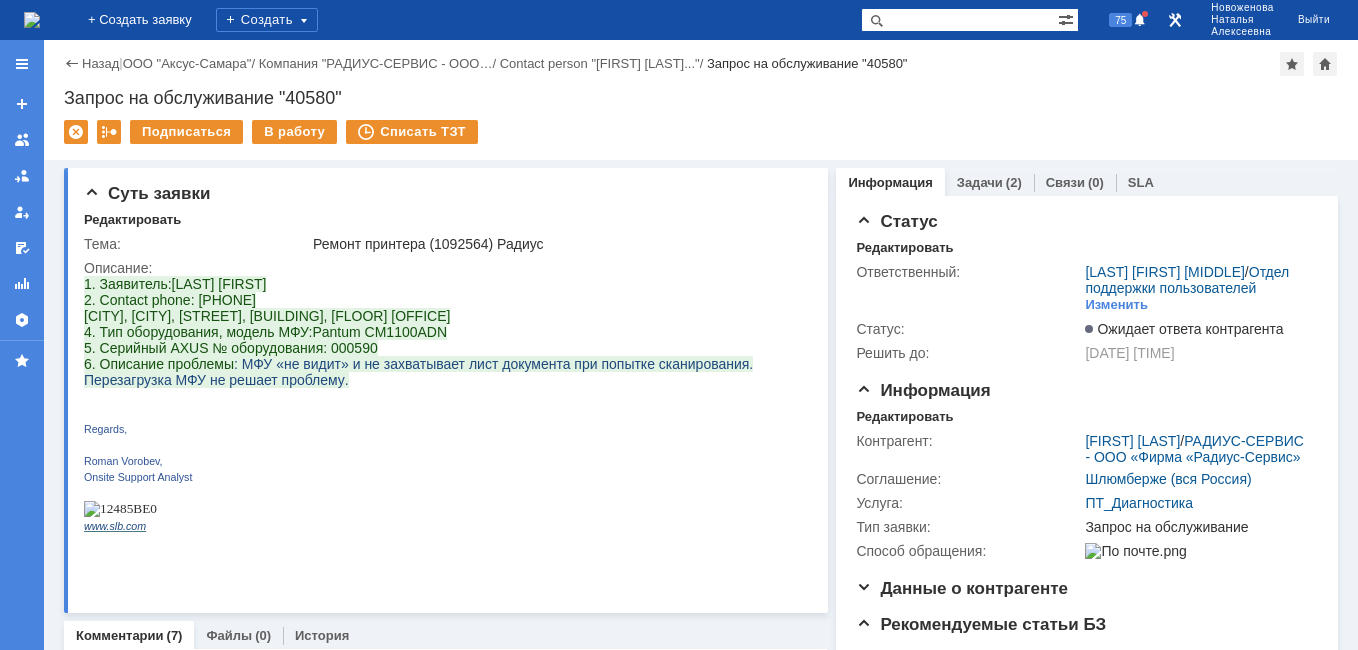 scroll, scrollTop: 0, scrollLeft: 0, axis: both 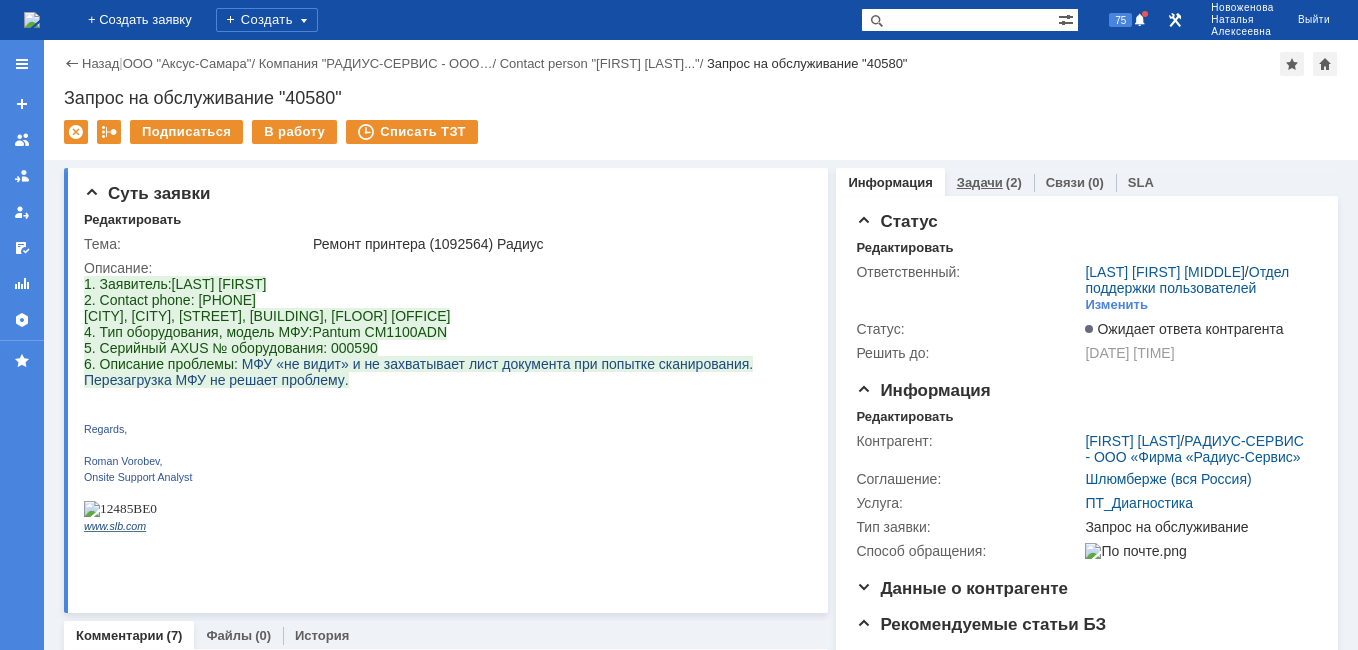 click on "Задачи" at bounding box center [980, 182] 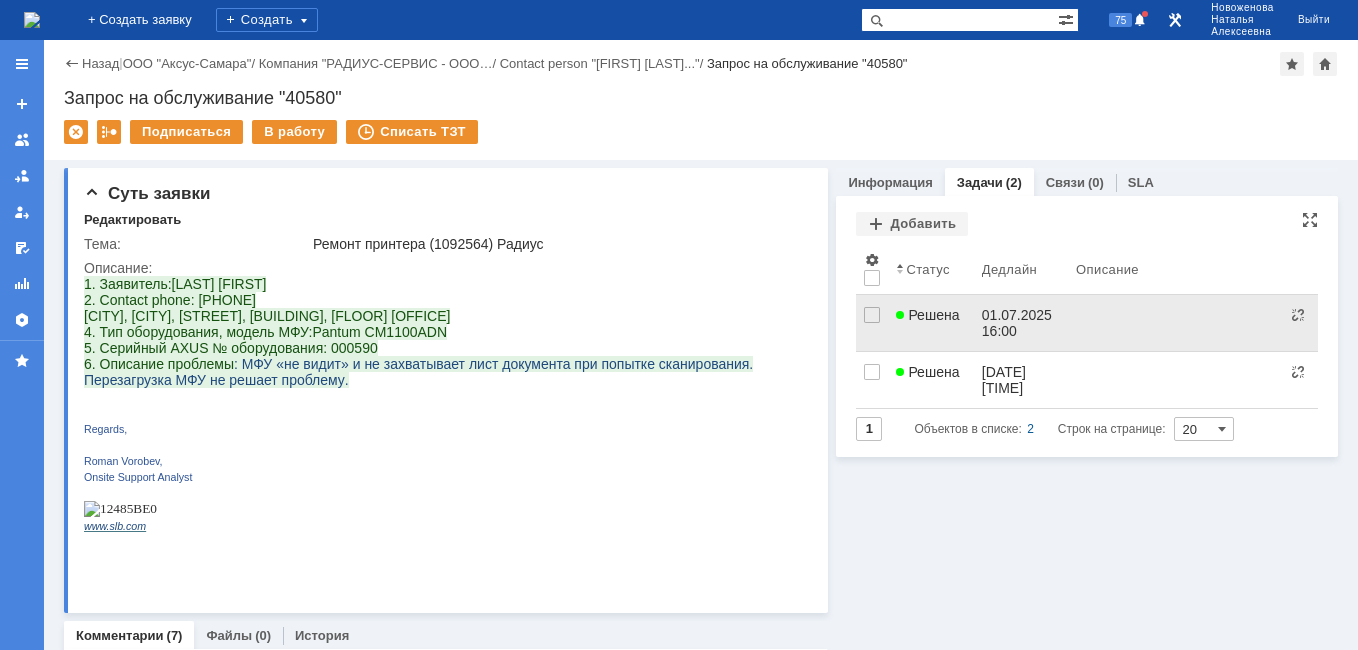scroll, scrollTop: 0, scrollLeft: 0, axis: both 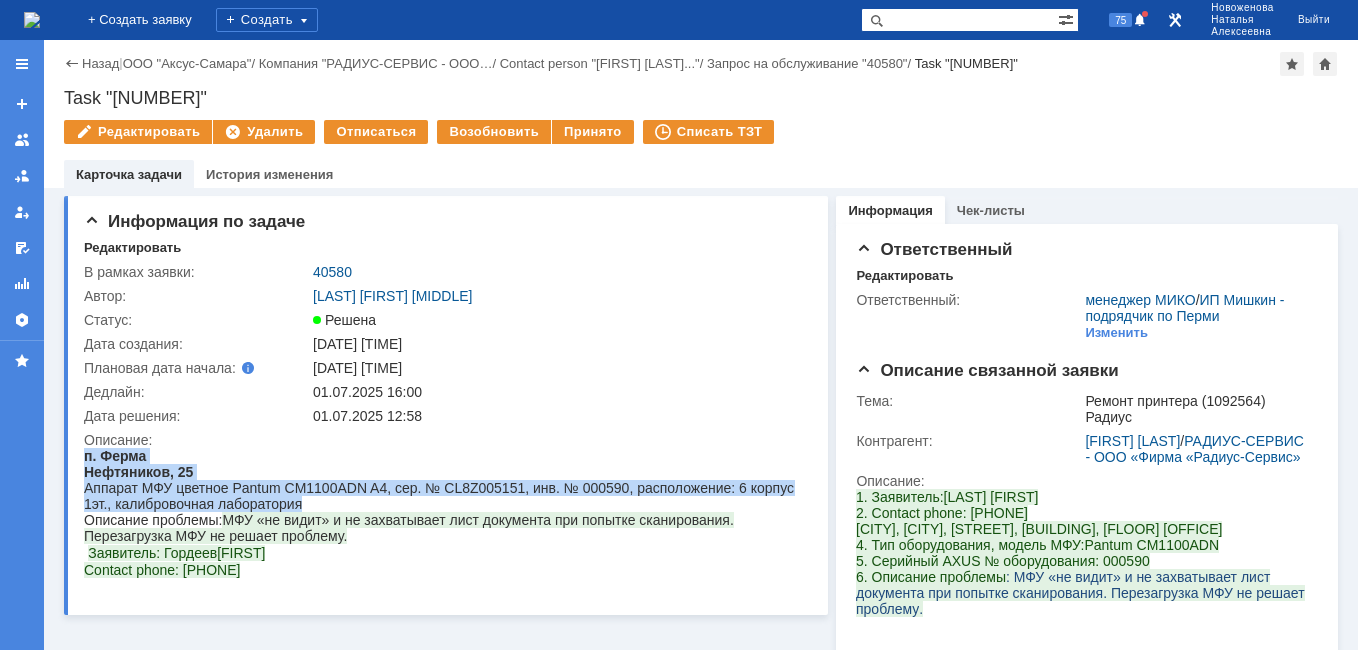 drag, startPoint x: 322, startPoint y: 504, endPoint x: 84, endPoint y: 453, distance: 243.40295 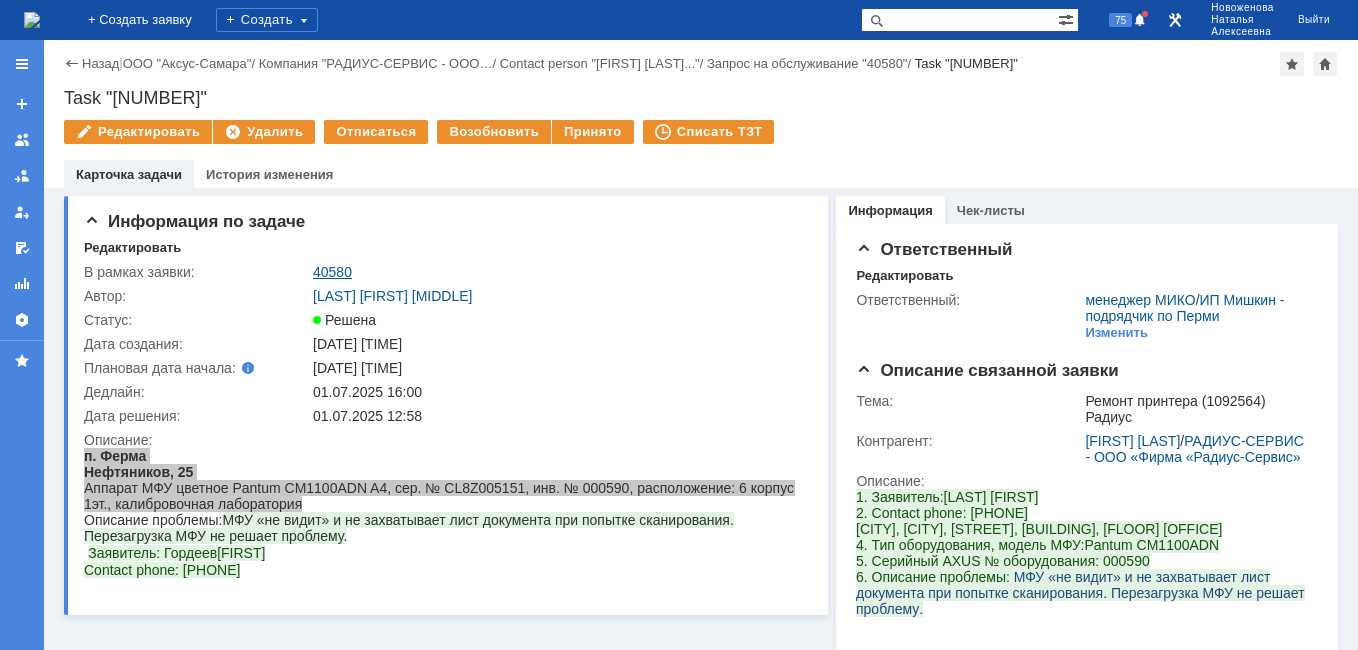 click on "40580" at bounding box center [332, 272] 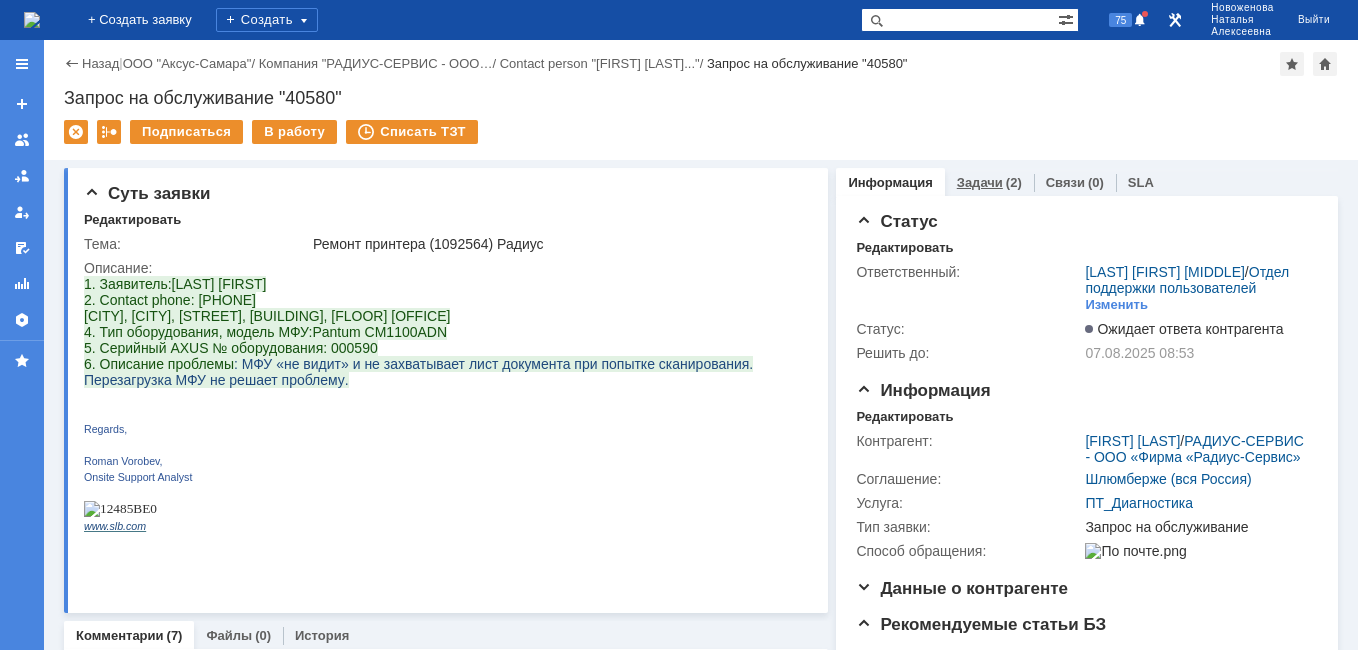 scroll, scrollTop: 0, scrollLeft: 0, axis: both 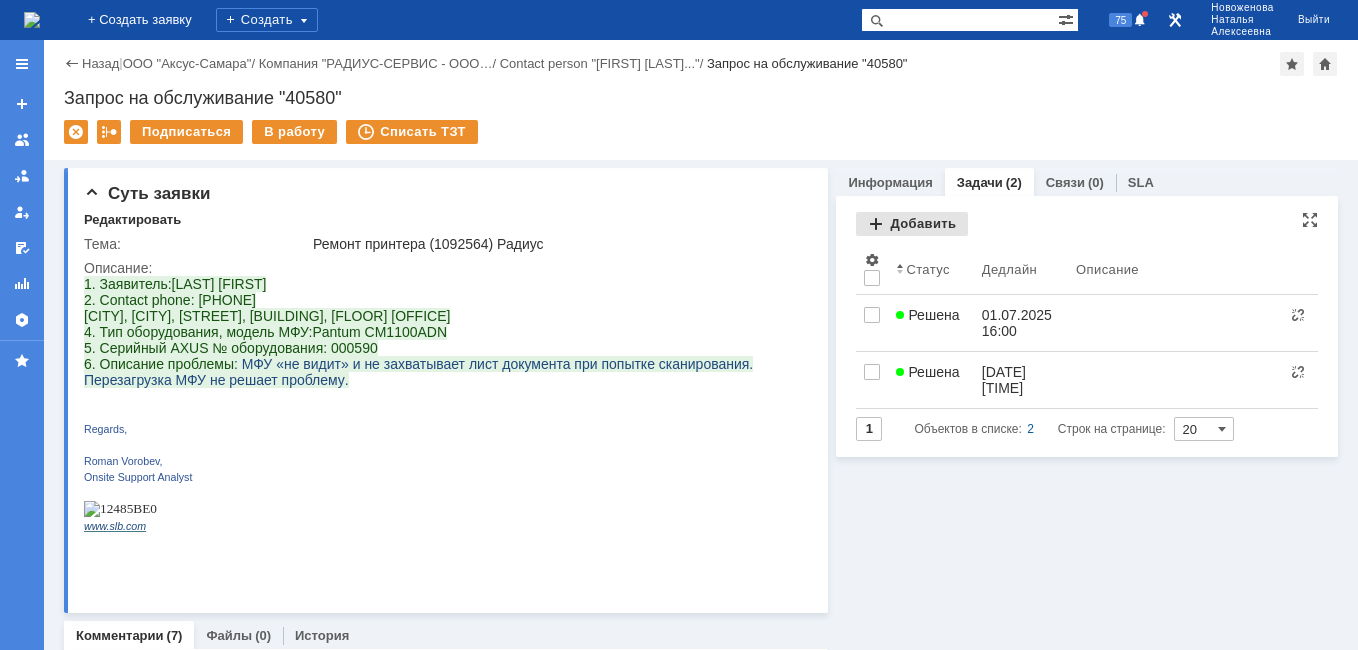click on "Добавить" at bounding box center (912, 224) 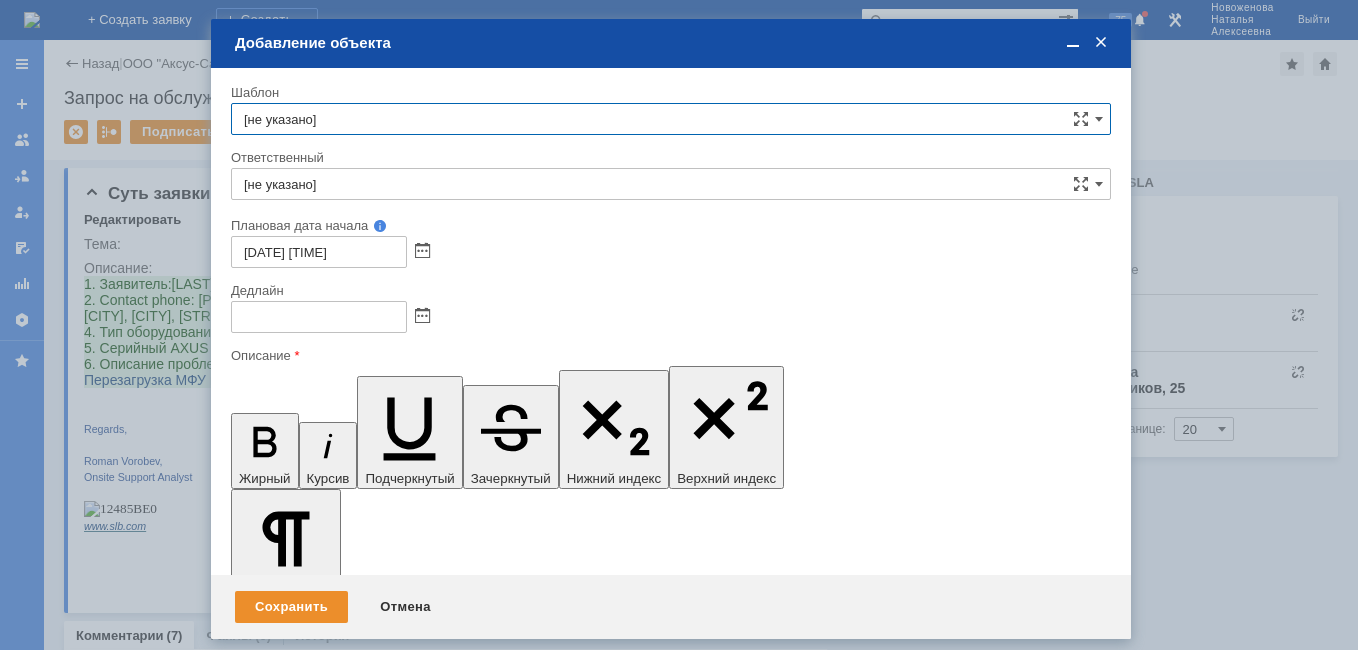 scroll, scrollTop: 0, scrollLeft: 0, axis: both 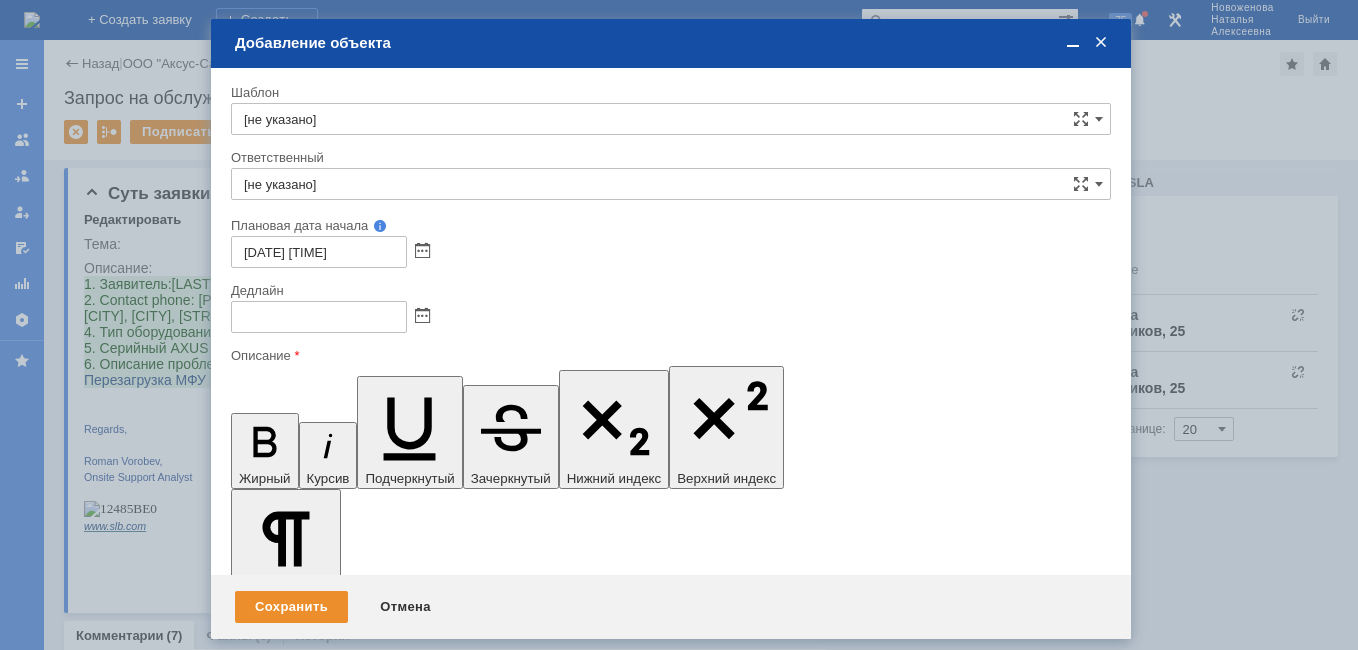 click at bounding box center (394, 5723) 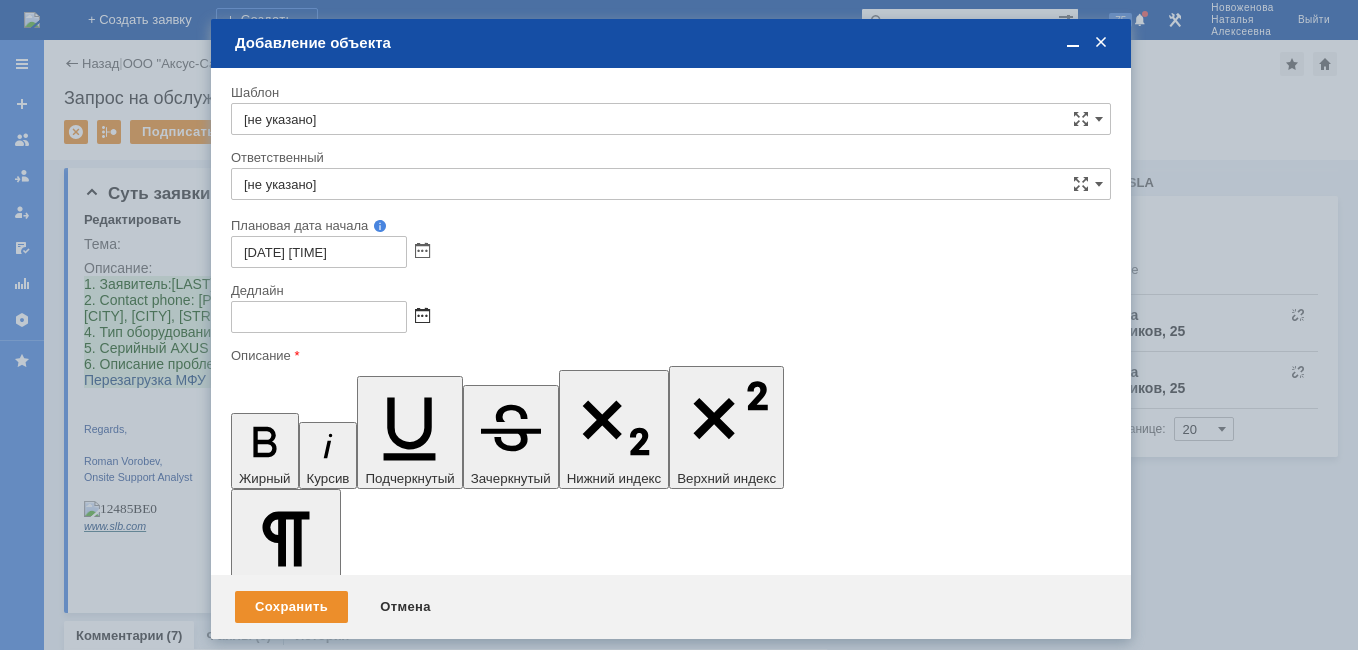 click at bounding box center (422, 317) 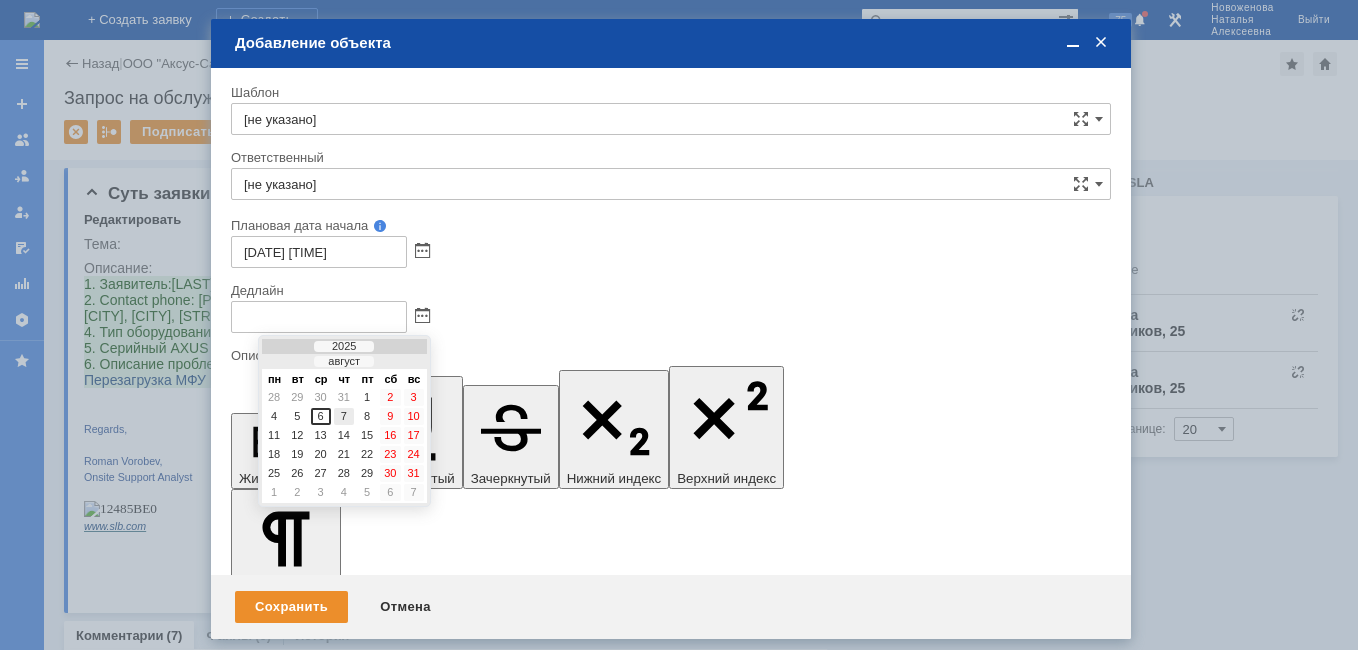 click on "7" at bounding box center [344, 416] 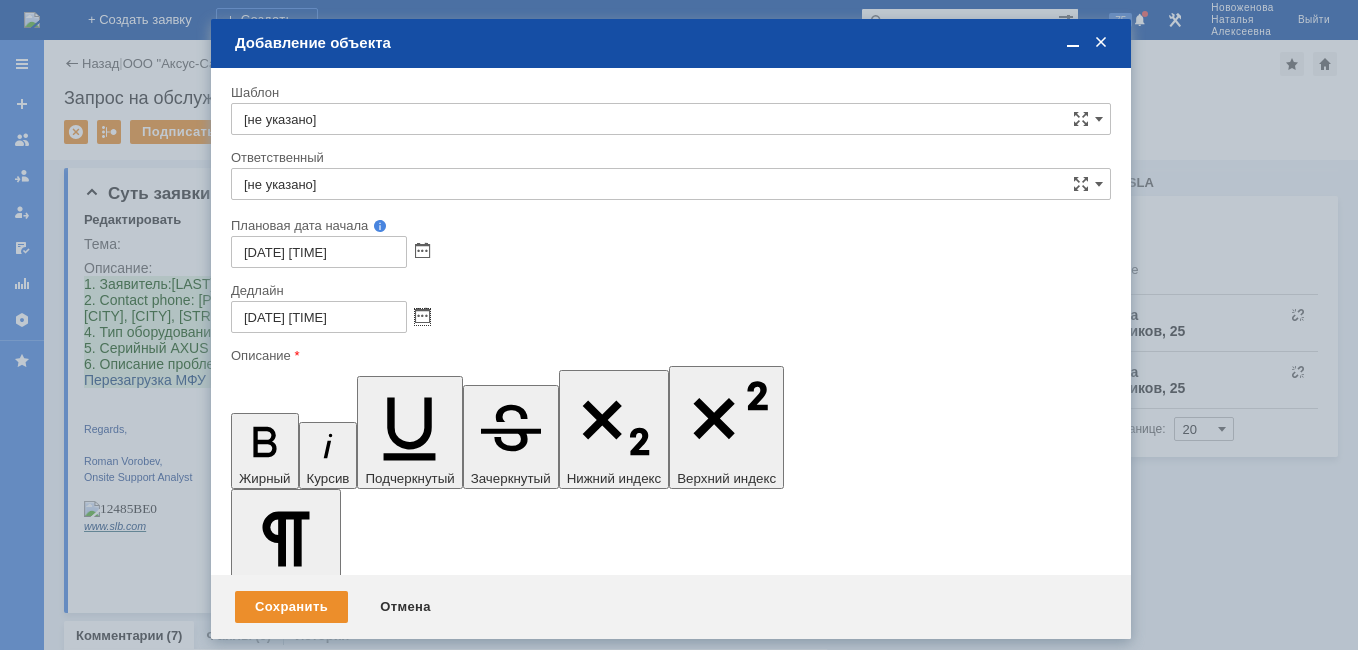 click on "07.08.2025 16:23" at bounding box center (319, 317) 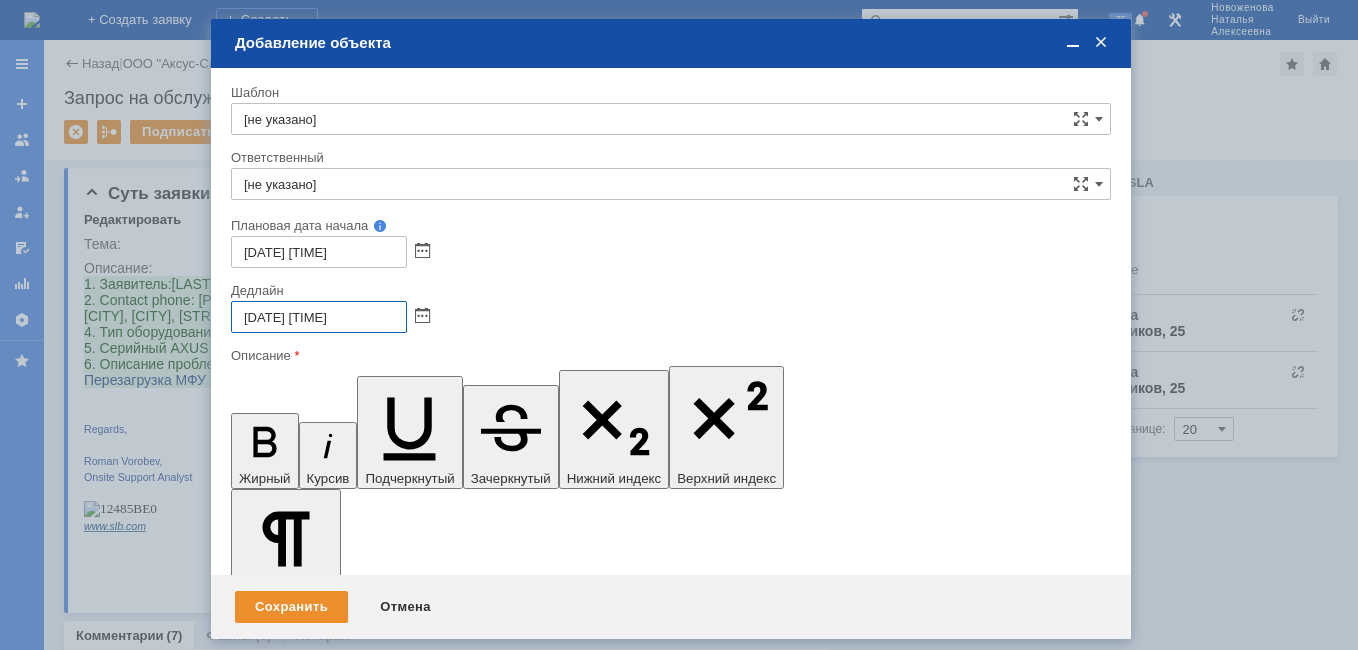 type on "07.08.2025 16:23" 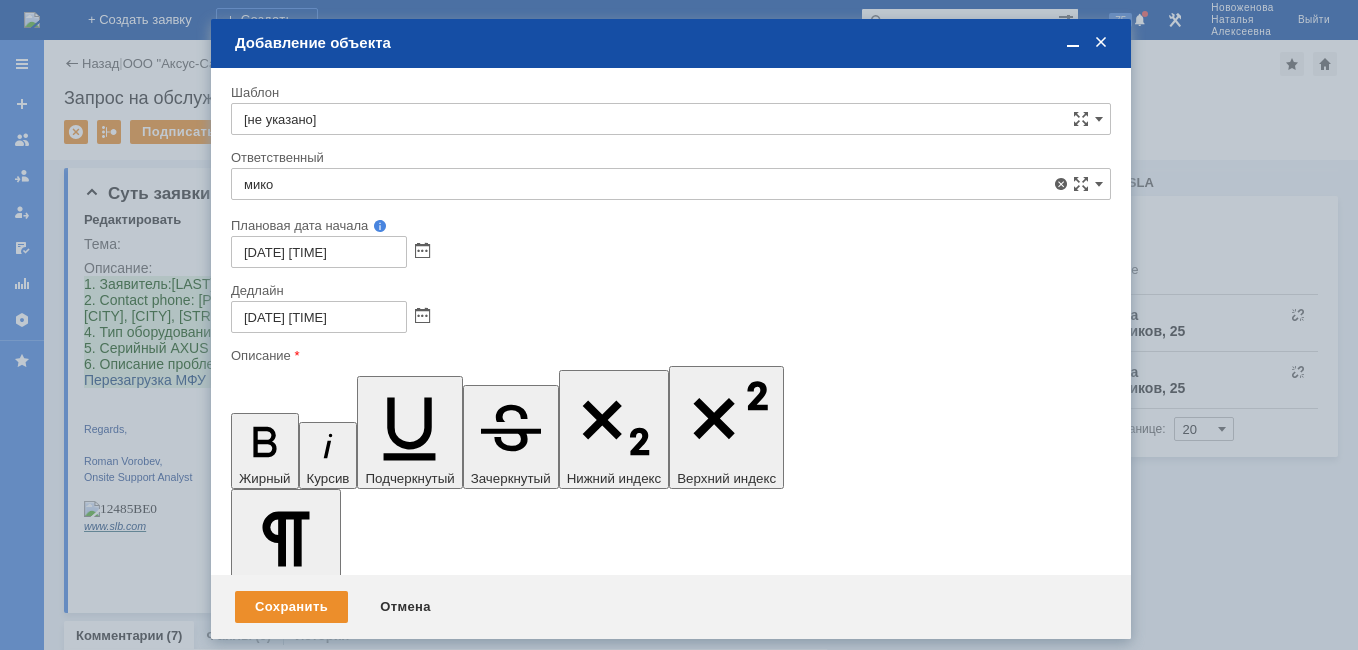 click on "менеджер МИКО" at bounding box center (671, 330) 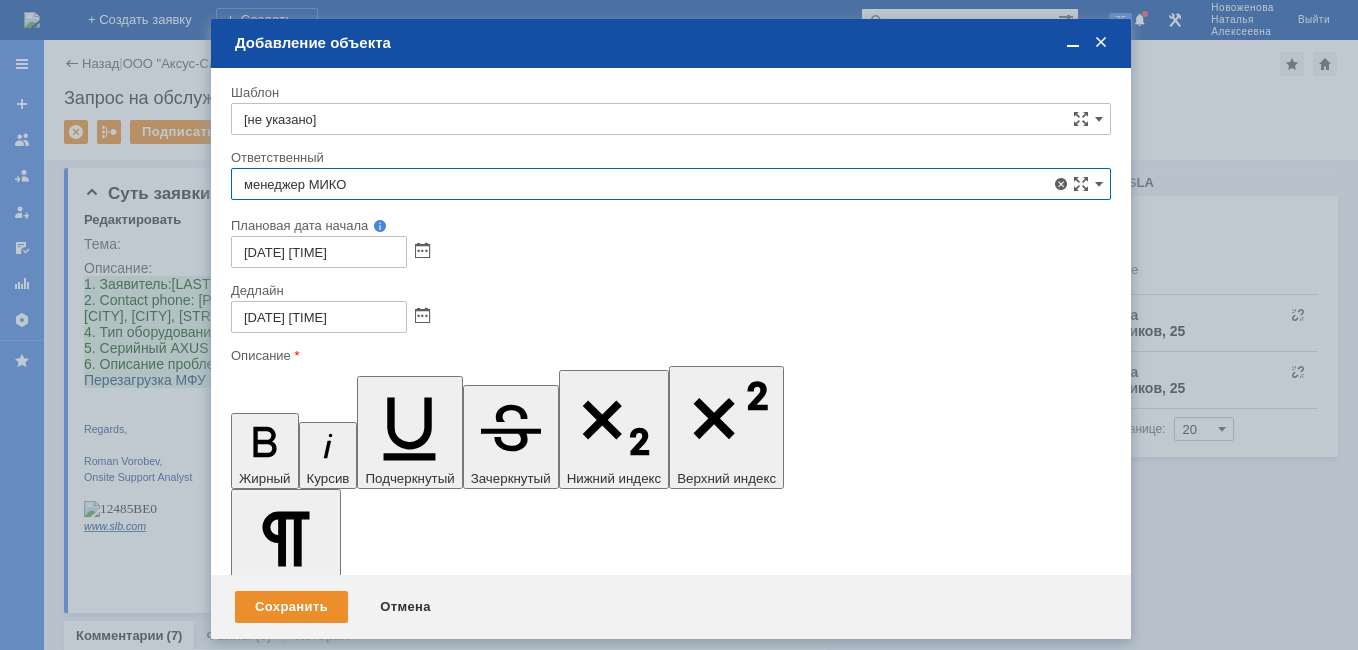 type on "менеджер МИКО" 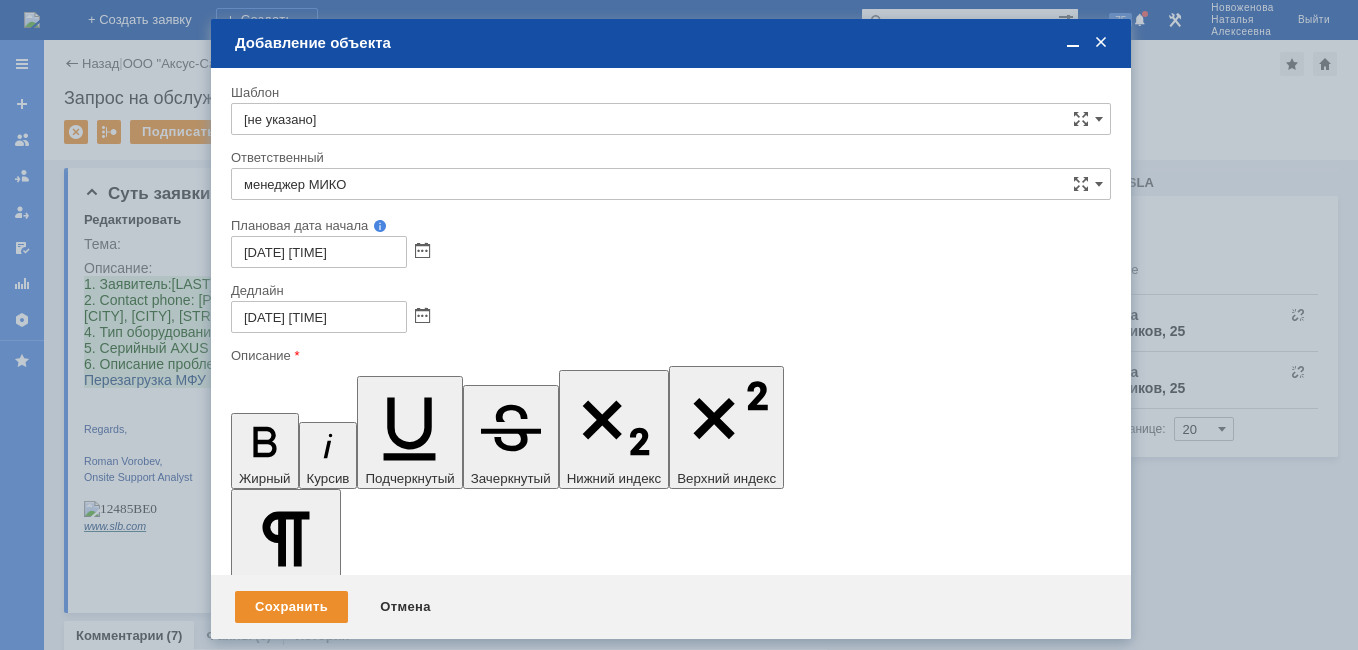 click on "Аппарат МФУ цветное Pantum CM1100ADN A4, сер. № CL8Z005151, инв. № 000590, расположение: 6 корпус 1эт., калибровочная лаборатория" at bounding box center (394, 5779) 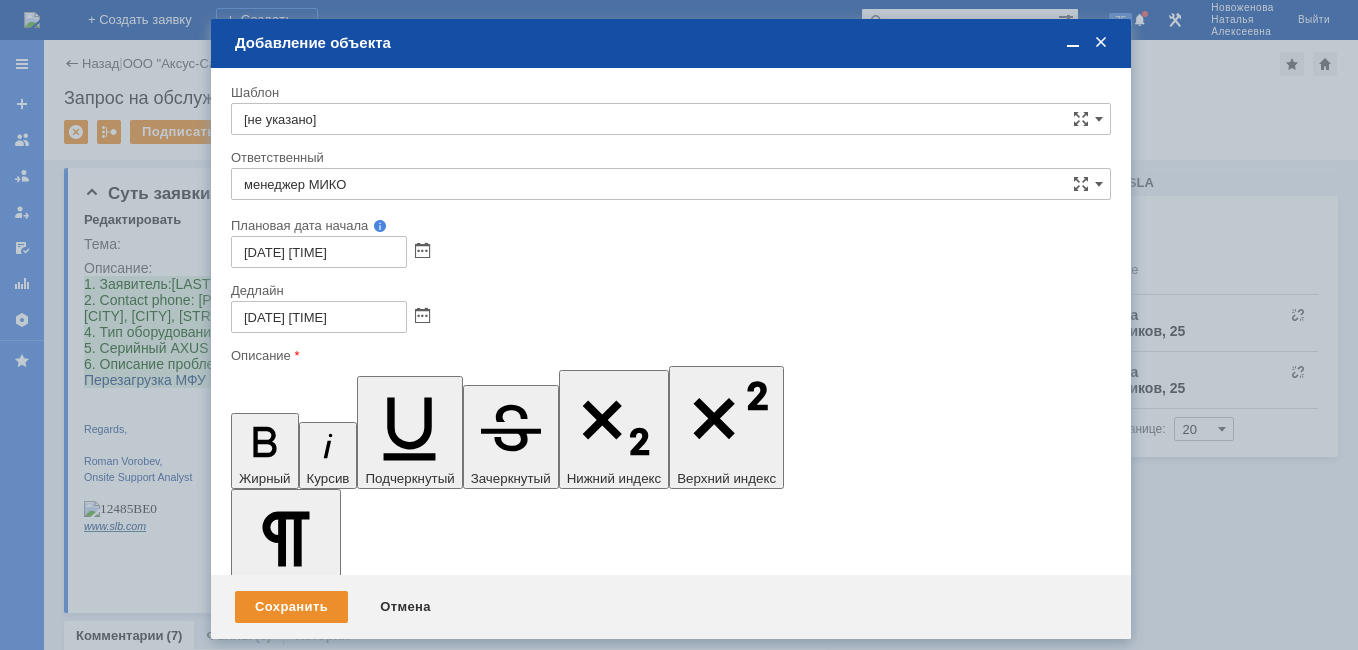 type 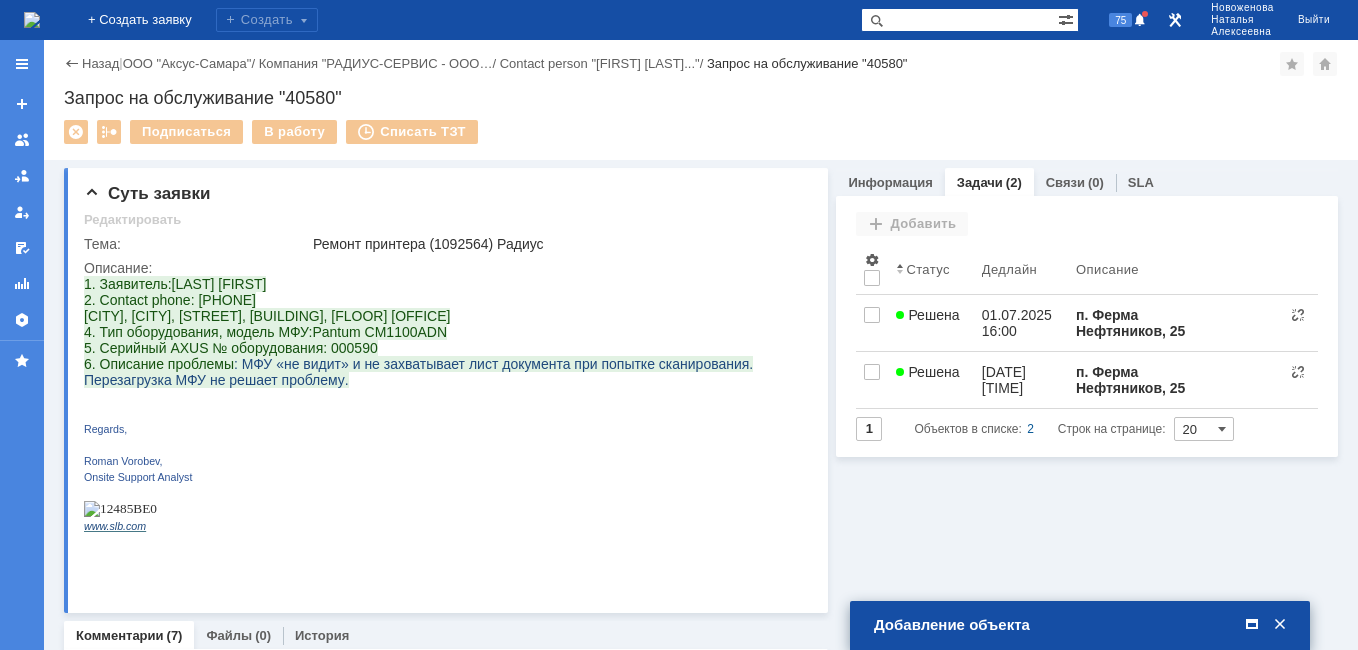 click at bounding box center (1252, 625) 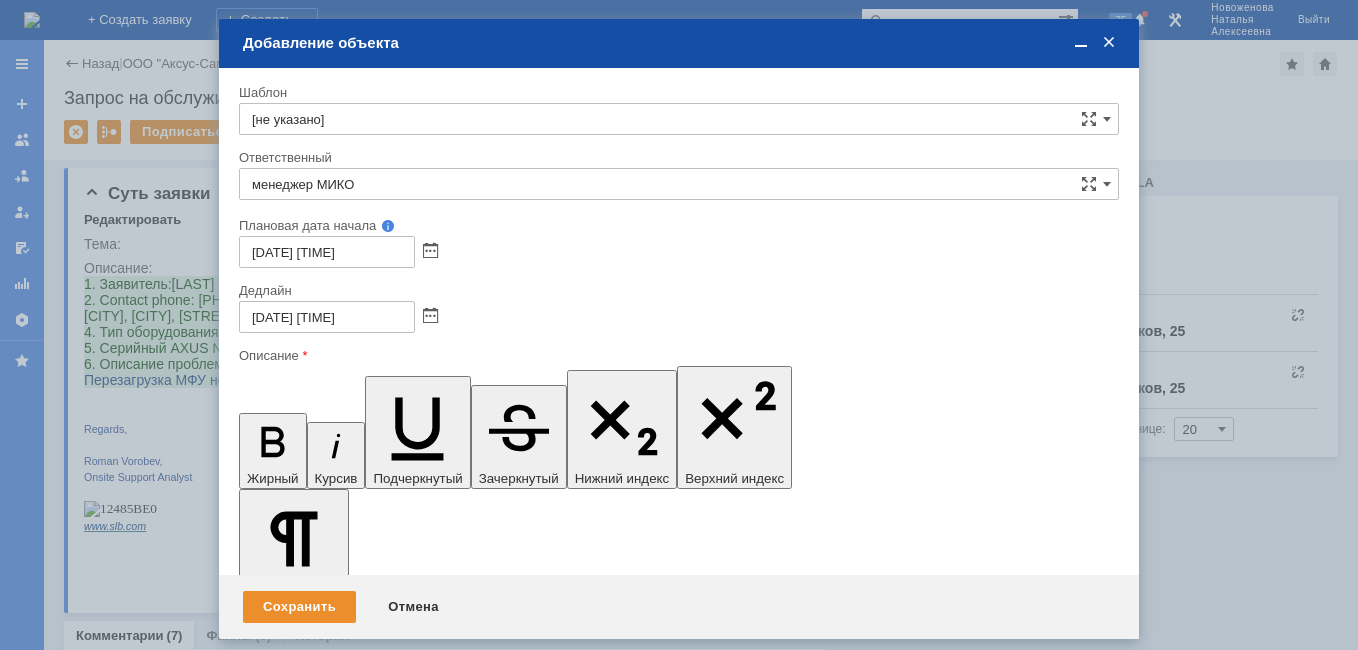 click on "Требуется замена картриджей: GG-CTL1100XK - 1 шт, GG-CTL1100XY - 1 шт.," at bounding box center (402, 5827) 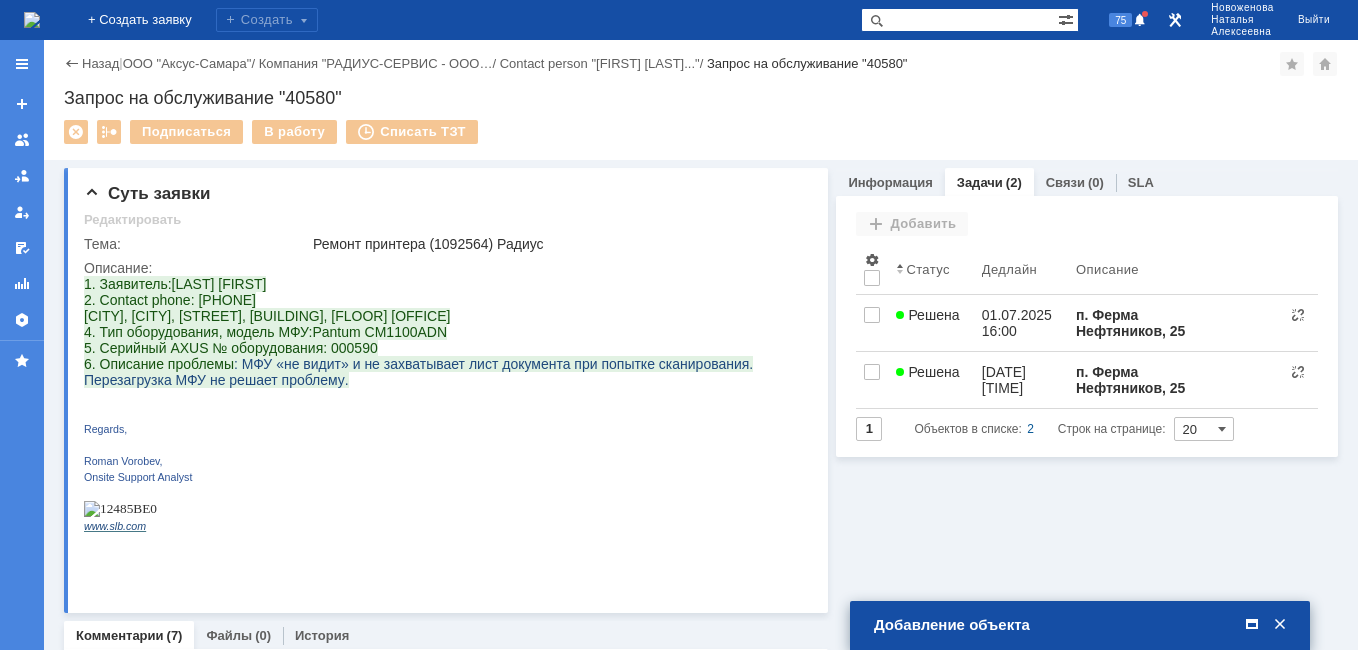click at bounding box center [1252, 625] 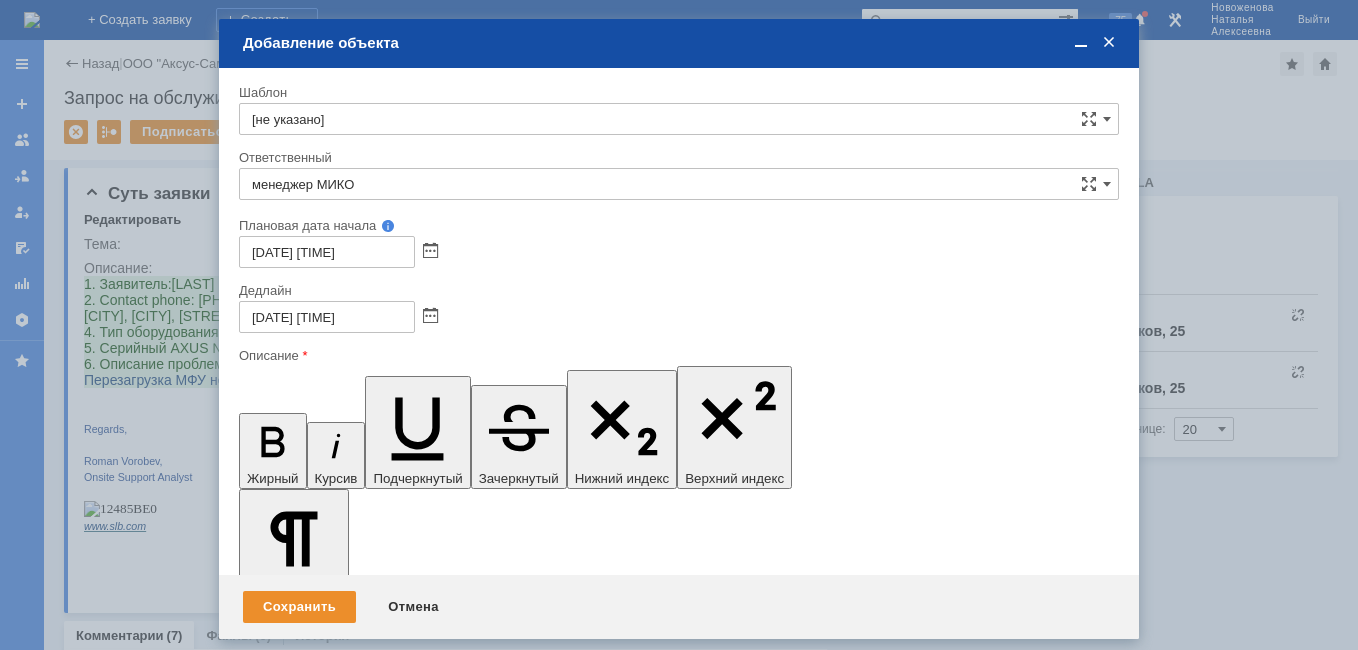 click on "Требуется замена картриджей: GG-CTL1100XK - 1 шт, GG-CTL1100XY - 1 шт., GG-CTL1100XC - 1 шт." at bounding box center [402, 5835] 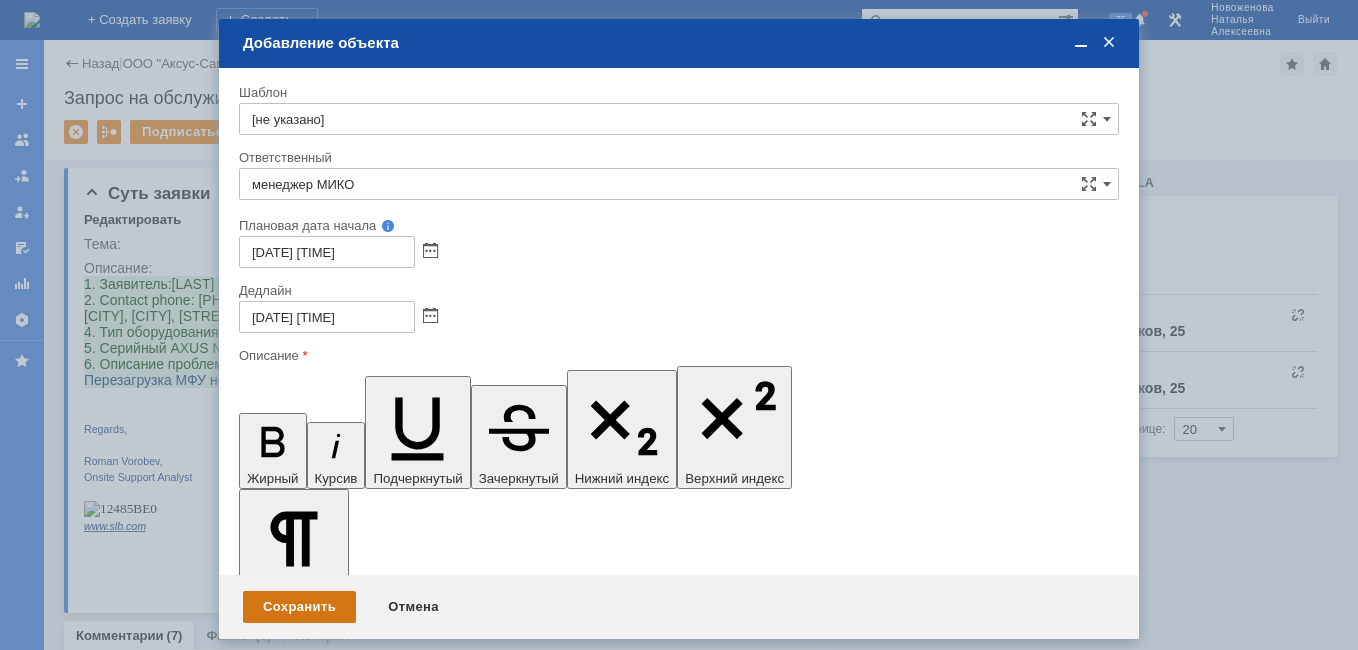 click on "Сохранить" at bounding box center (299, 607) 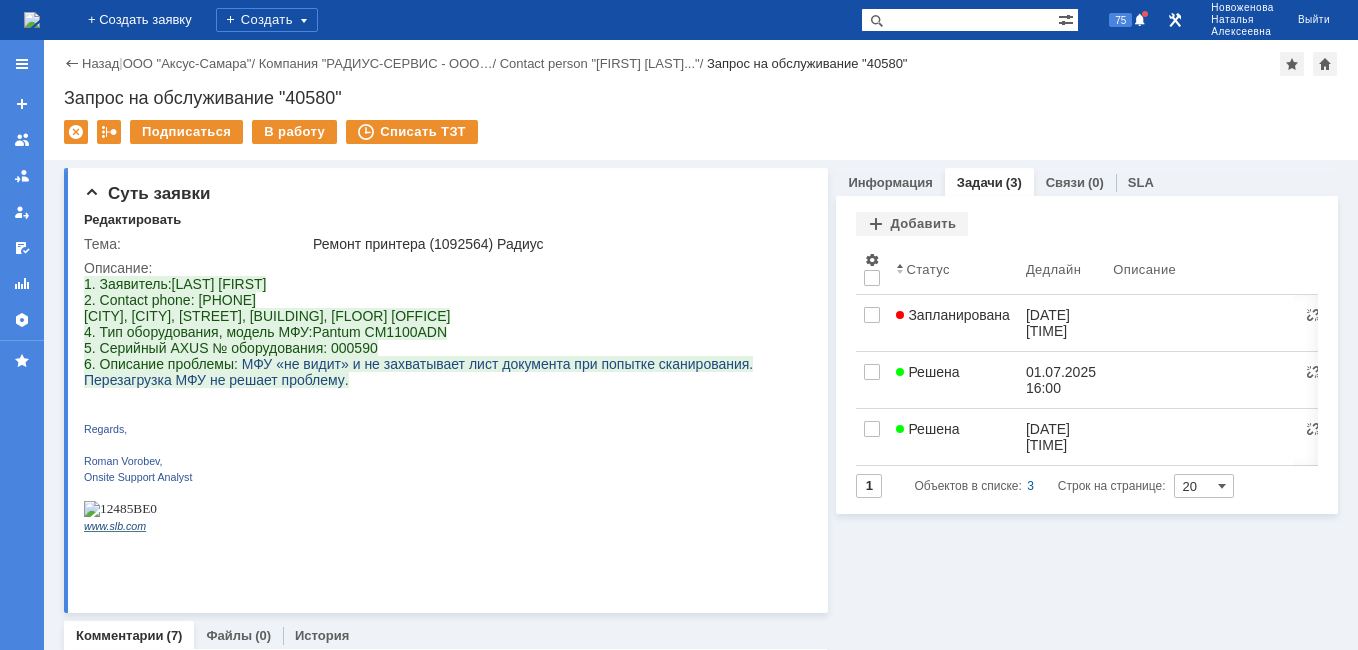 scroll, scrollTop: 0, scrollLeft: 0, axis: both 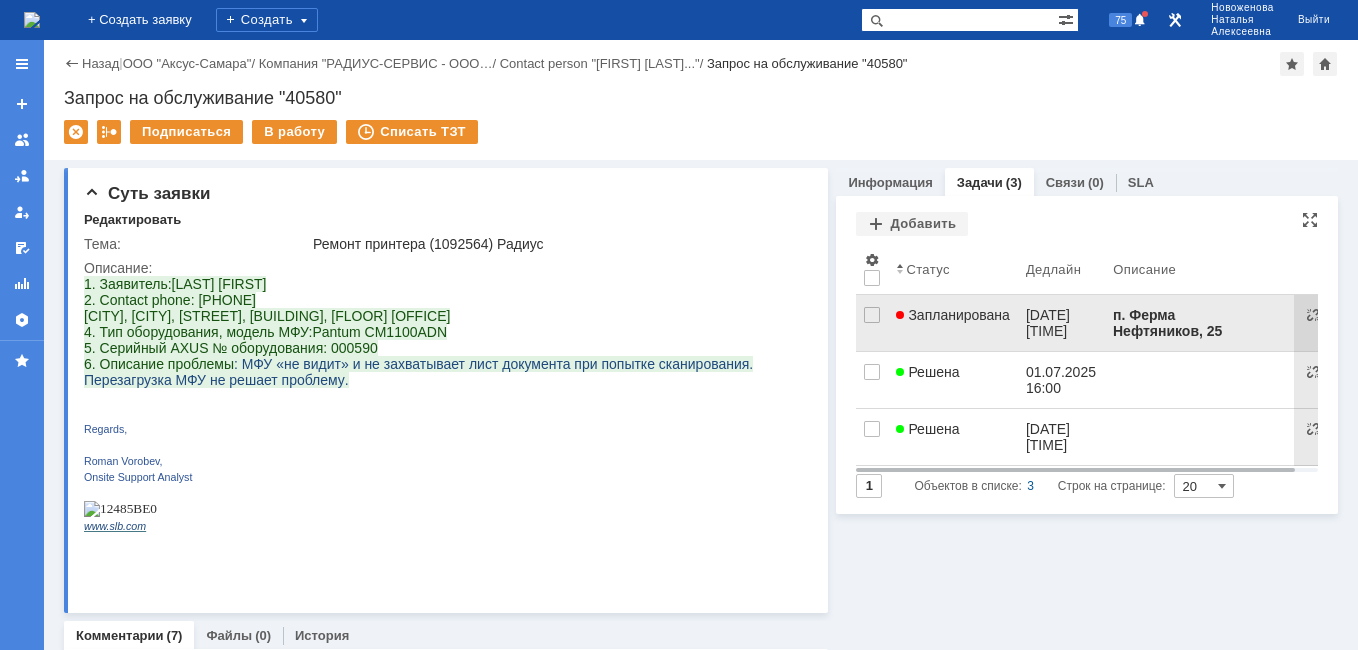 click on "Запланирована" at bounding box center [953, 323] 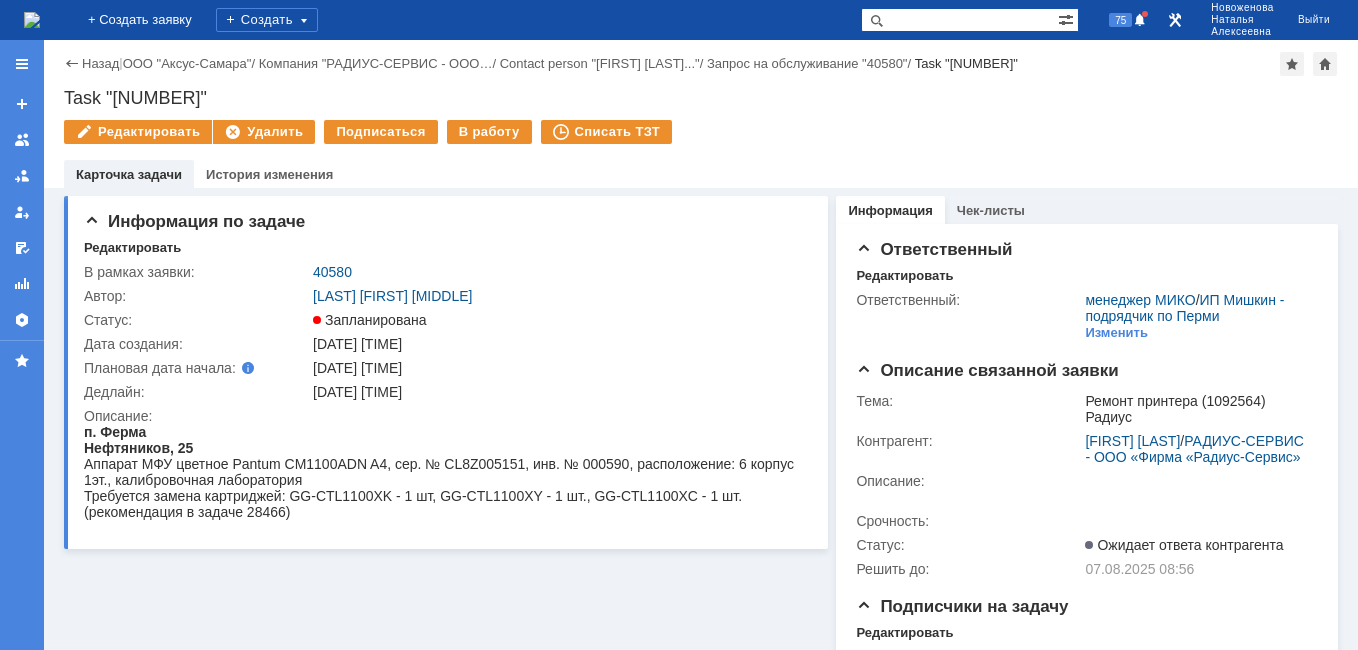 scroll, scrollTop: 0, scrollLeft: 0, axis: both 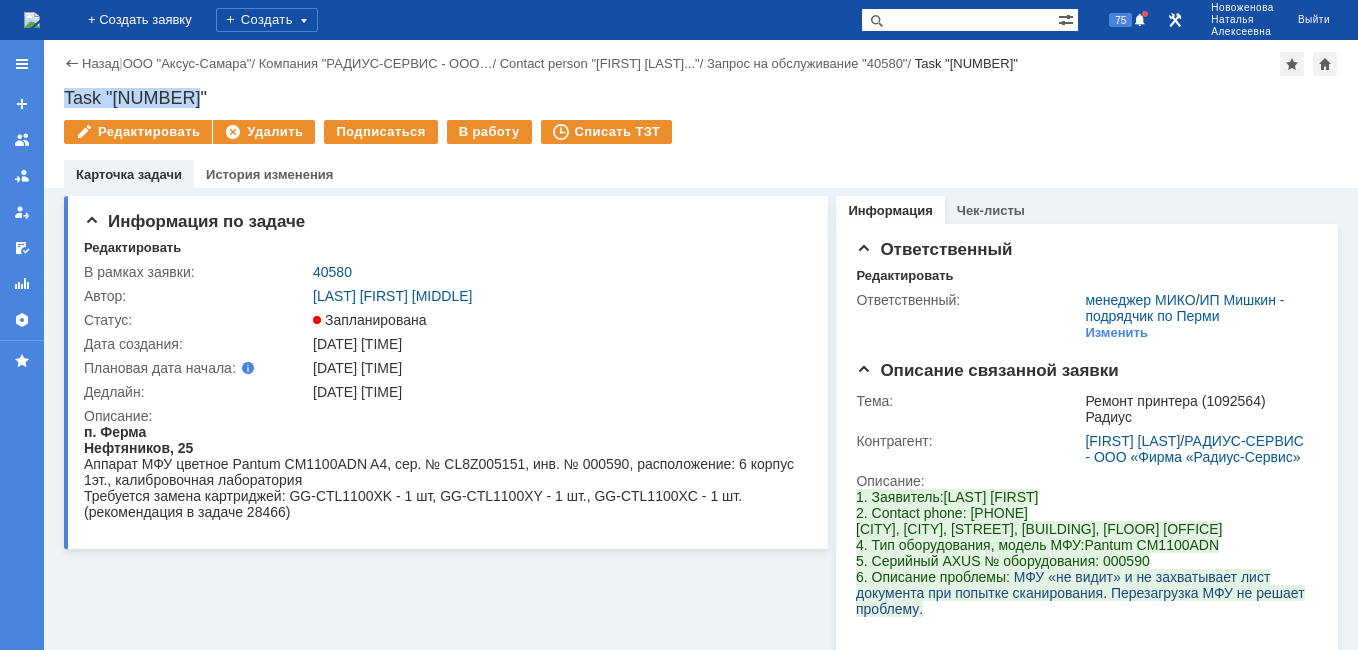 drag, startPoint x: 214, startPoint y: 99, endPoint x: 68, endPoint y: 99, distance: 146 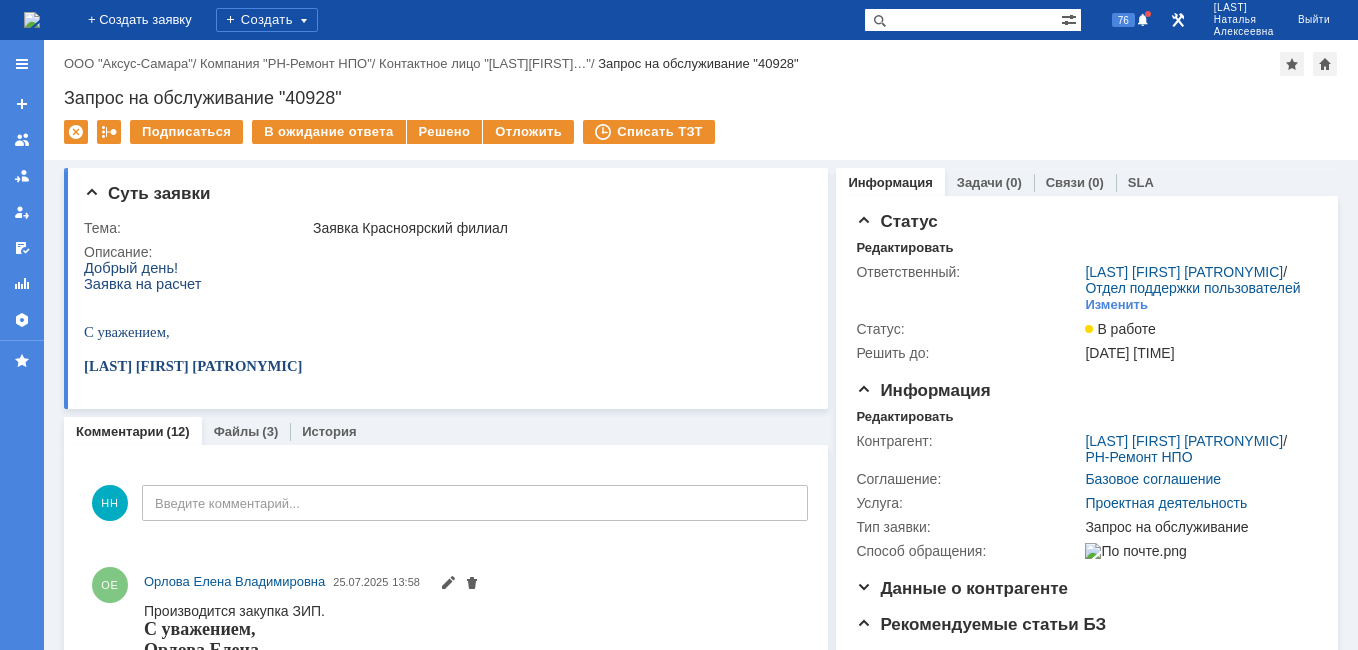 scroll, scrollTop: 0, scrollLeft: 0, axis: both 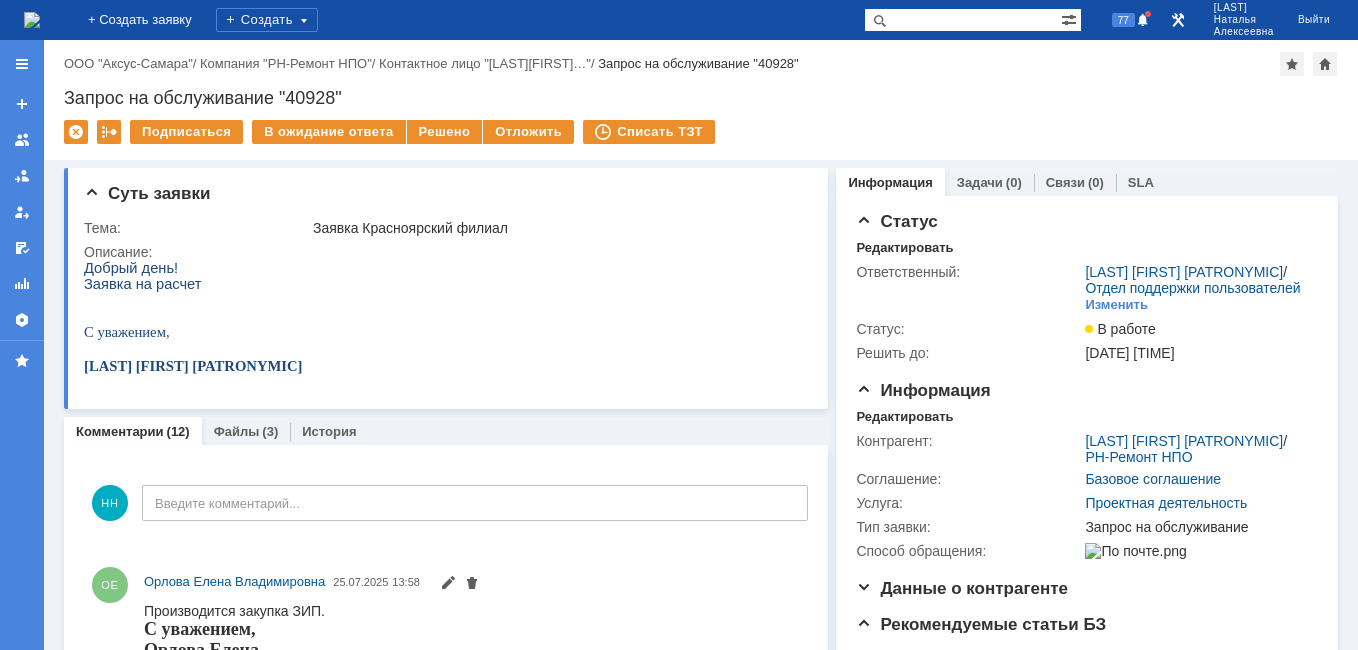 click at bounding box center (32, 20) 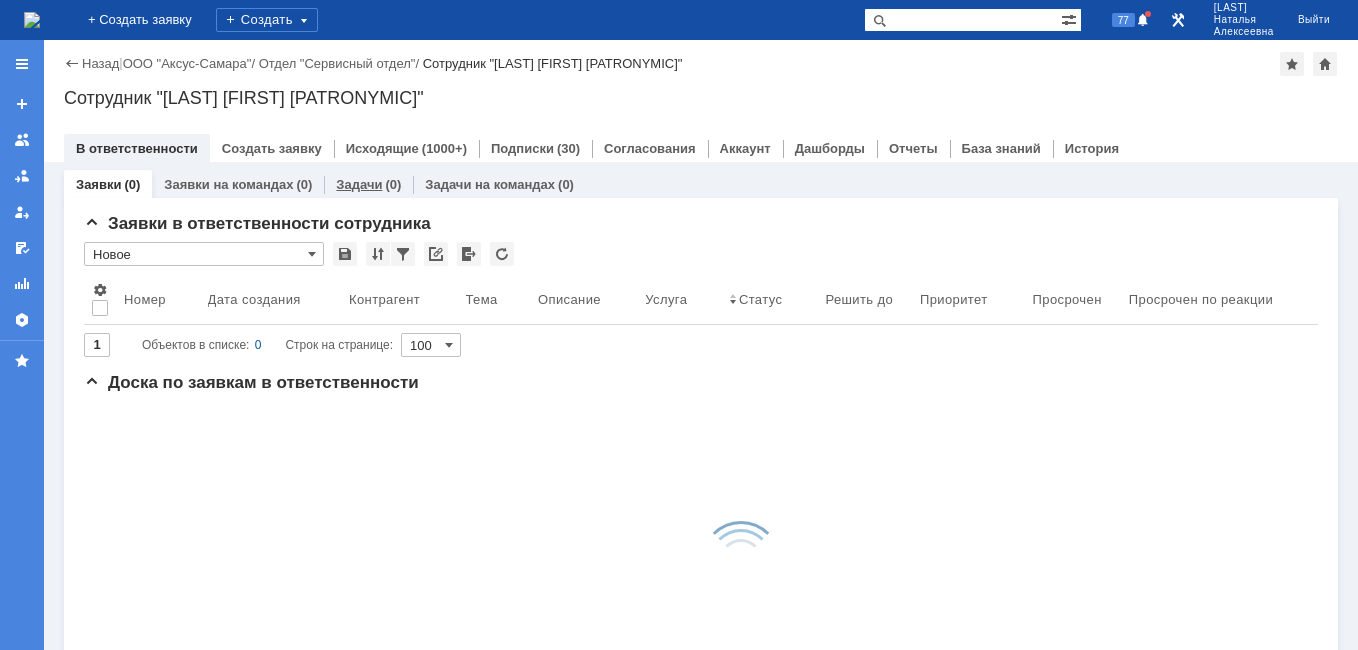 scroll, scrollTop: 0, scrollLeft: 0, axis: both 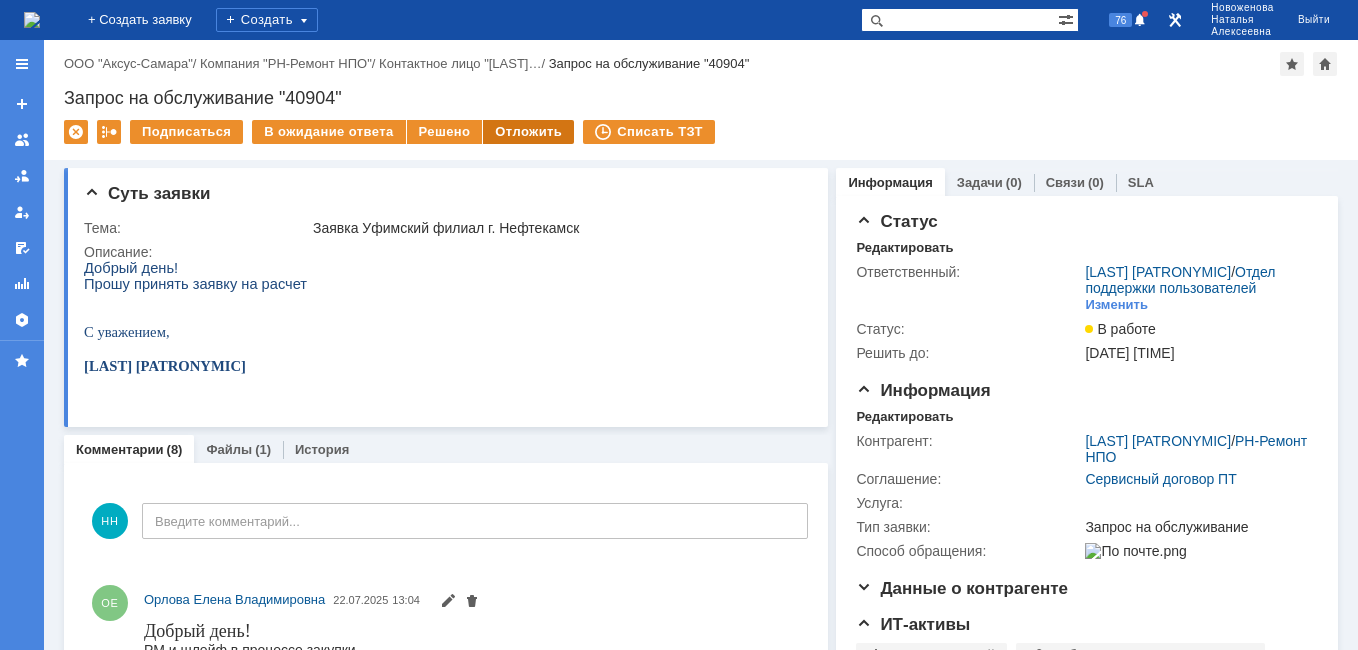 click on "Отложить" at bounding box center (528, 132) 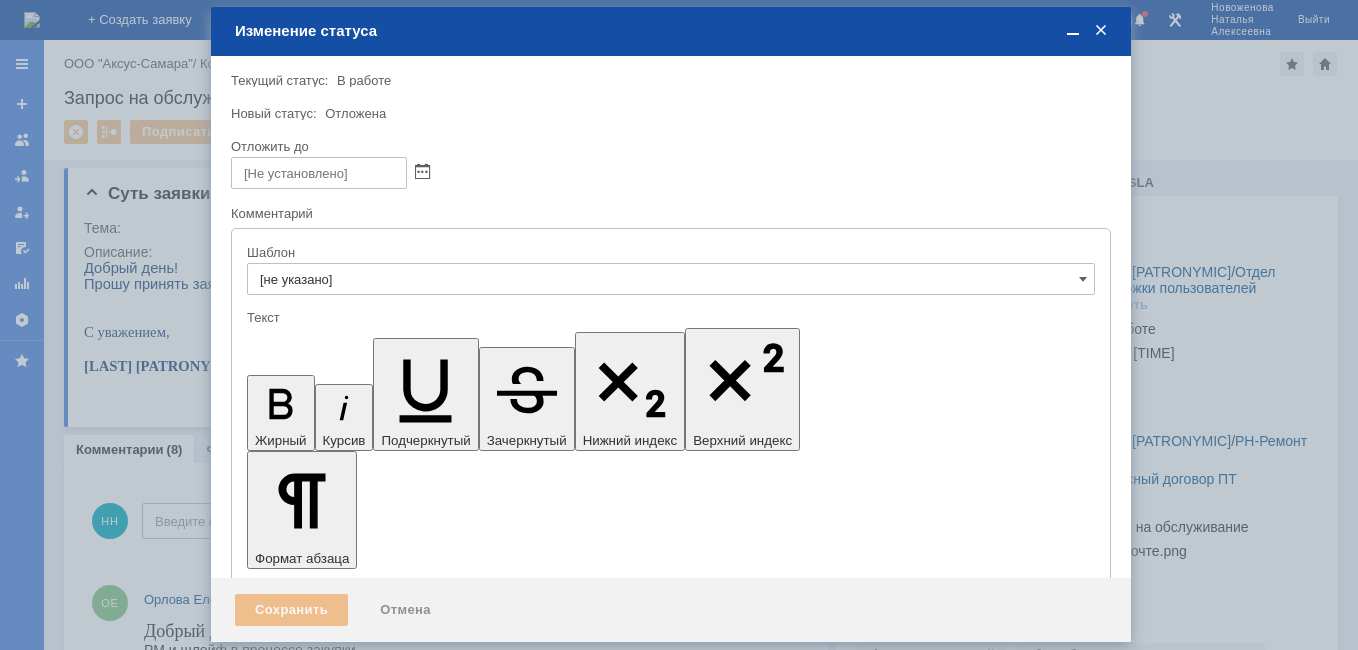 scroll, scrollTop: 0, scrollLeft: 0, axis: both 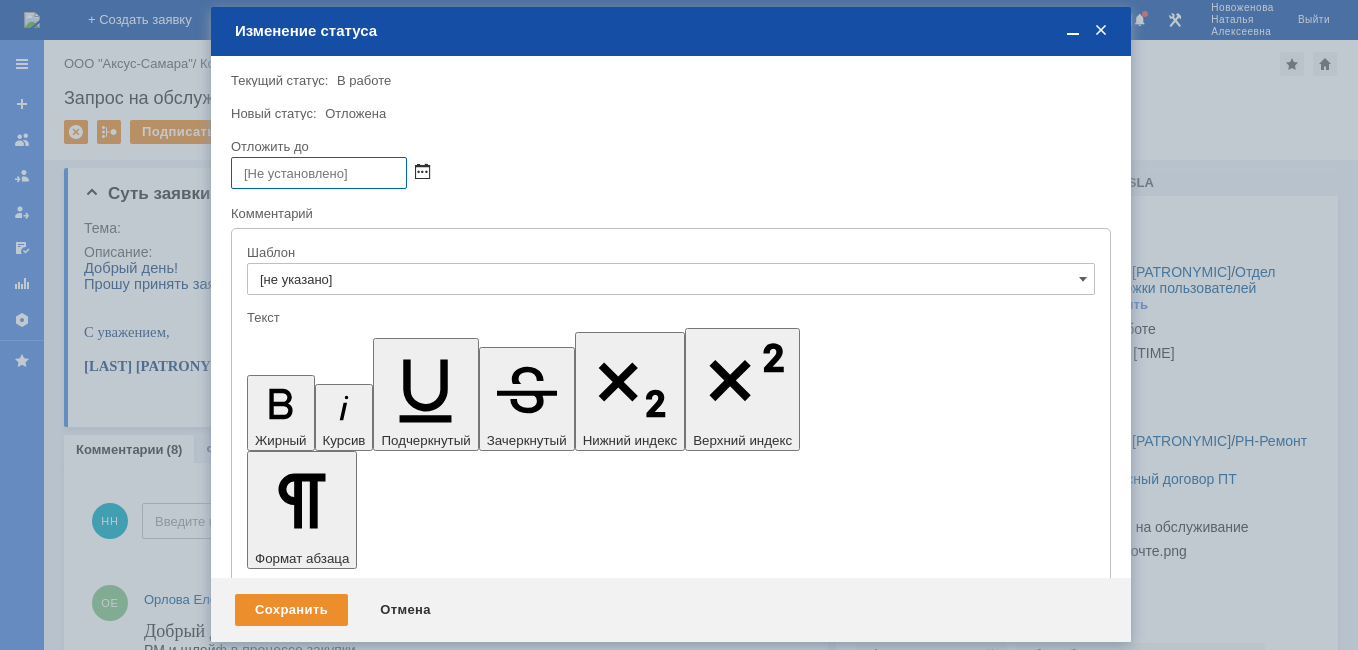 click at bounding box center [422, 173] 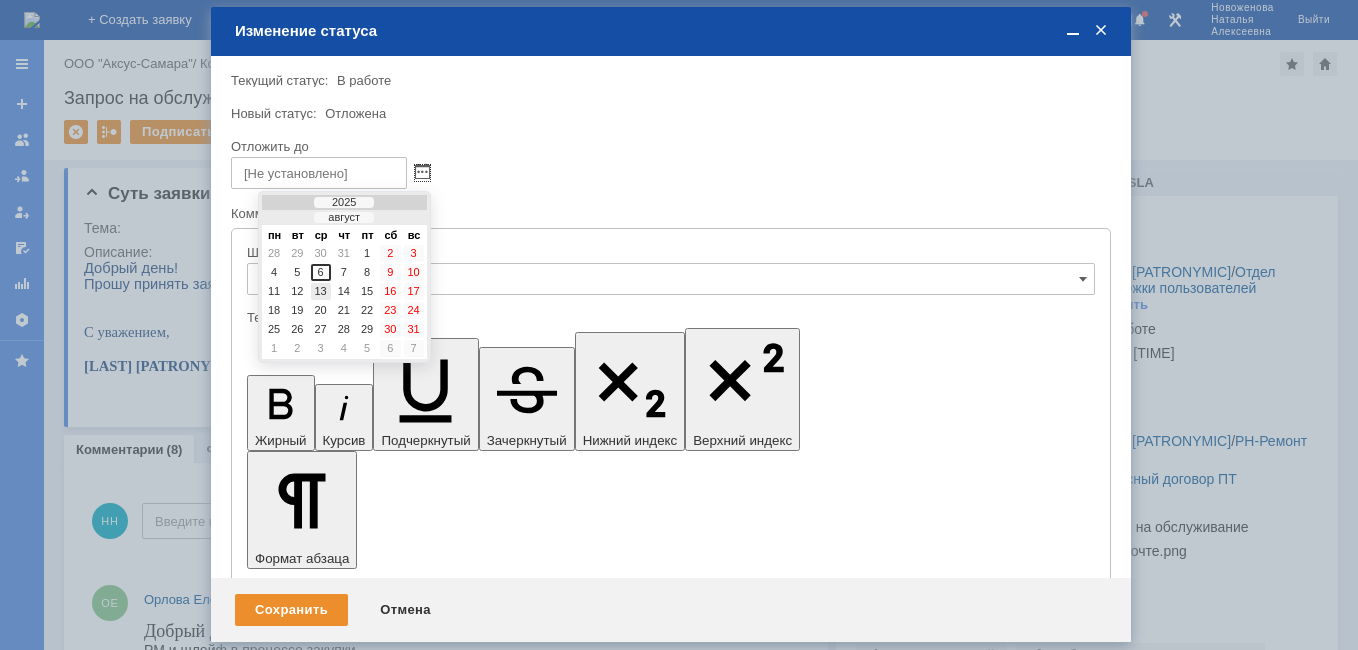 click on "13" at bounding box center (321, 291) 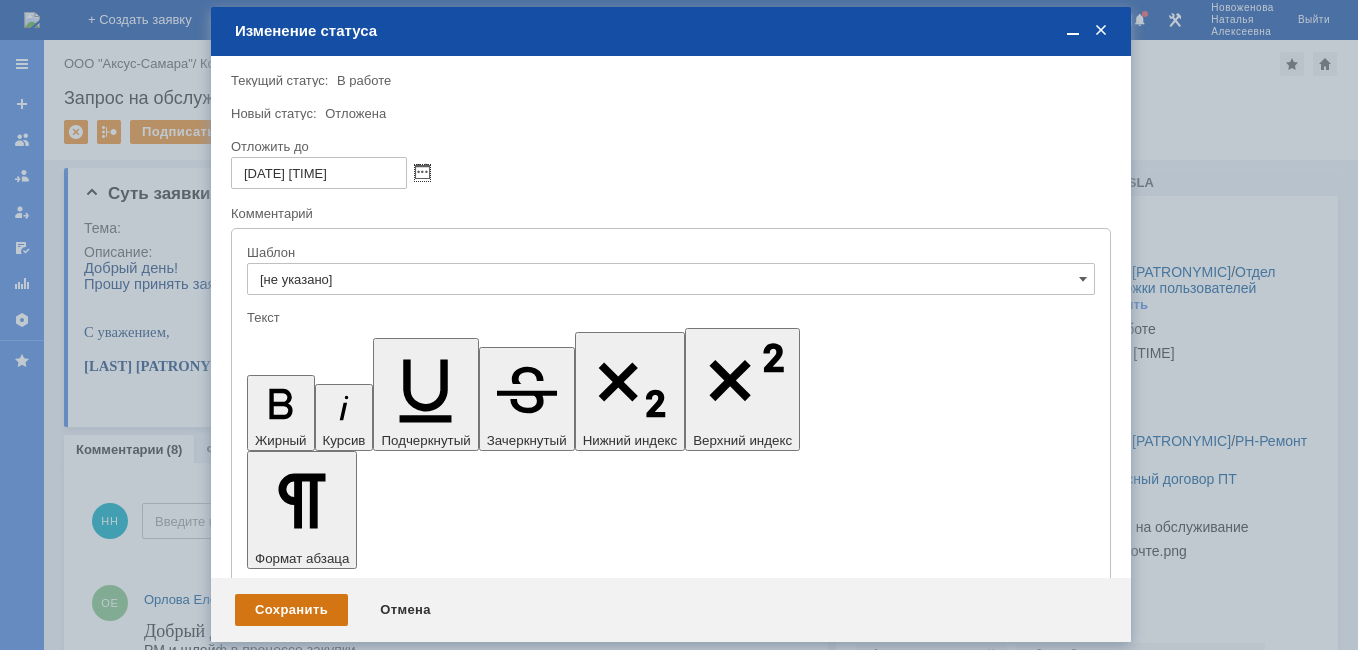 click on "Сохранить" at bounding box center [291, 610] 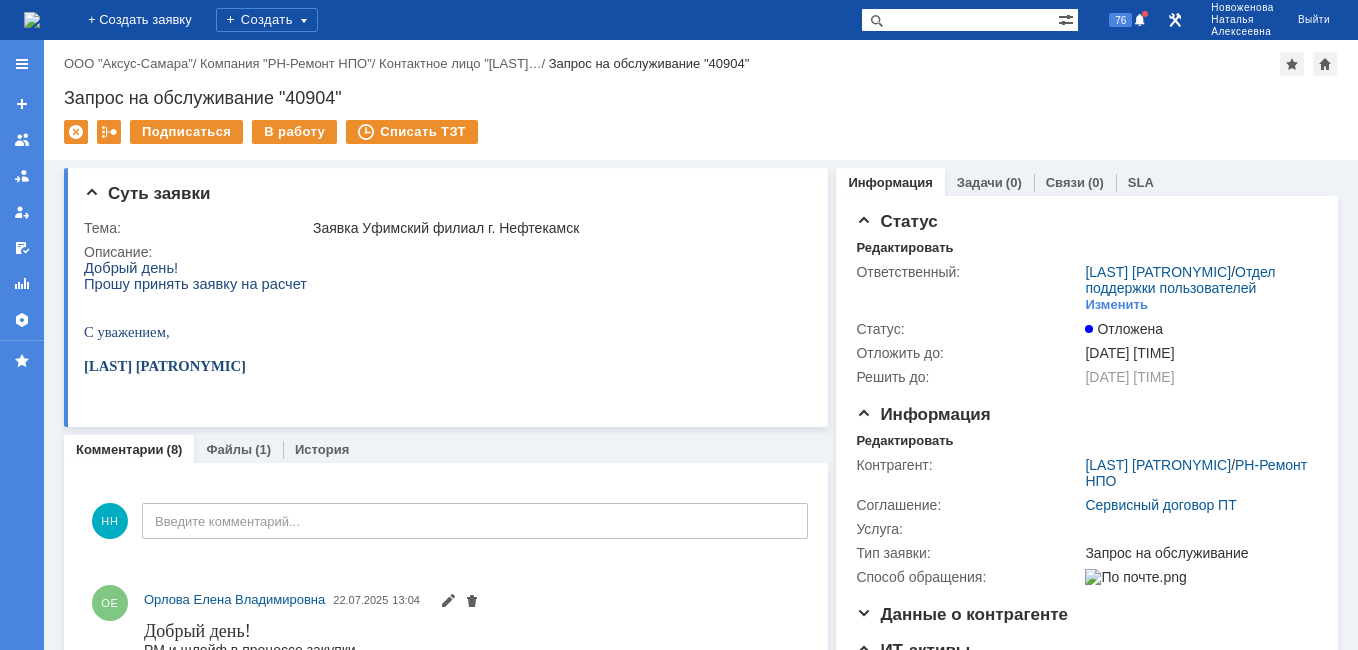 scroll, scrollTop: 0, scrollLeft: 0, axis: both 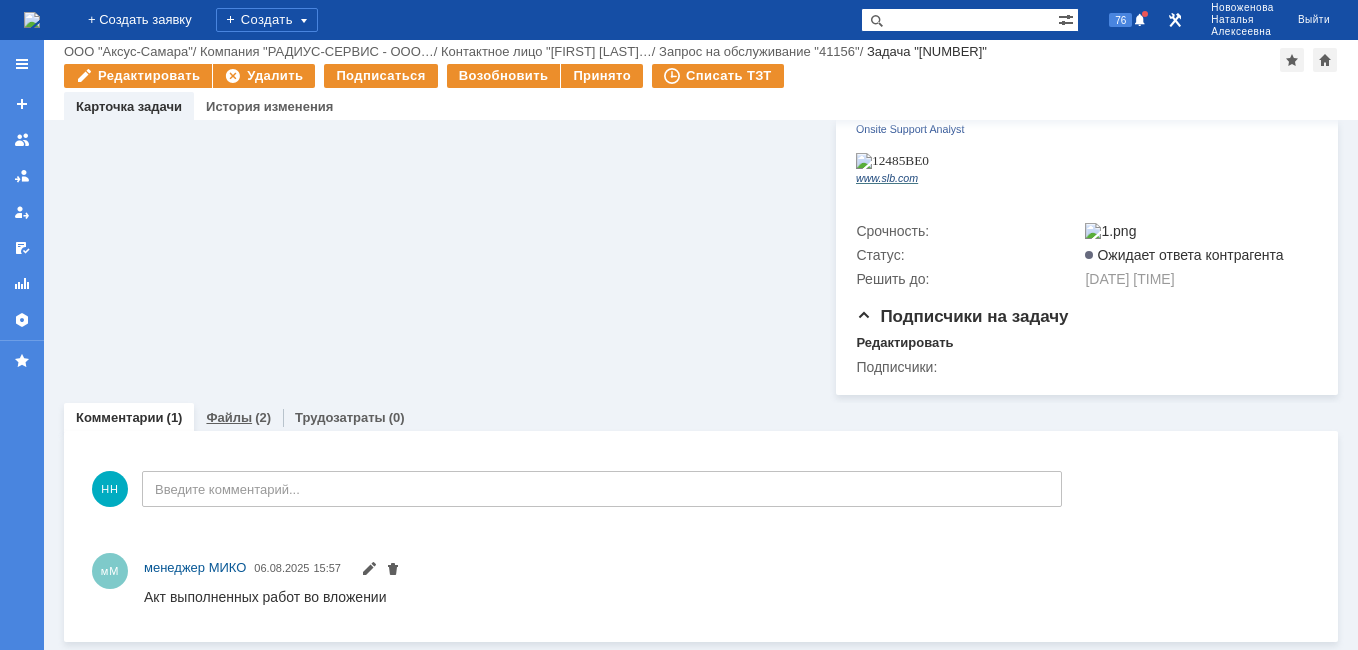 click on "Файлы" at bounding box center (229, 417) 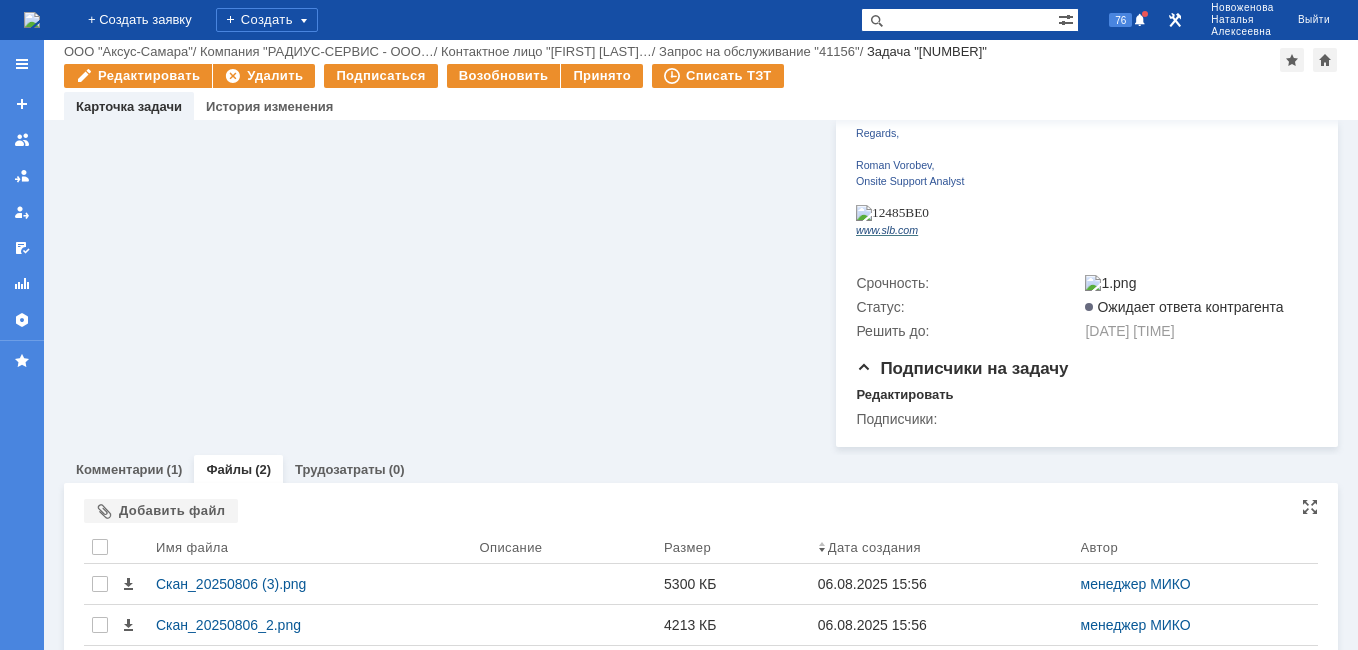 scroll, scrollTop: 769, scrollLeft: 0, axis: vertical 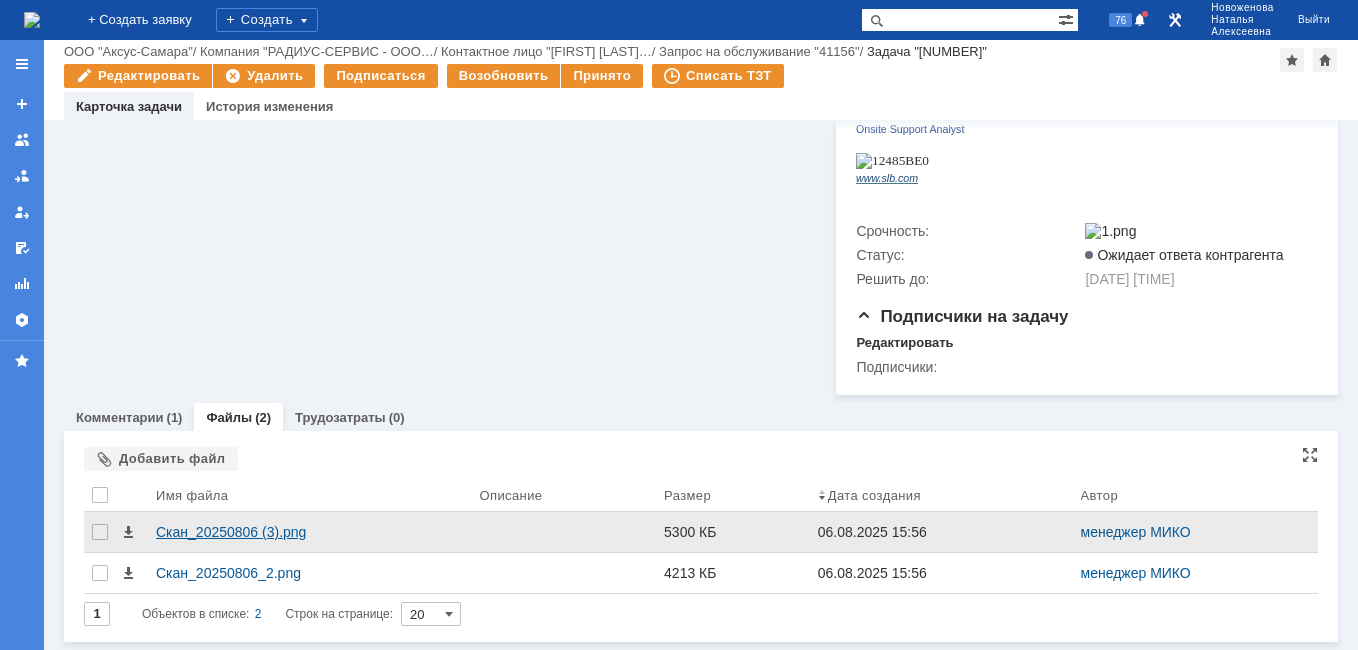 click on "Скан_20250806 (3).png" at bounding box center (310, 532) 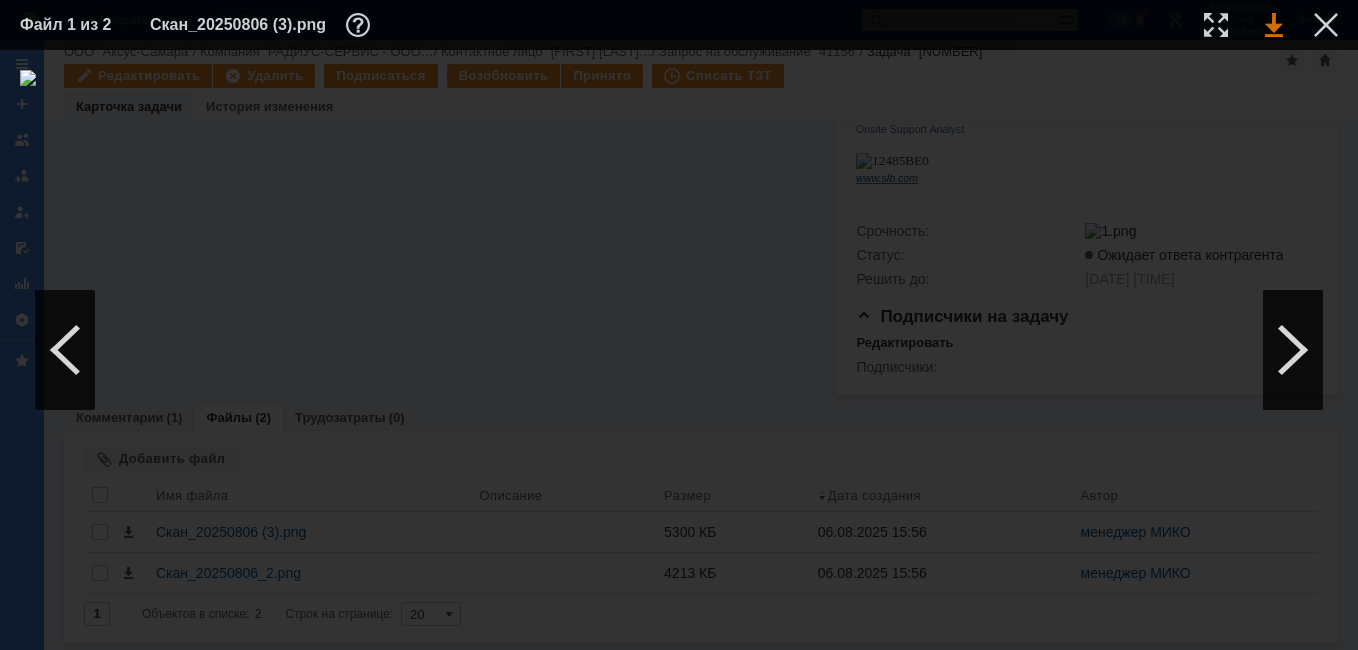 click at bounding box center (1274, 25) 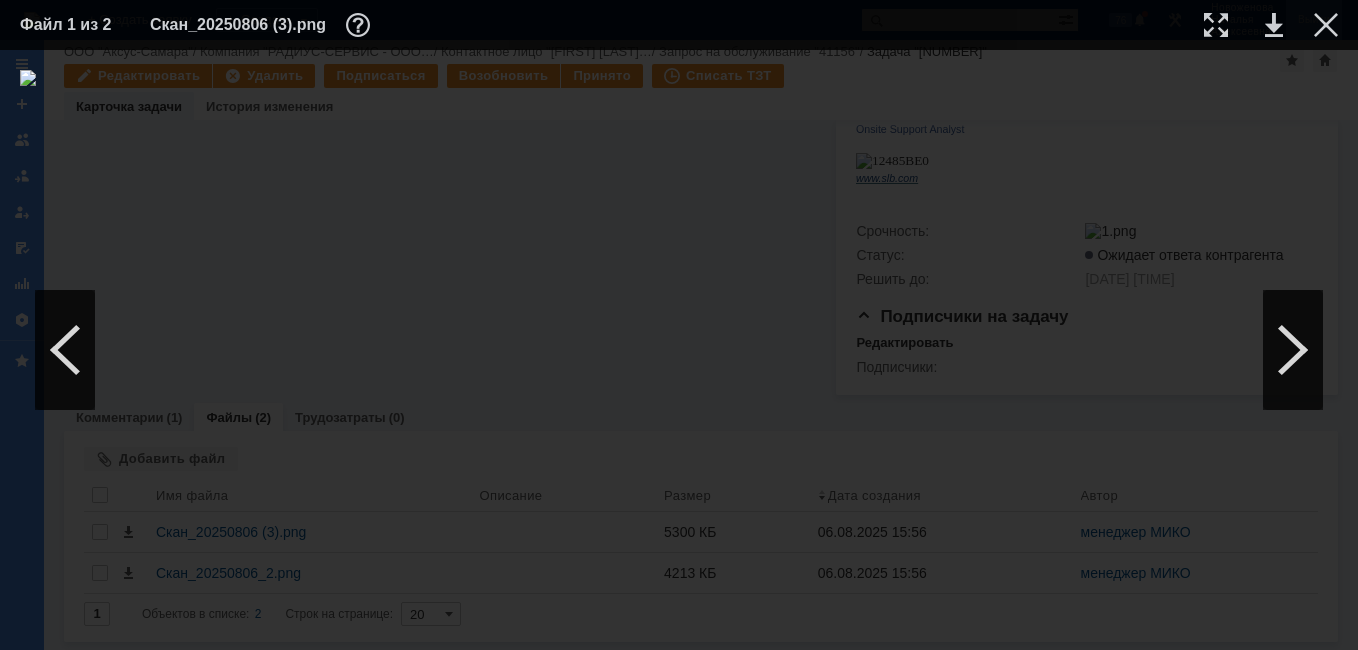 click at bounding box center [1326, 25] 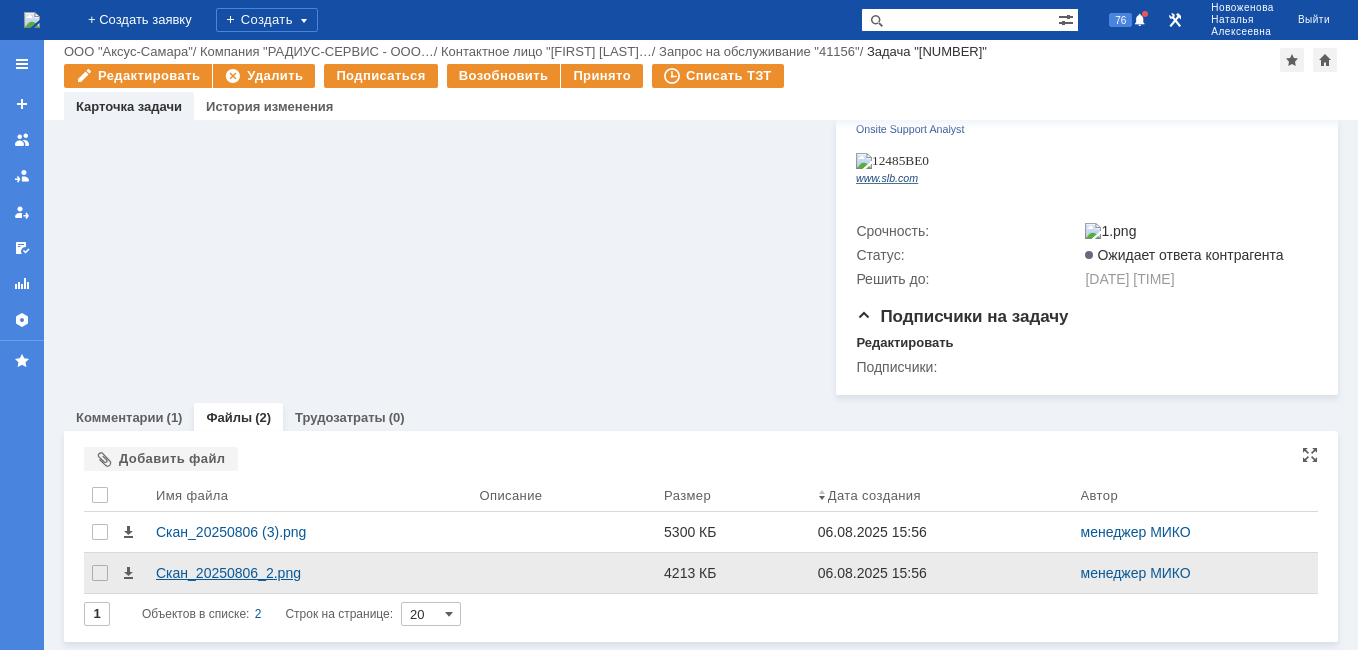click on "Скан_20250806_2.png" at bounding box center (310, 573) 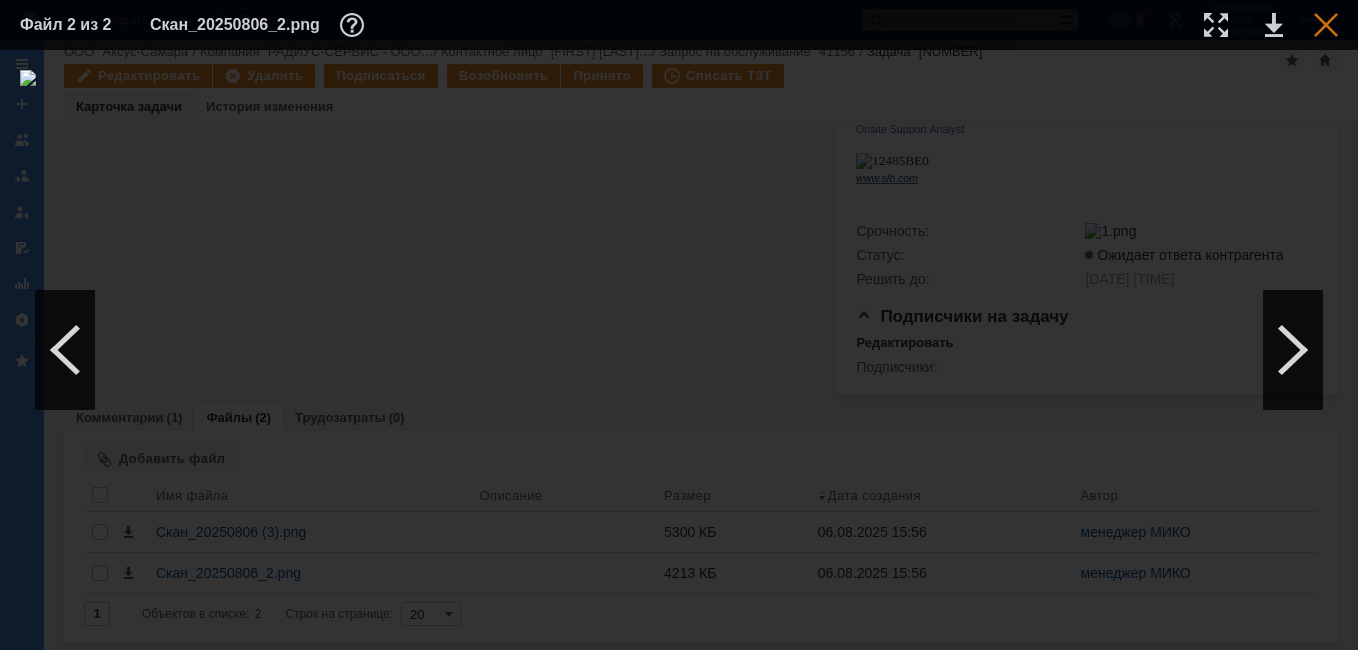 click at bounding box center (1326, 25) 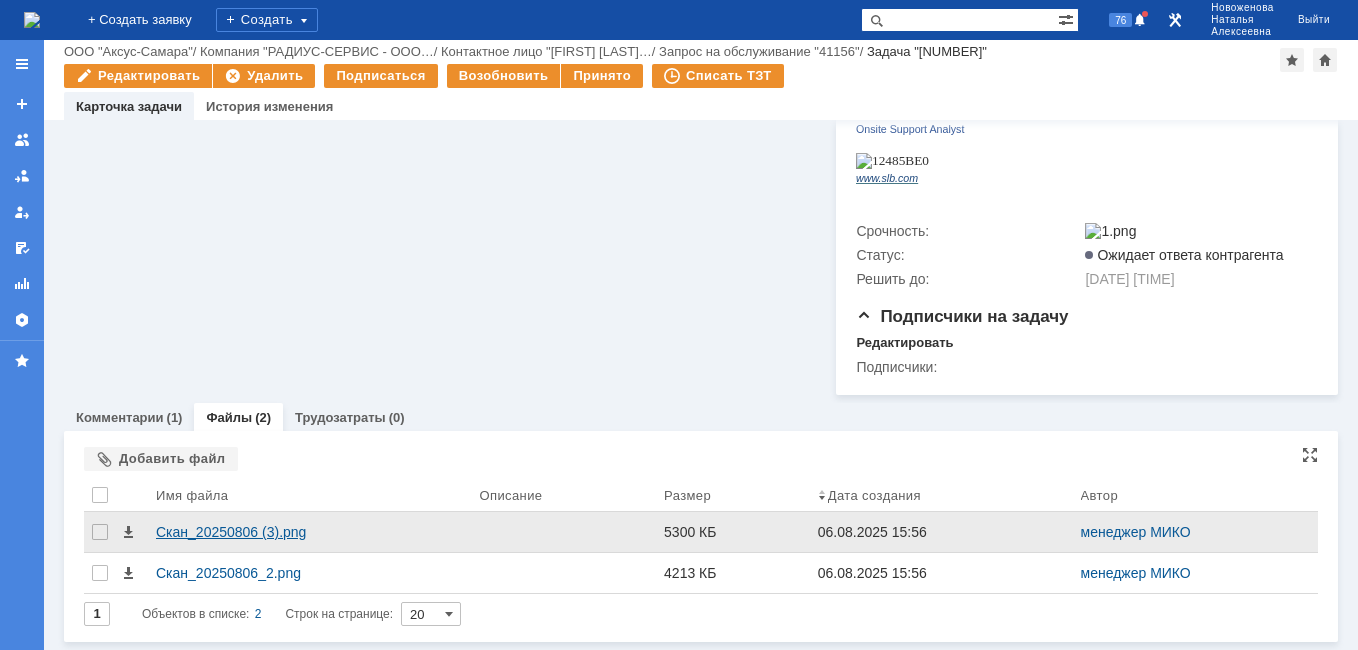 click on "Скан_20250806 (3).png" at bounding box center [310, 532] 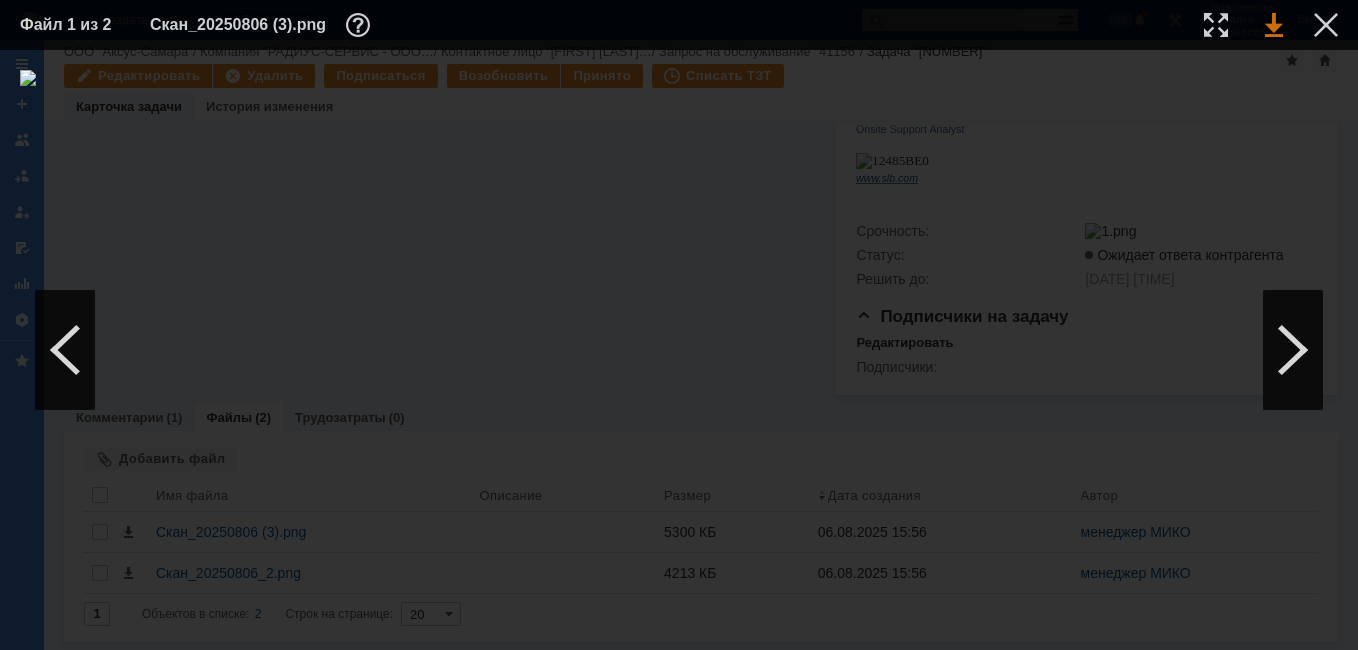 click at bounding box center [1274, 25] 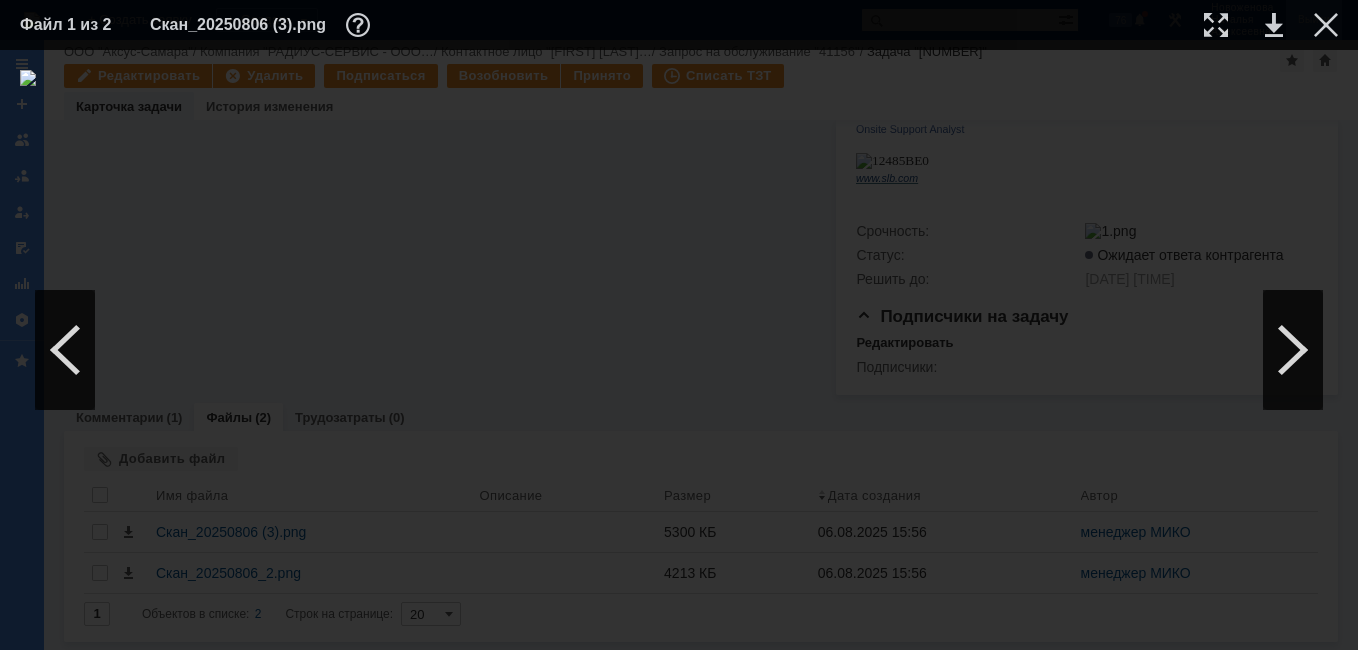 click at bounding box center [1326, 25] 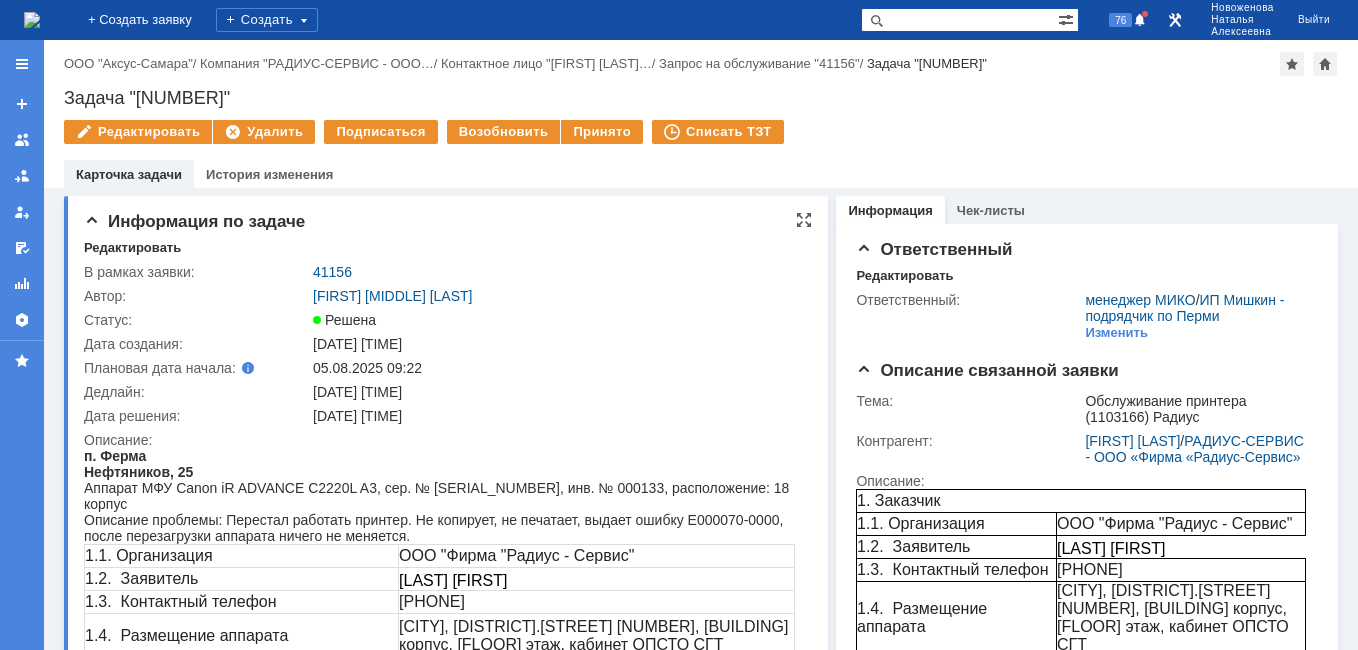 scroll, scrollTop: 200, scrollLeft: 0, axis: vertical 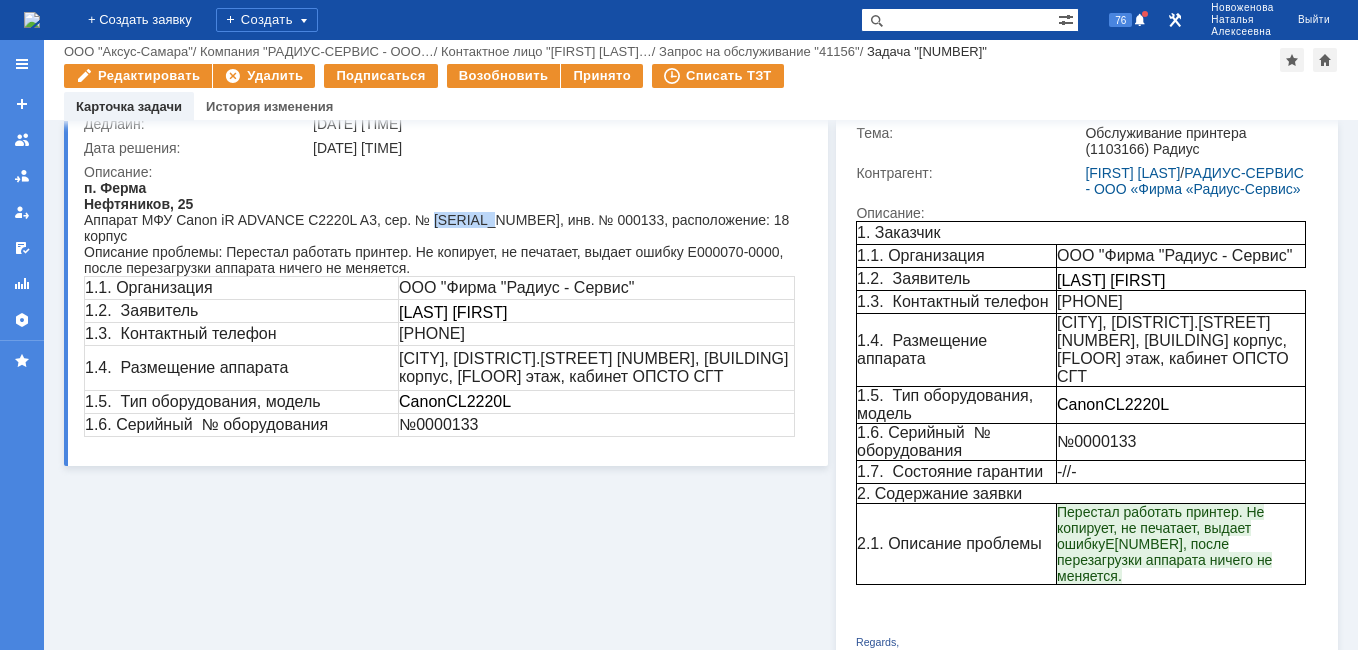 drag, startPoint x: 484, startPoint y: 219, endPoint x: 424, endPoint y: 219, distance: 60 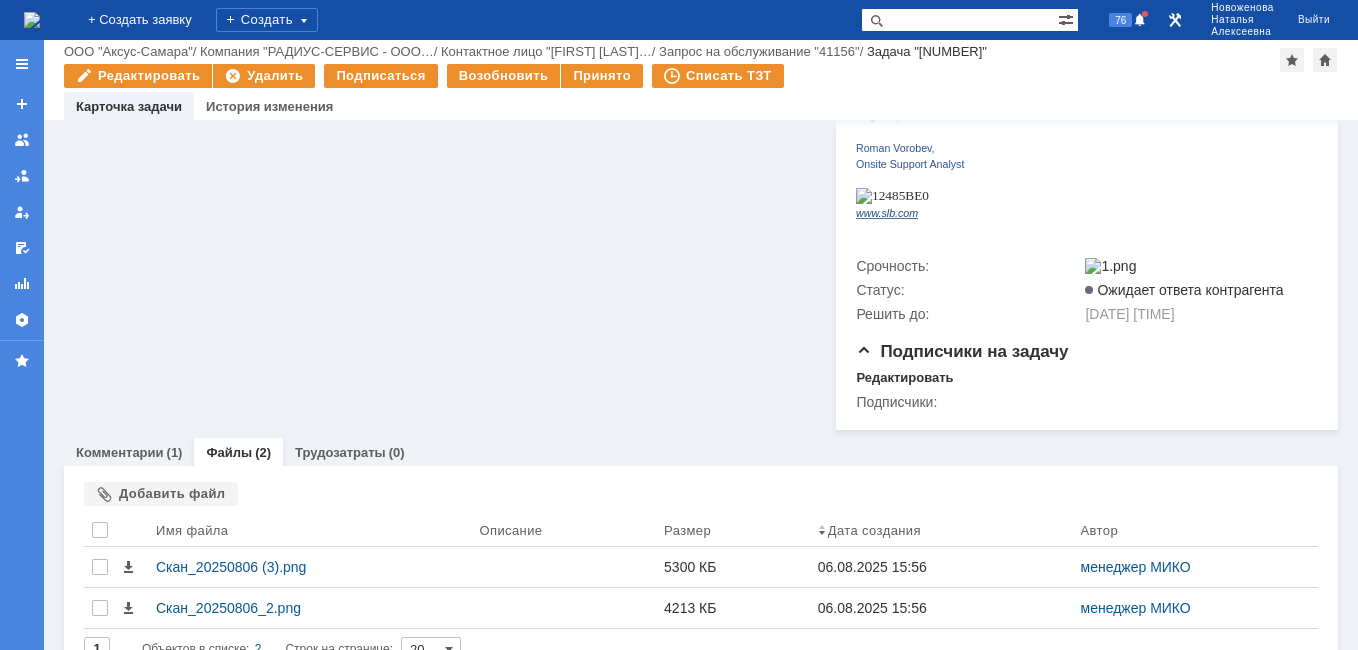 scroll, scrollTop: 769, scrollLeft: 0, axis: vertical 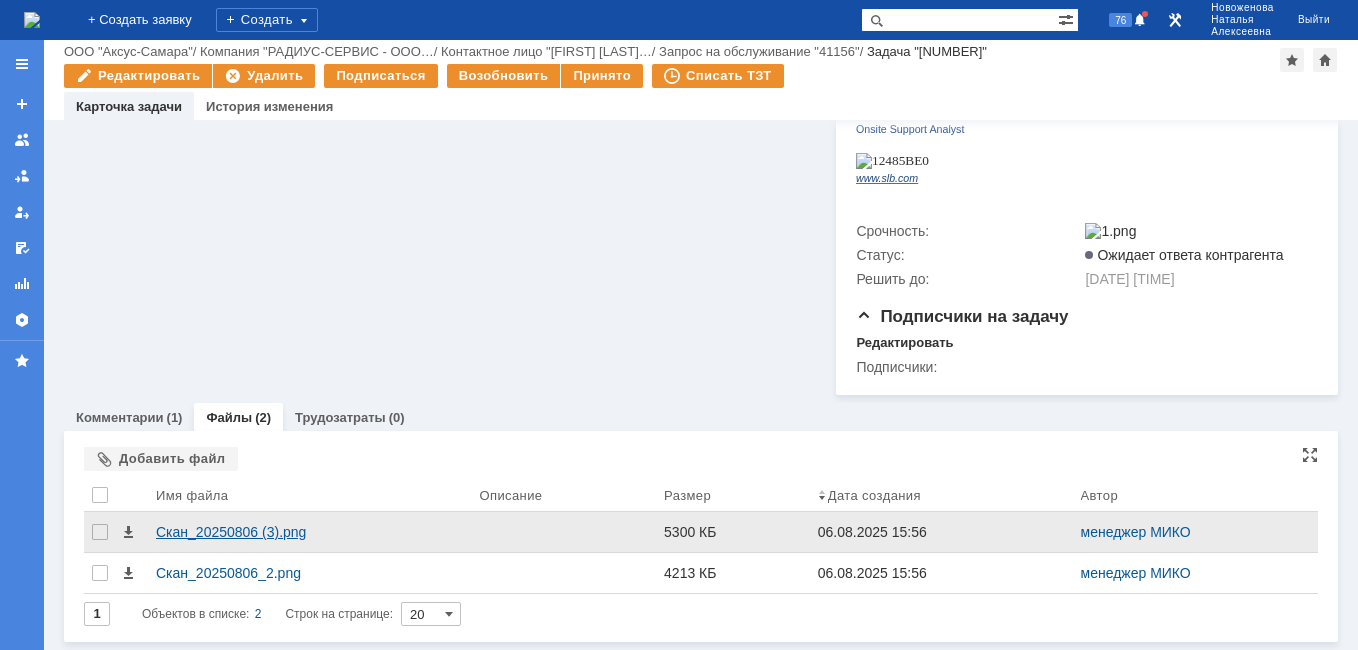 click on "Скан_20250806 (3).png" at bounding box center (310, 532) 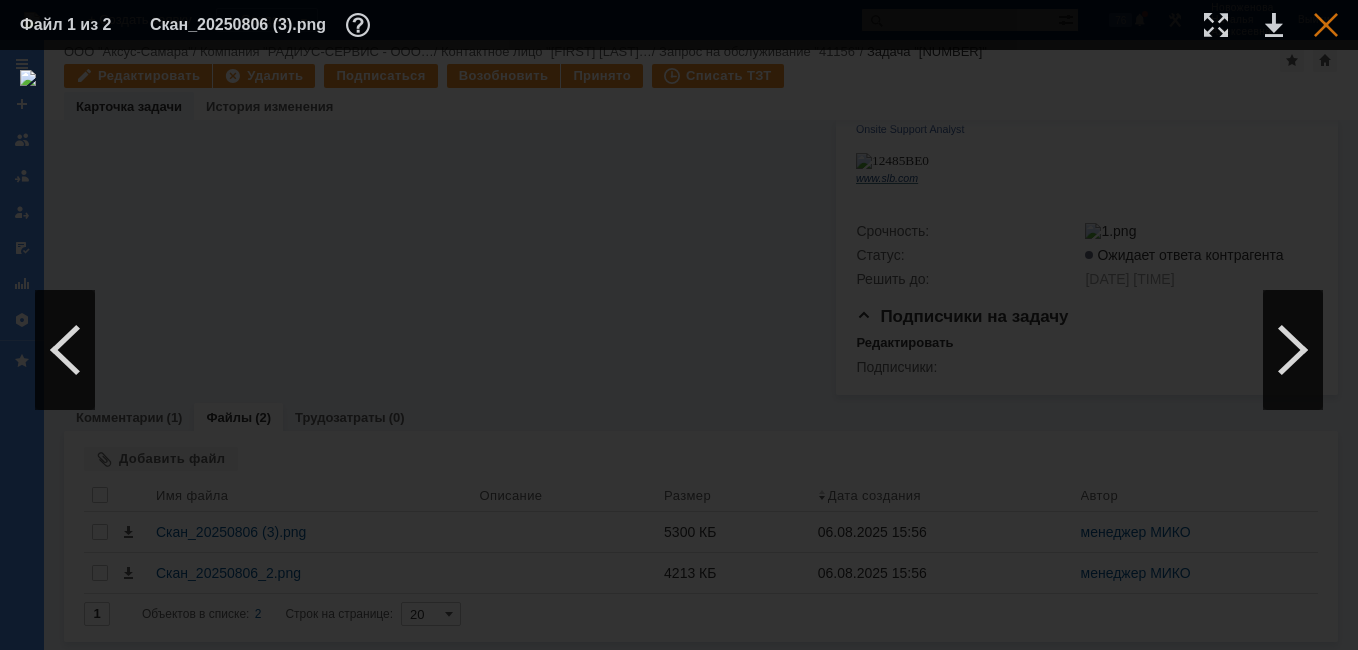 click at bounding box center [1326, 25] 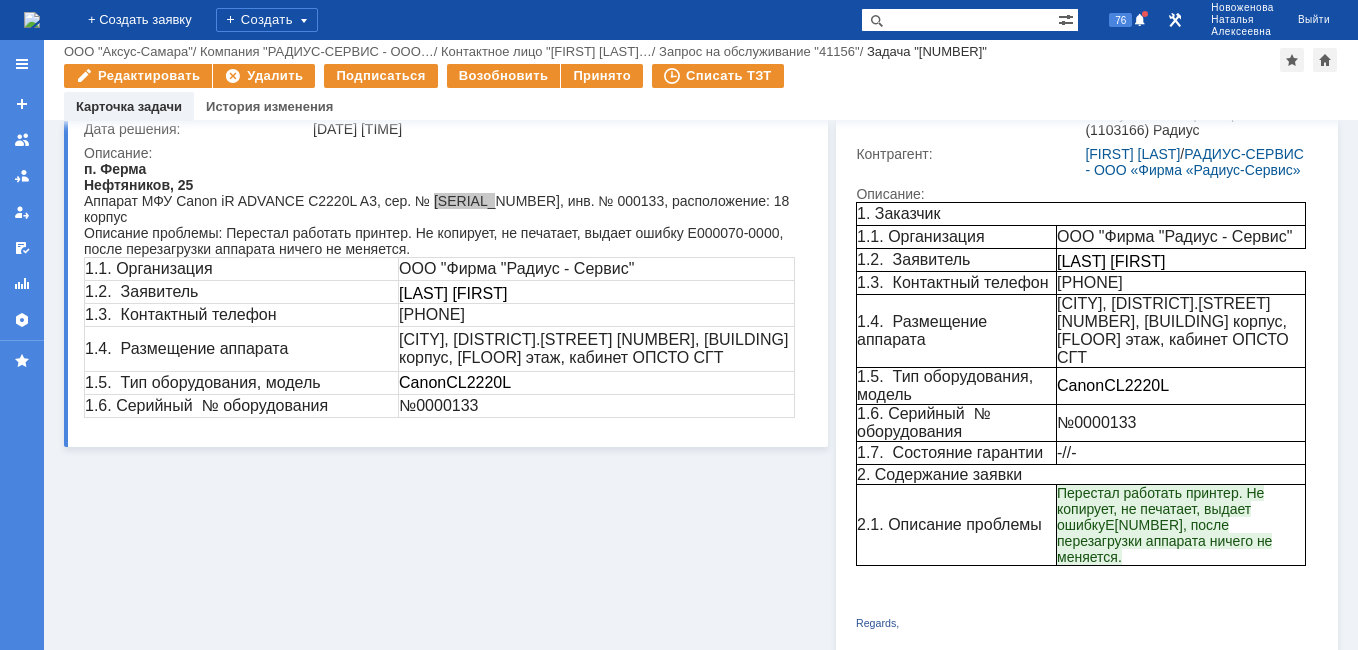 scroll, scrollTop: 0, scrollLeft: 0, axis: both 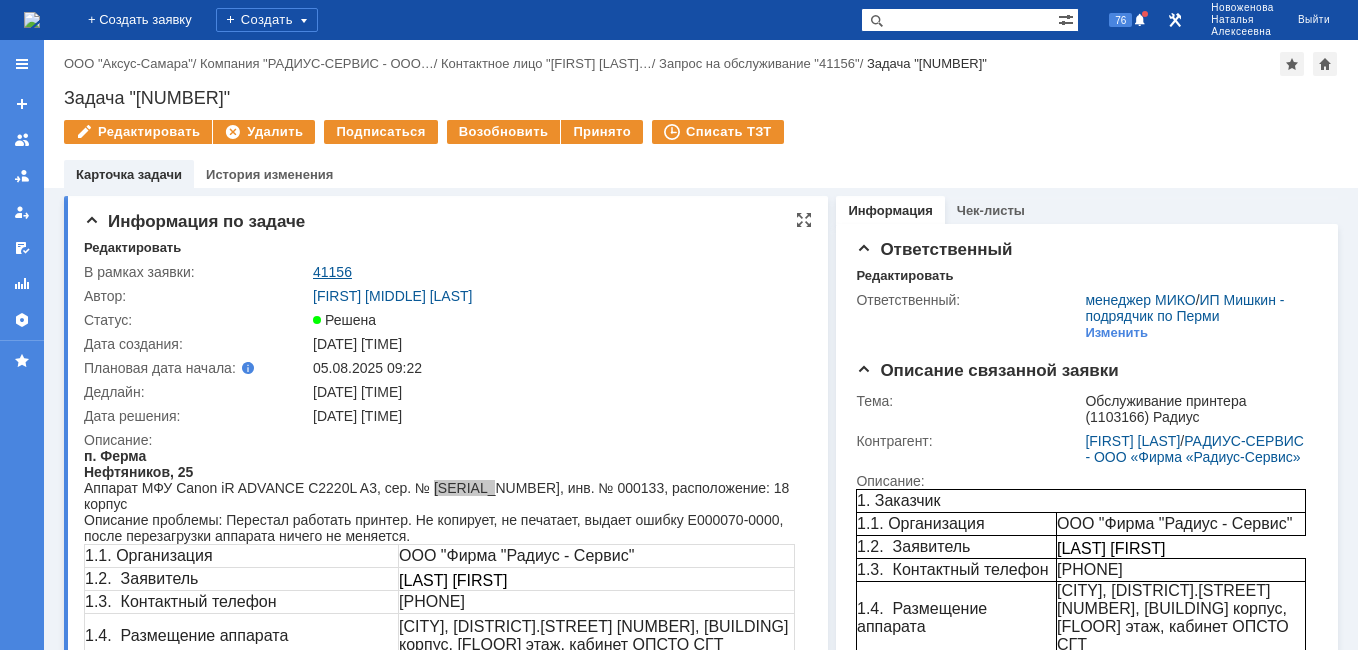 click on "41156" at bounding box center (332, 272) 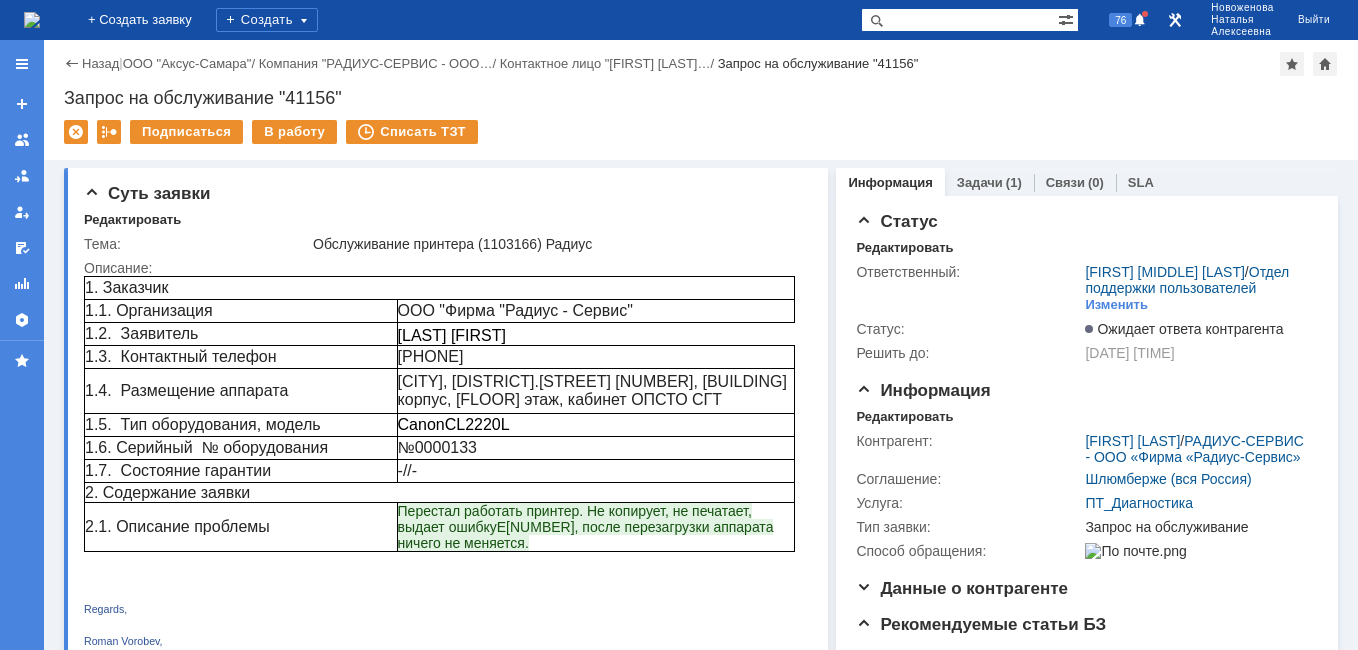 scroll, scrollTop: 0, scrollLeft: 0, axis: both 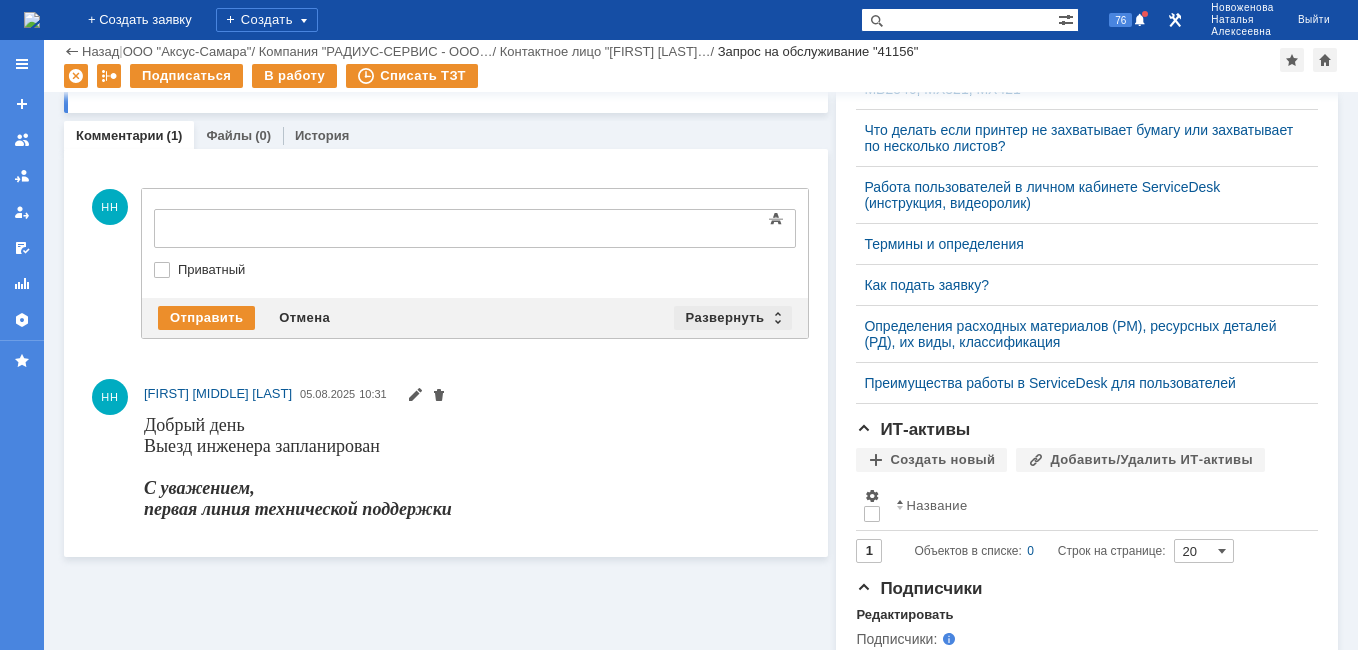 click on "Развернуть" at bounding box center (733, 318) 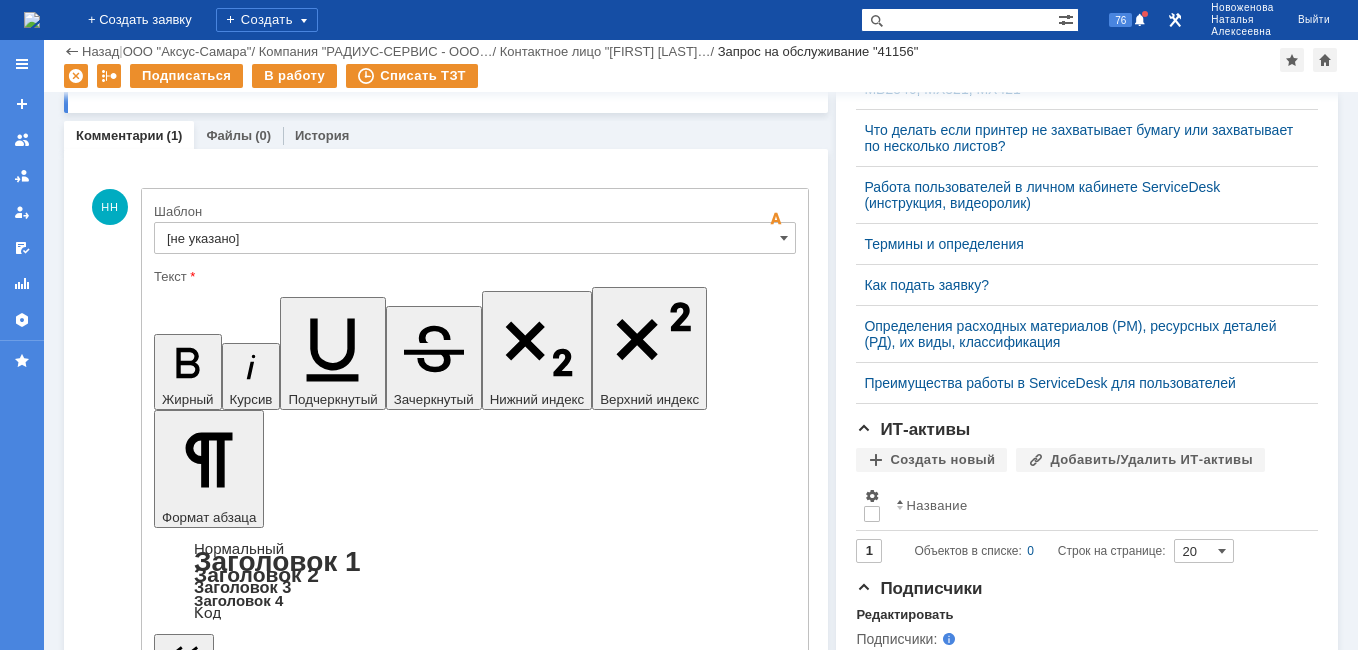 scroll, scrollTop: 0, scrollLeft: 0, axis: both 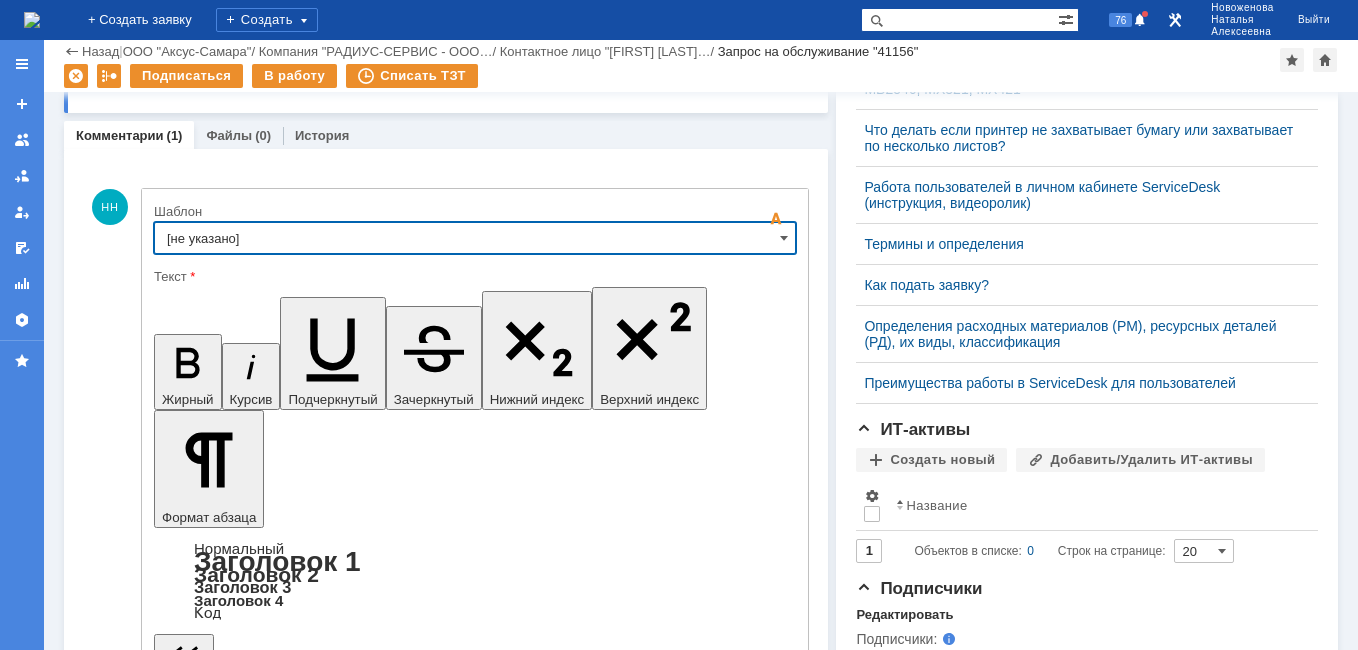 click on "[не указано]" at bounding box center (475, 238) 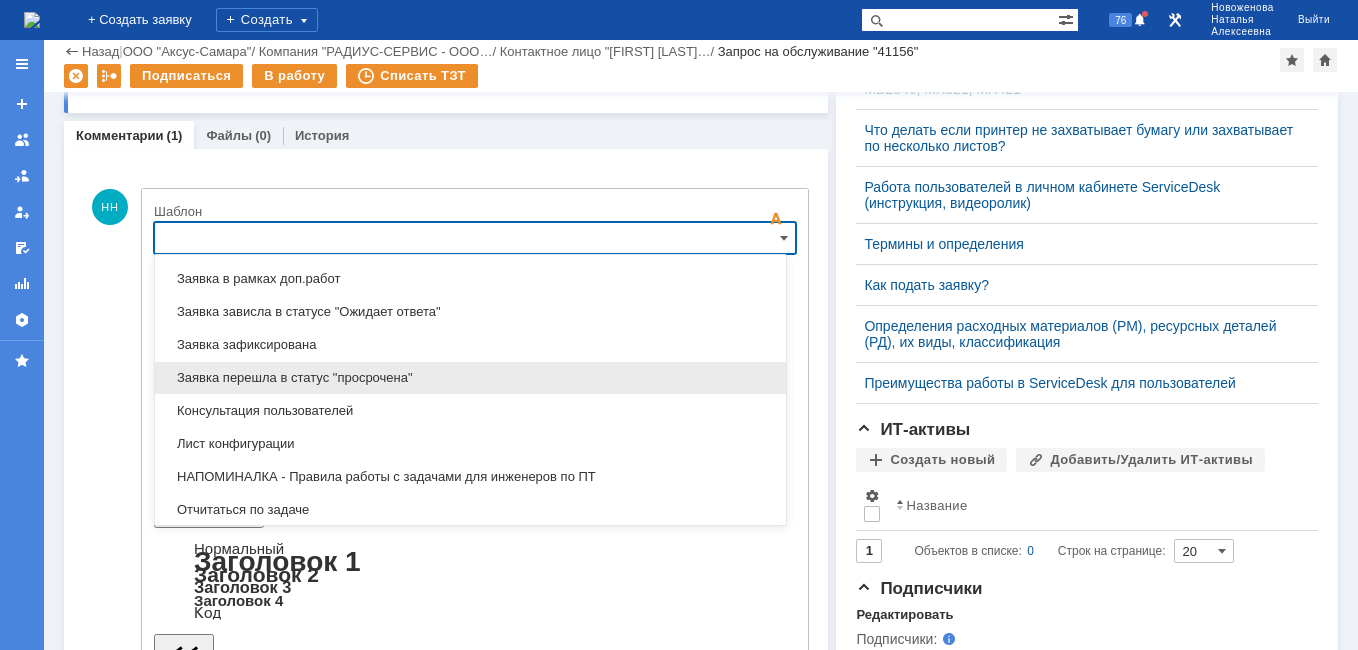 scroll, scrollTop: 1087, scrollLeft: 0, axis: vertical 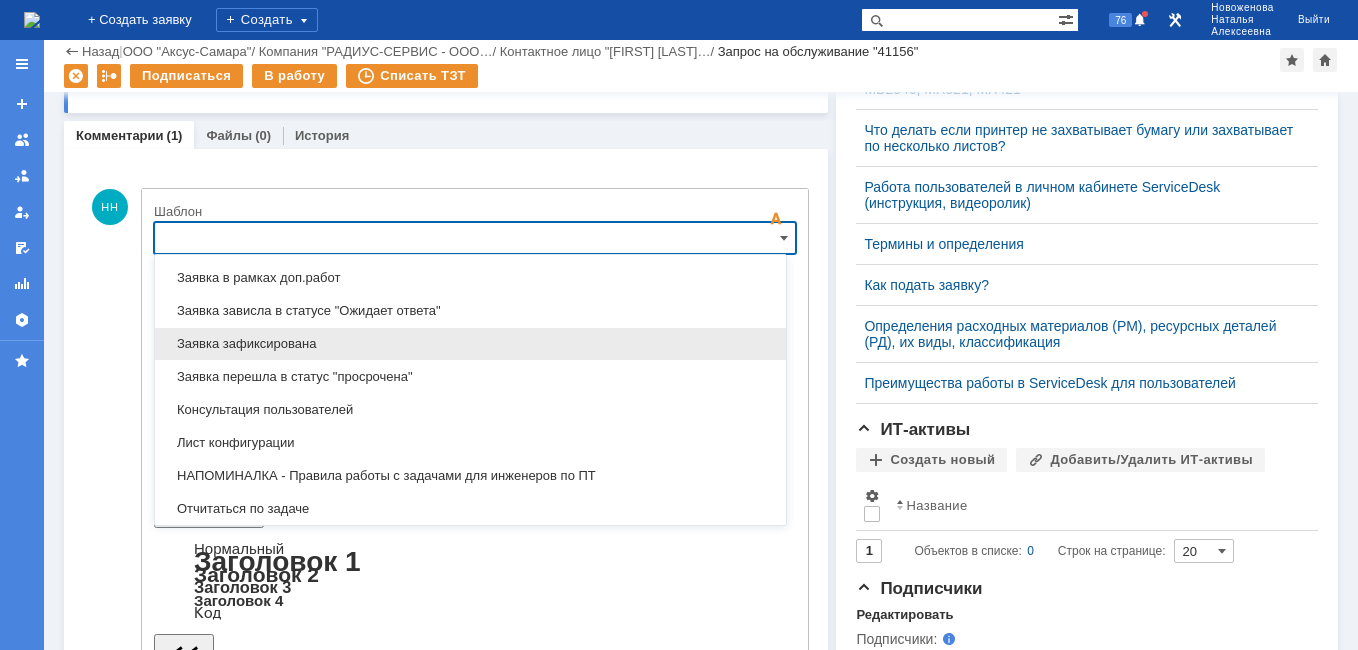 click on "Заявка зафиксирована" at bounding box center [470, 344] 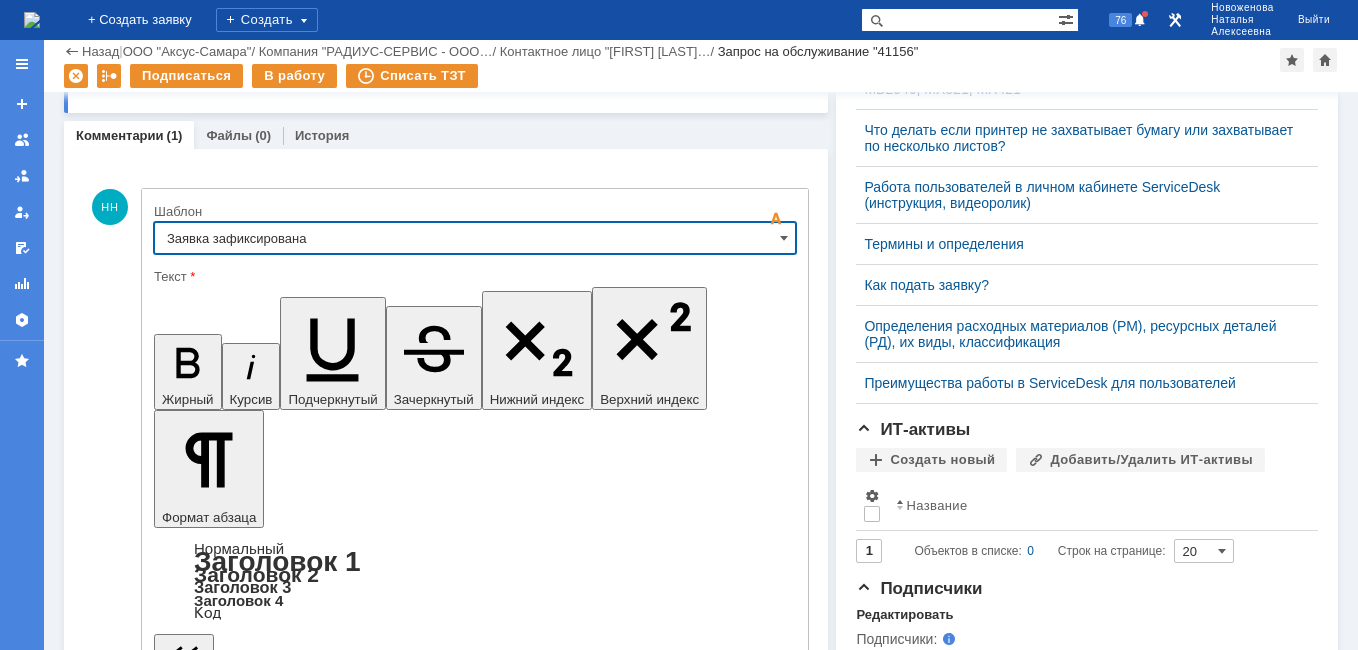 type on "Заявка зафиксирована" 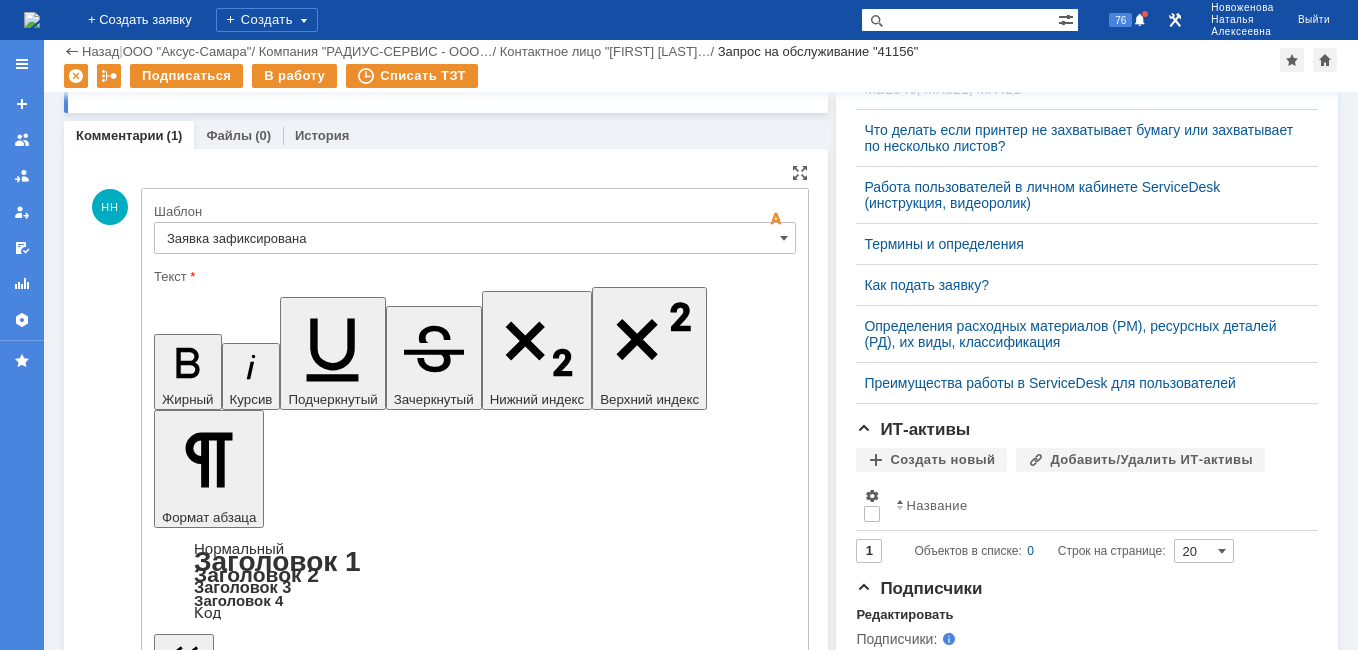 drag, startPoint x: 618, startPoint y: 4888, endPoint x: 189, endPoint y: 4874, distance: 429.22836 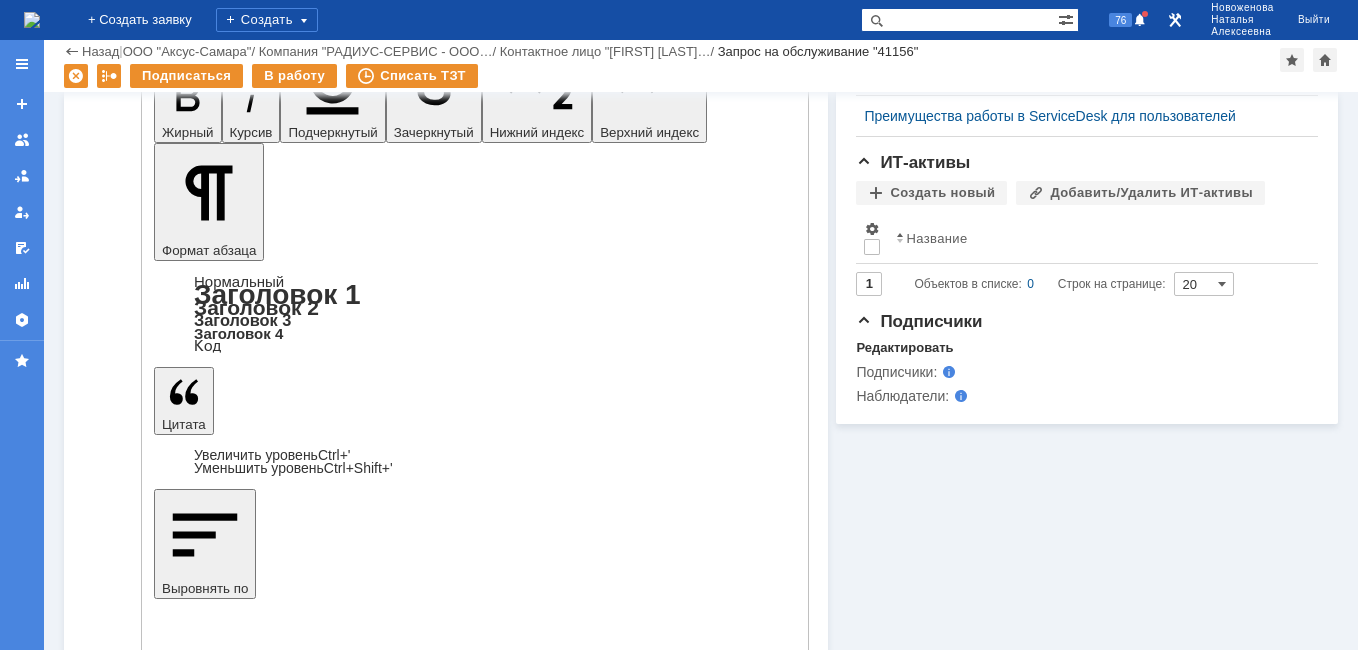 click on "Отмена" at bounding box center (304, 4902) 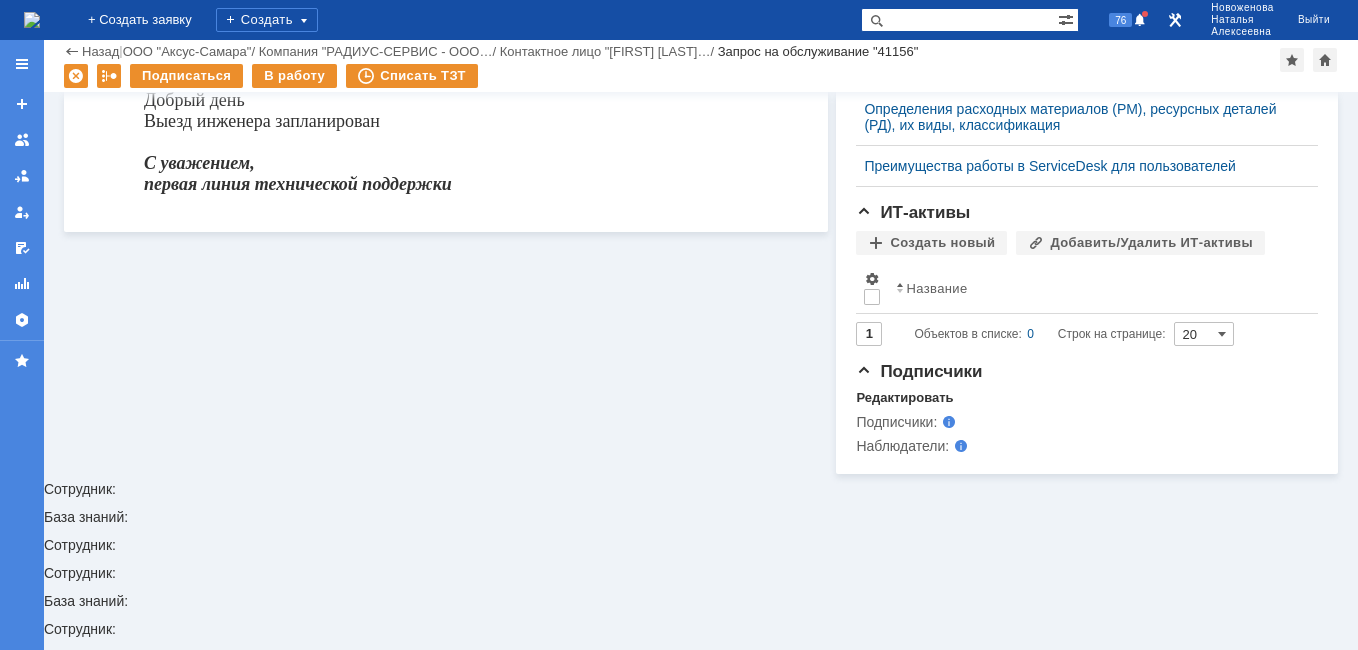 scroll, scrollTop: 678, scrollLeft: 0, axis: vertical 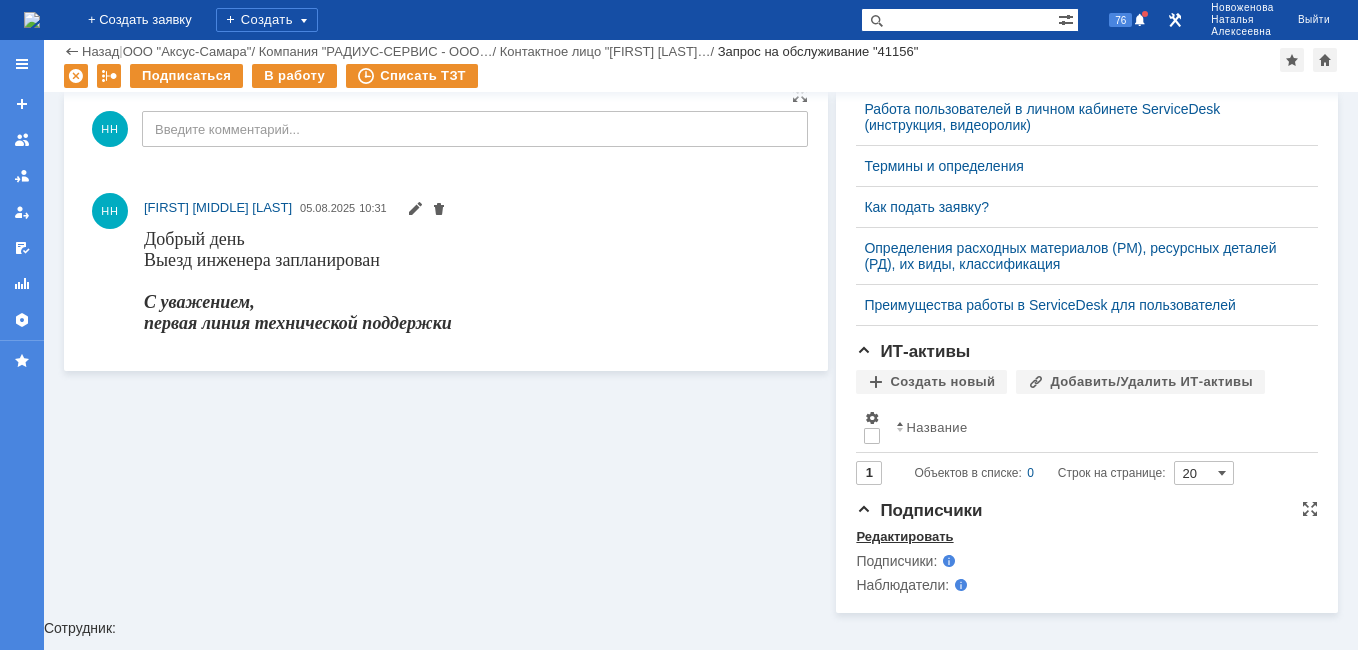 click on "Редактировать" at bounding box center [904, 537] 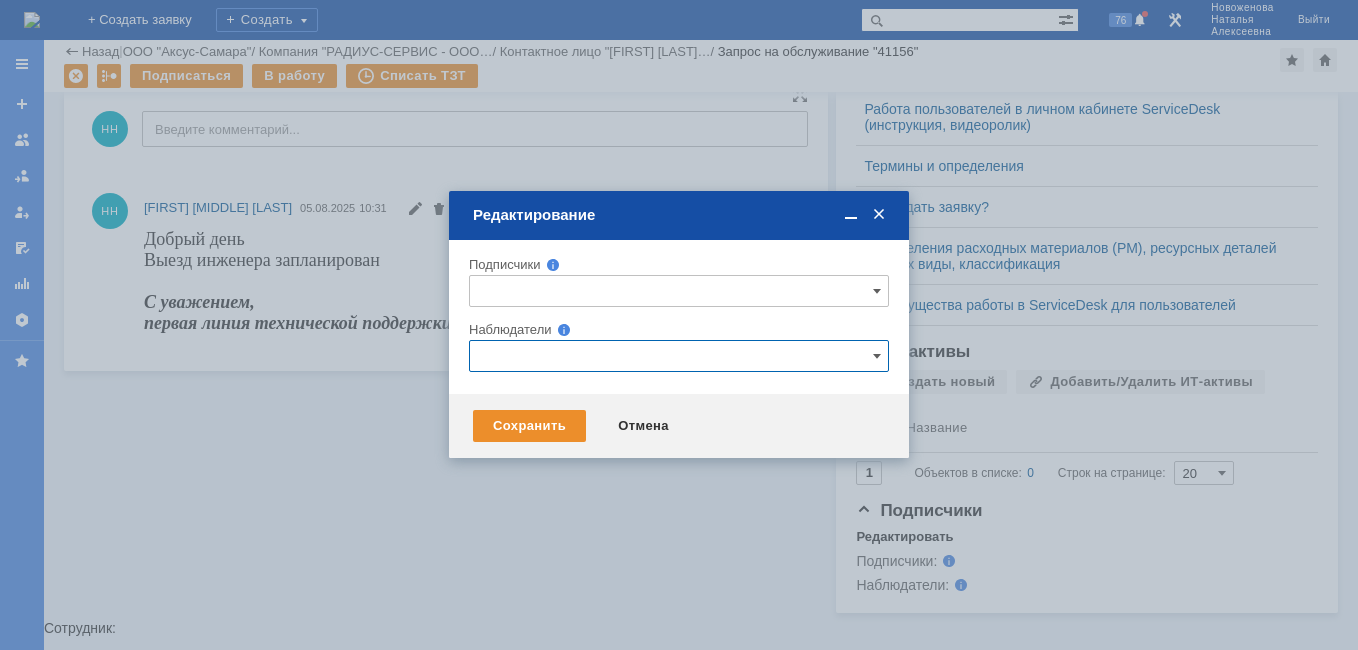 click at bounding box center [679, 356] 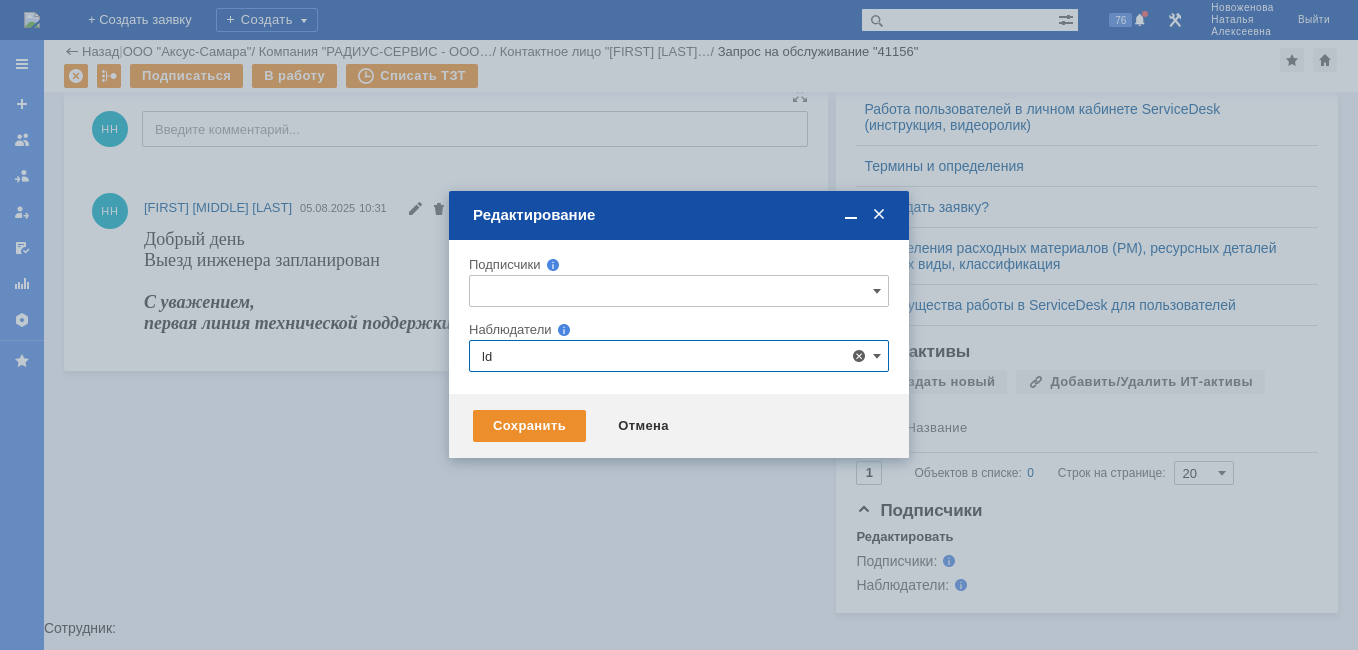 type on "l" 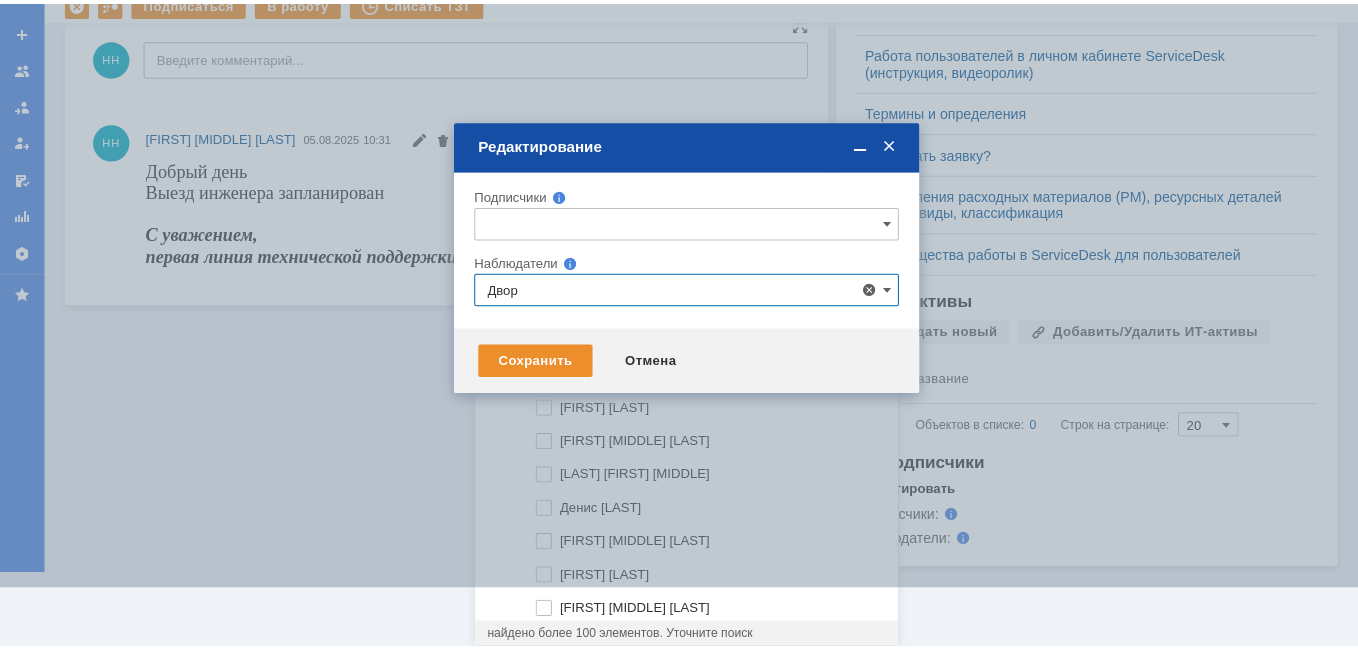 scroll, scrollTop: 0, scrollLeft: 0, axis: both 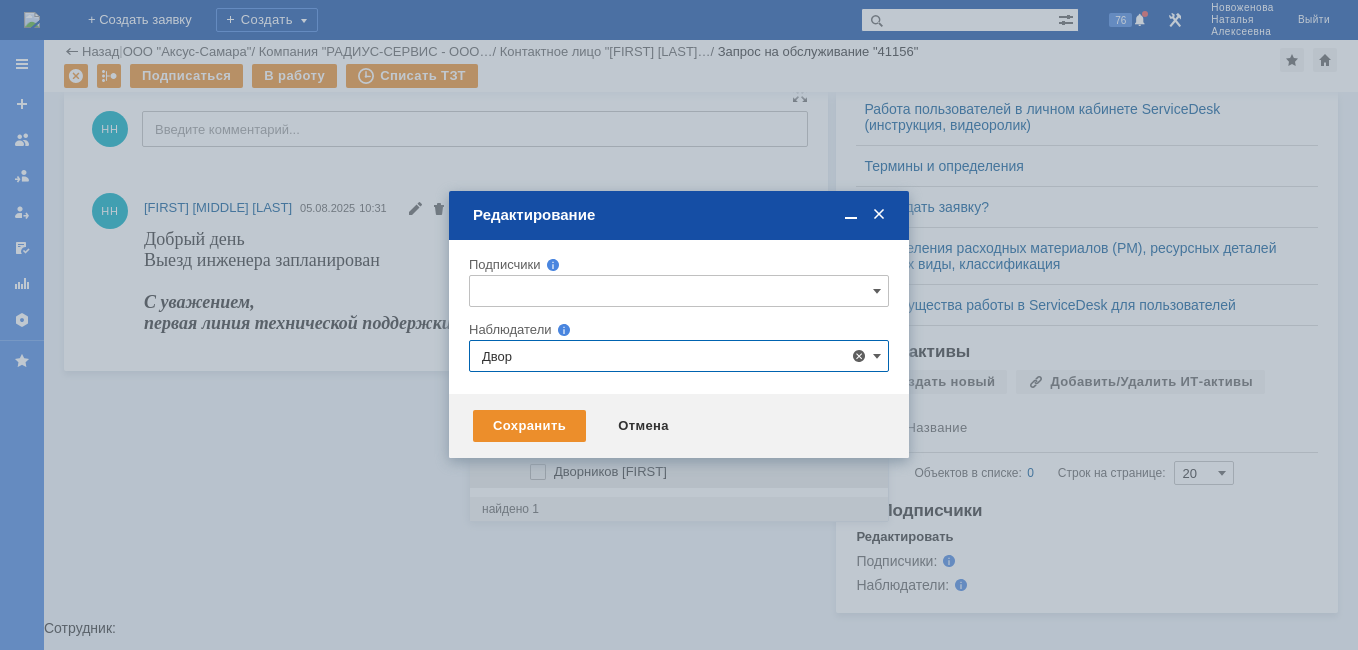click on "Дворников Александр" at bounding box center (610, 471) 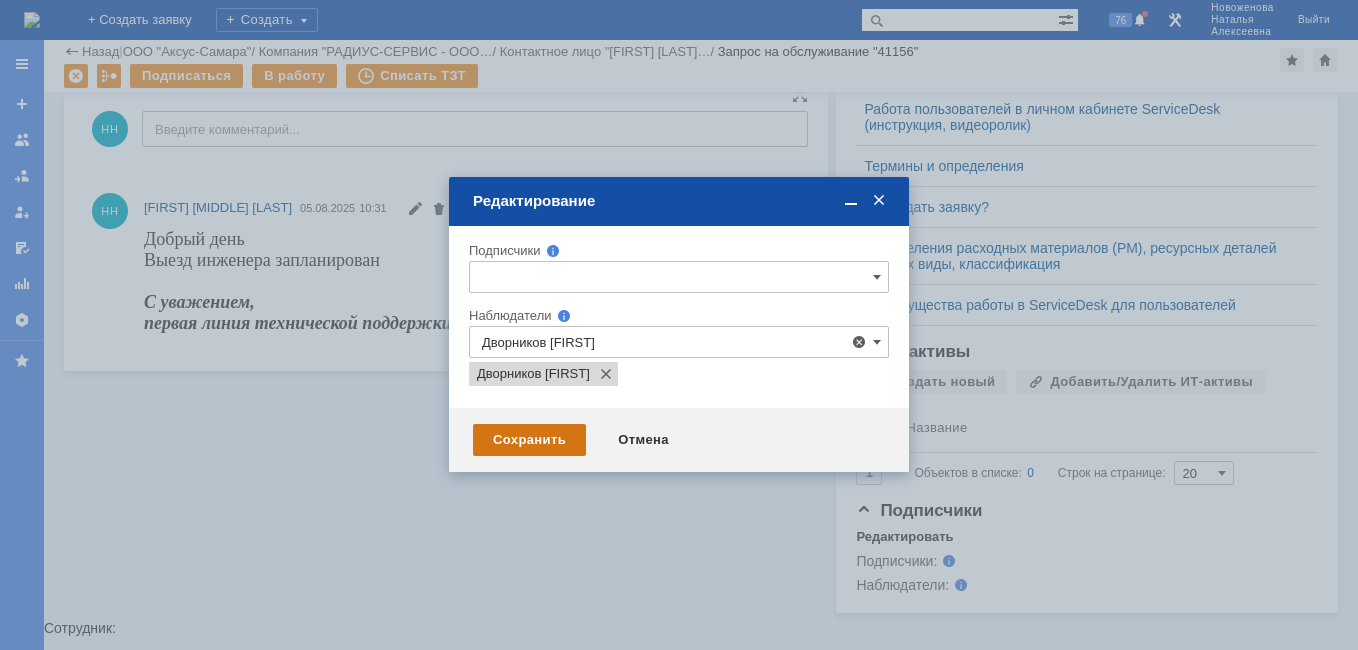 click on "Сохранить" at bounding box center (529, 440) 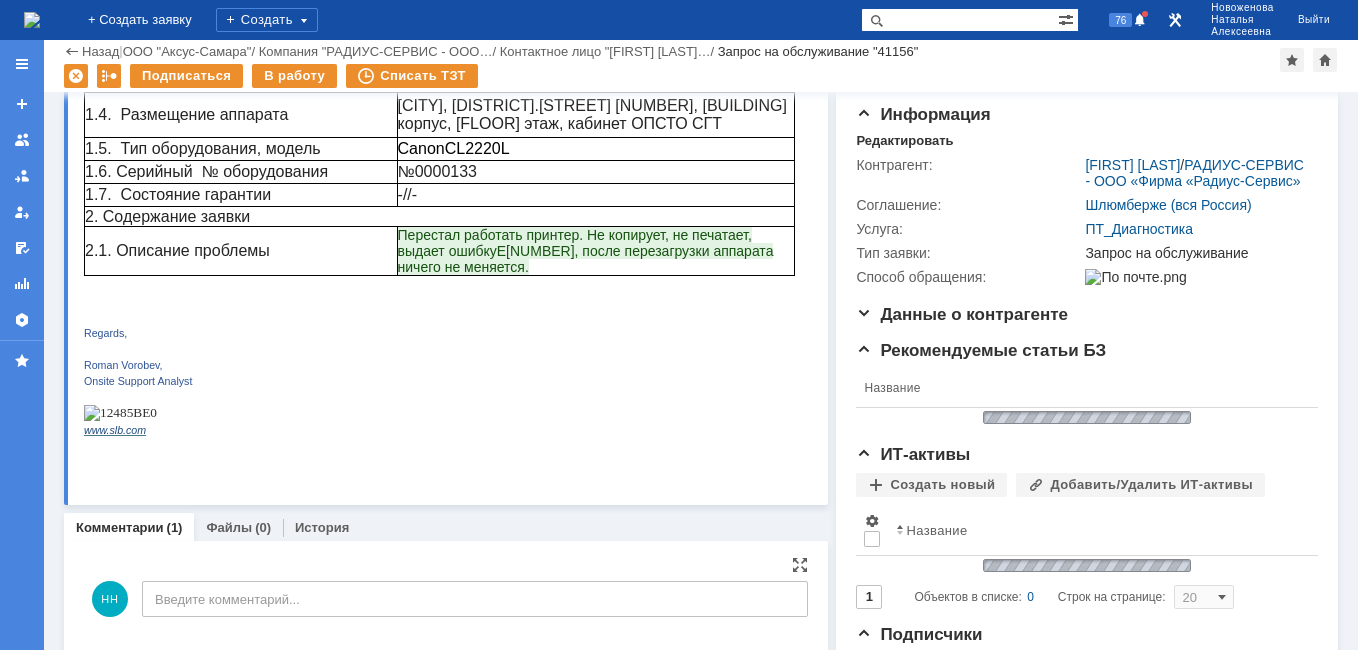 scroll, scrollTop: 678, scrollLeft: 0, axis: vertical 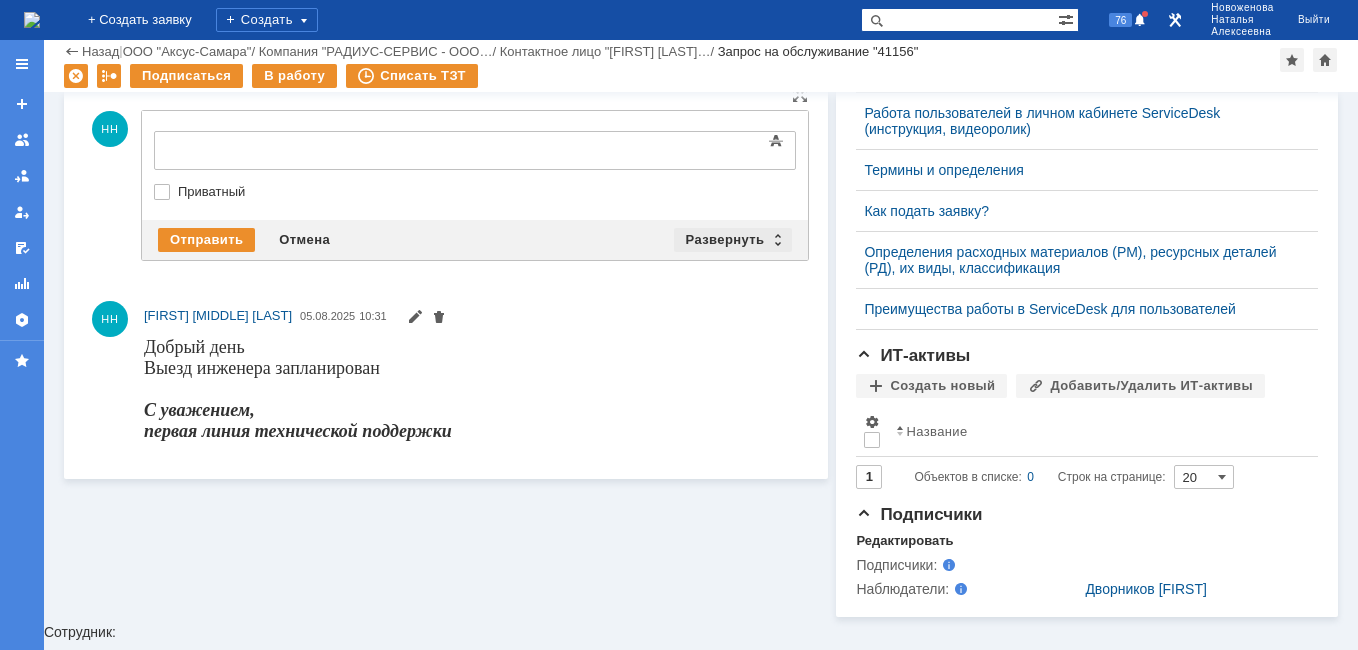 click on "Развернуть" at bounding box center [733, 240] 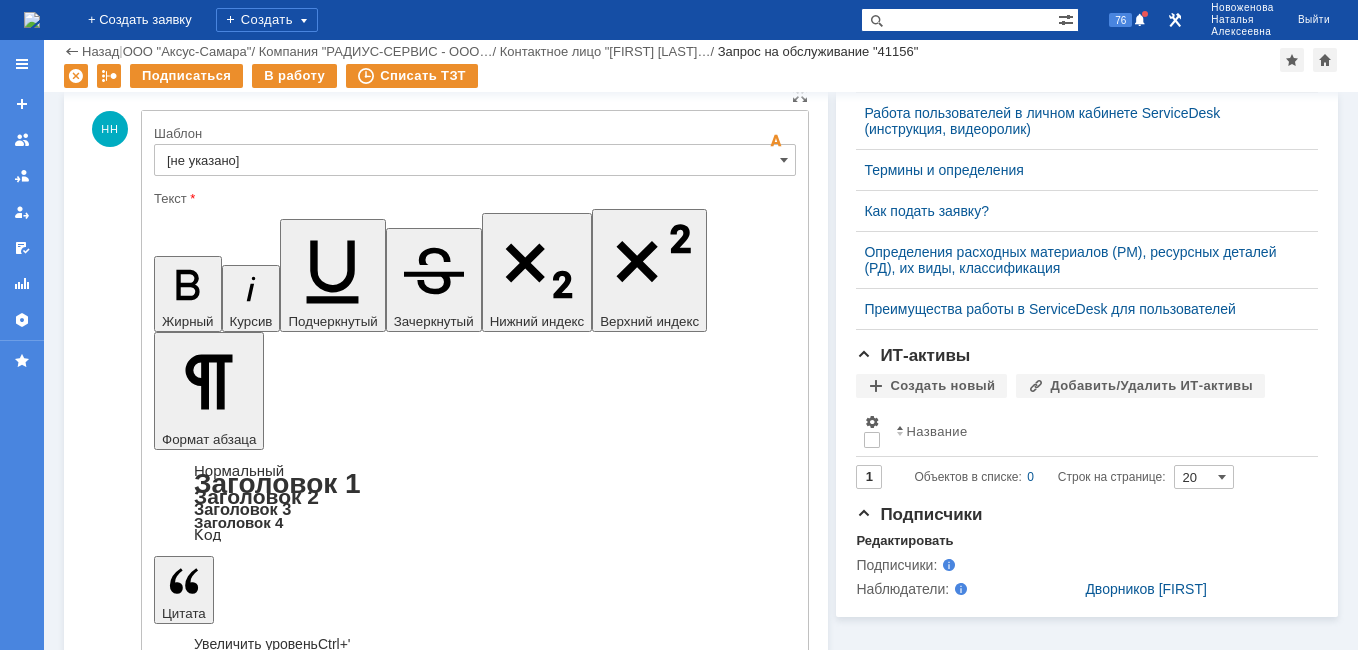 scroll, scrollTop: 0, scrollLeft: 0, axis: both 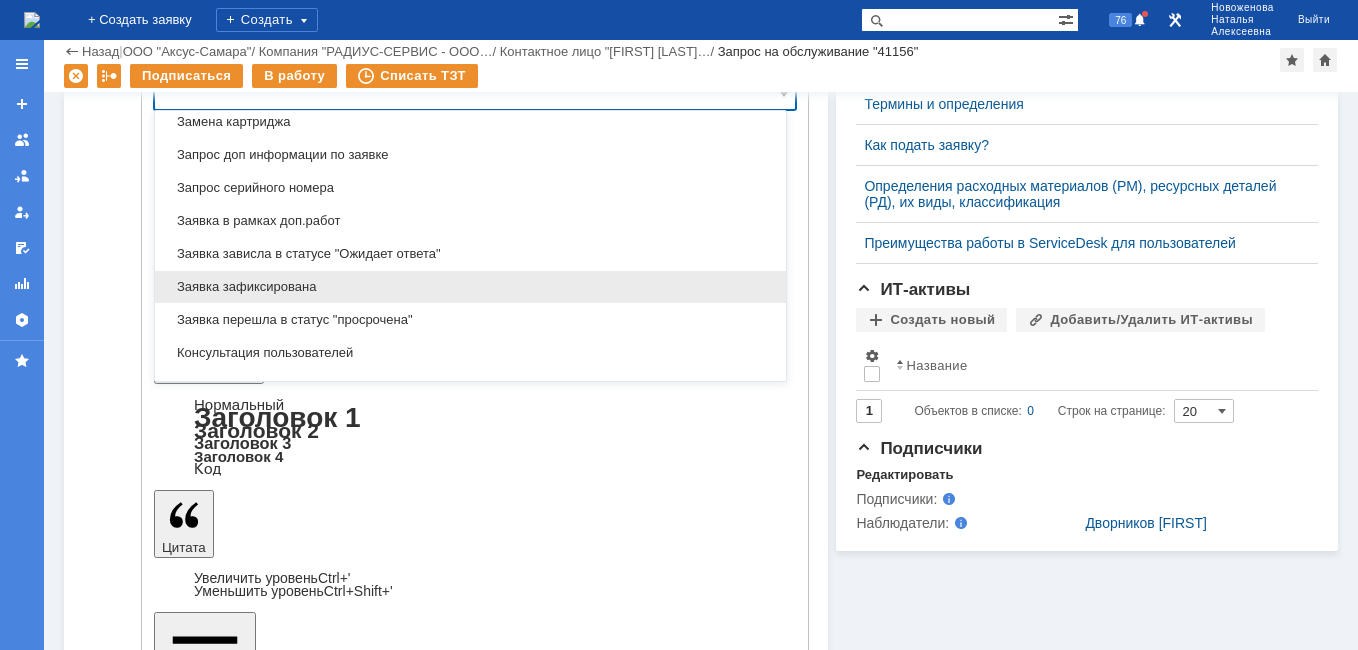 click on "Заявка зафиксирована" at bounding box center (470, 287) 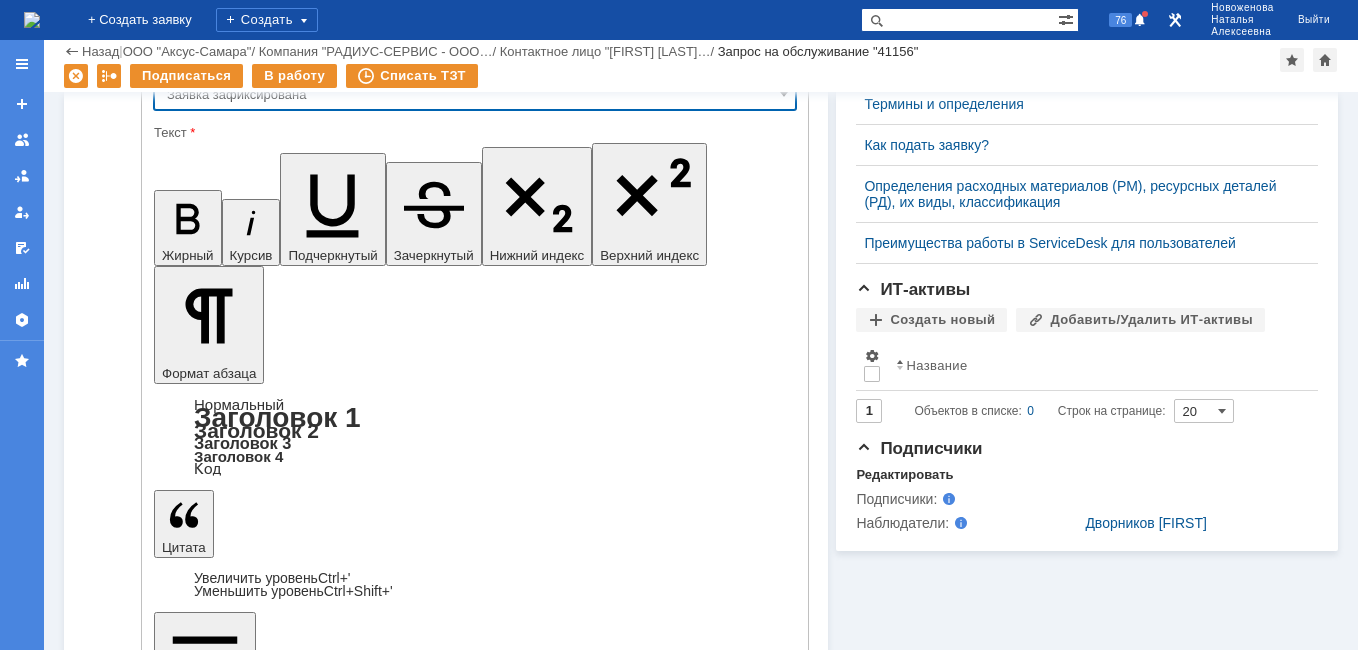 scroll, scrollTop: 731, scrollLeft: 0, axis: vertical 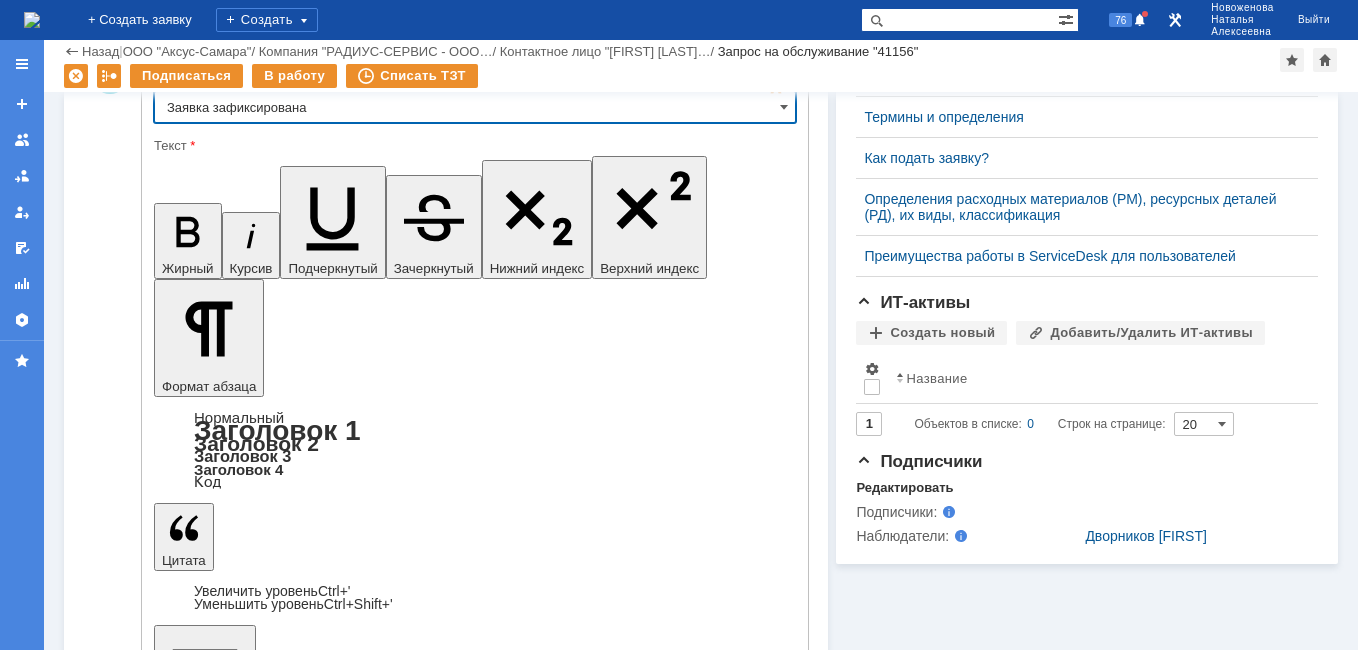 type on "Заявка зафиксирована" 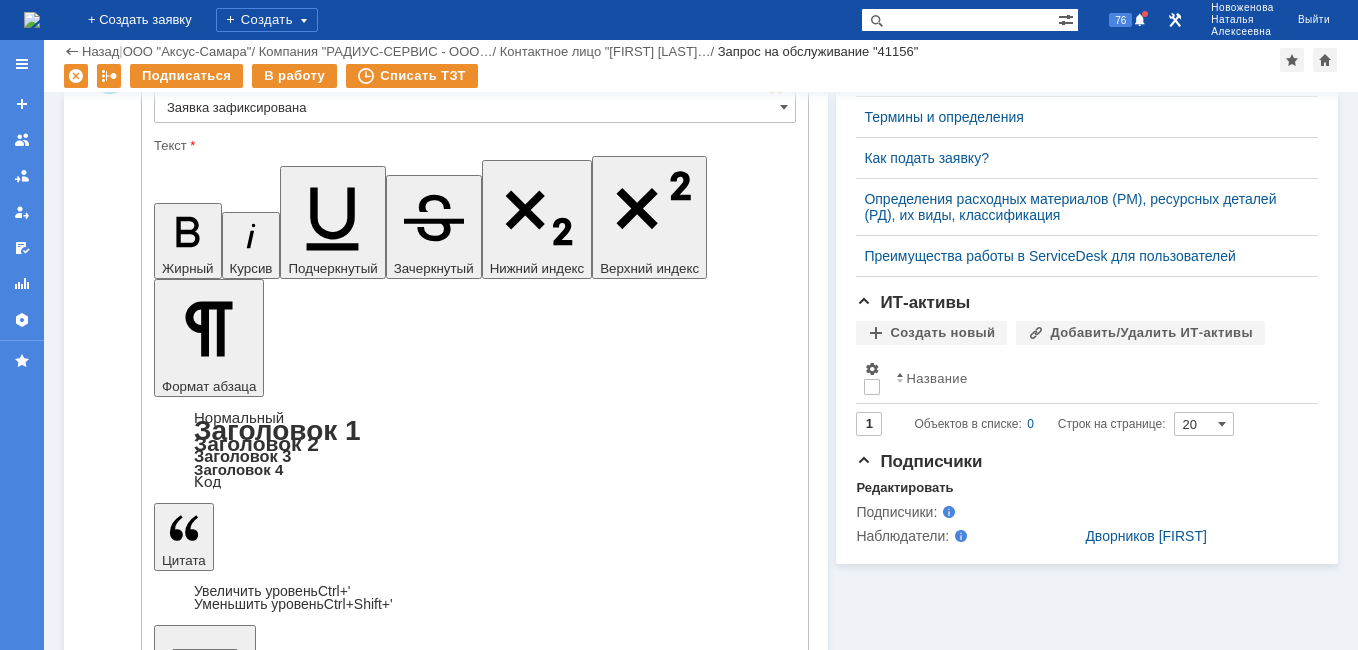 drag, startPoint x: 601, startPoint y: 4754, endPoint x: 190, endPoint y: 4750, distance: 411.01947 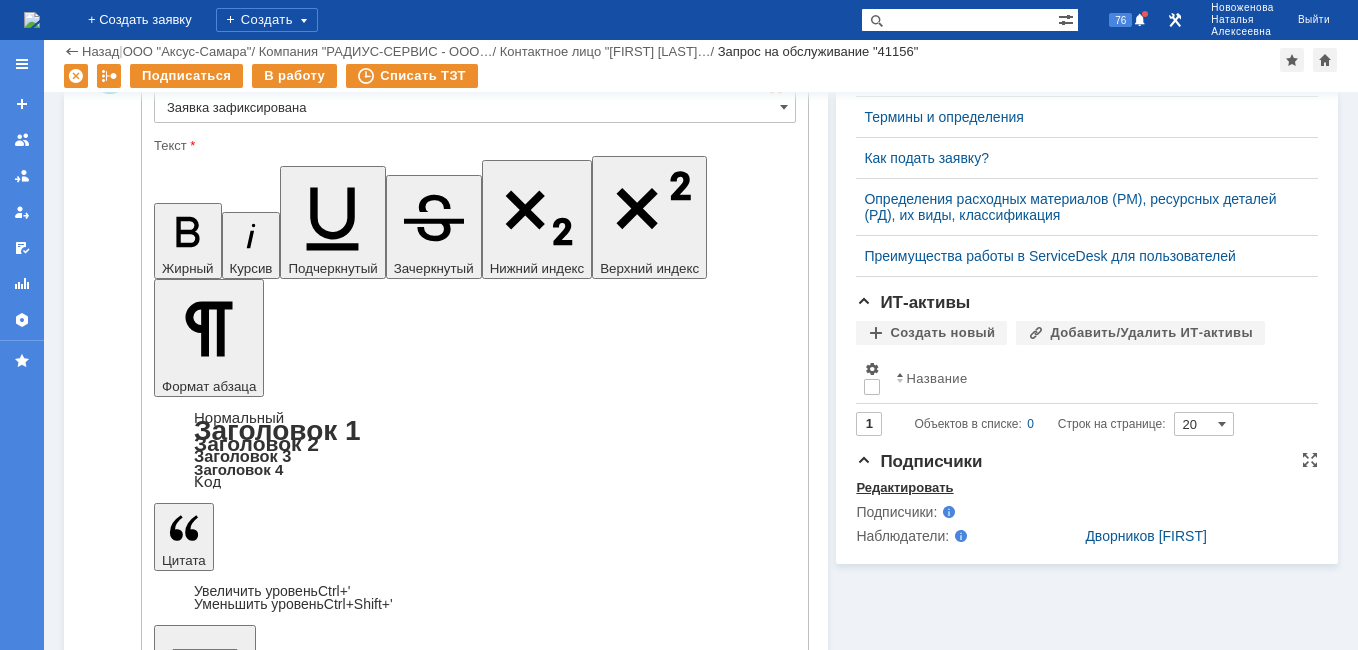 click on "Редактировать" at bounding box center (904, 488) 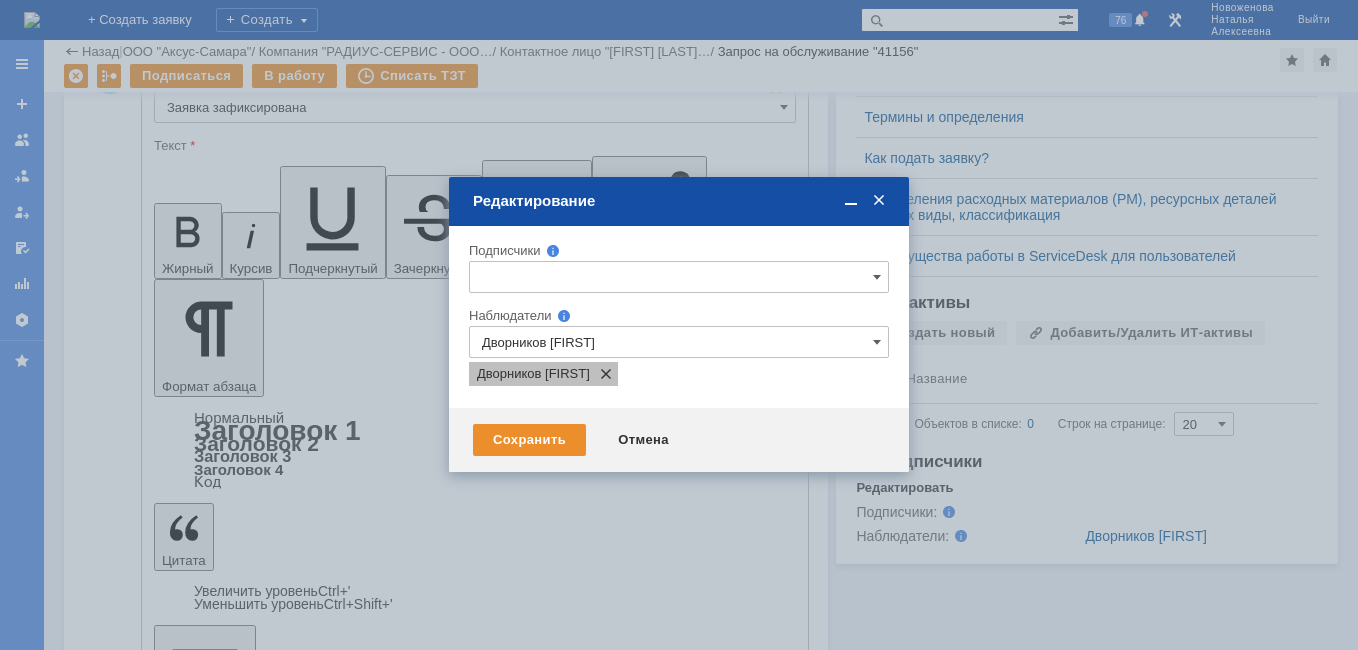 click at bounding box center [602, 374] 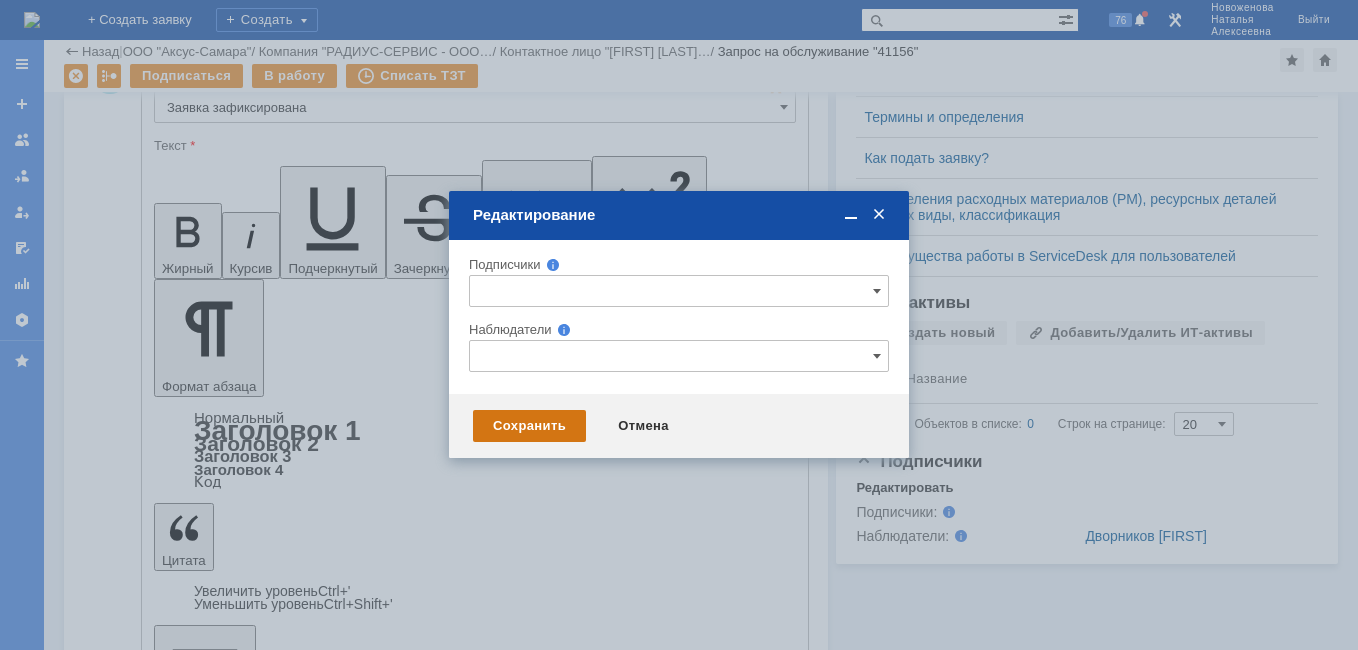 click on "Сохранить" at bounding box center [529, 426] 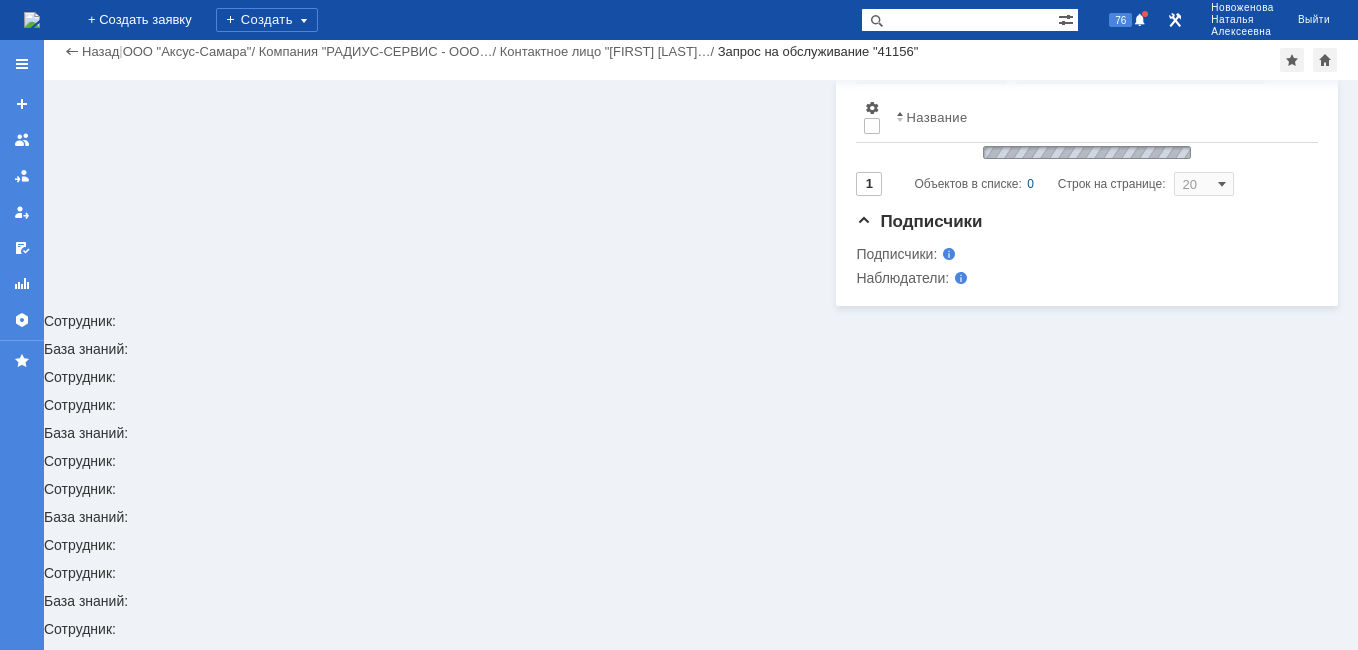 scroll, scrollTop: 261, scrollLeft: 0, axis: vertical 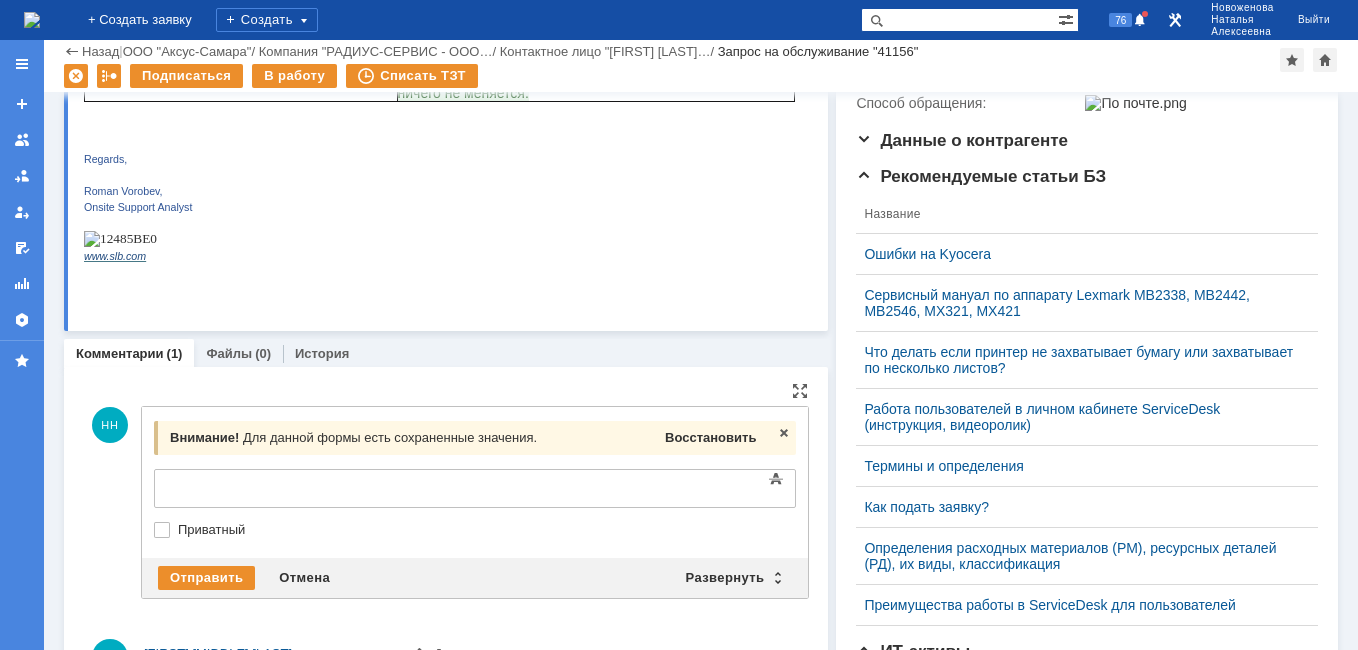 click on "Восстановить" at bounding box center [710, 437] 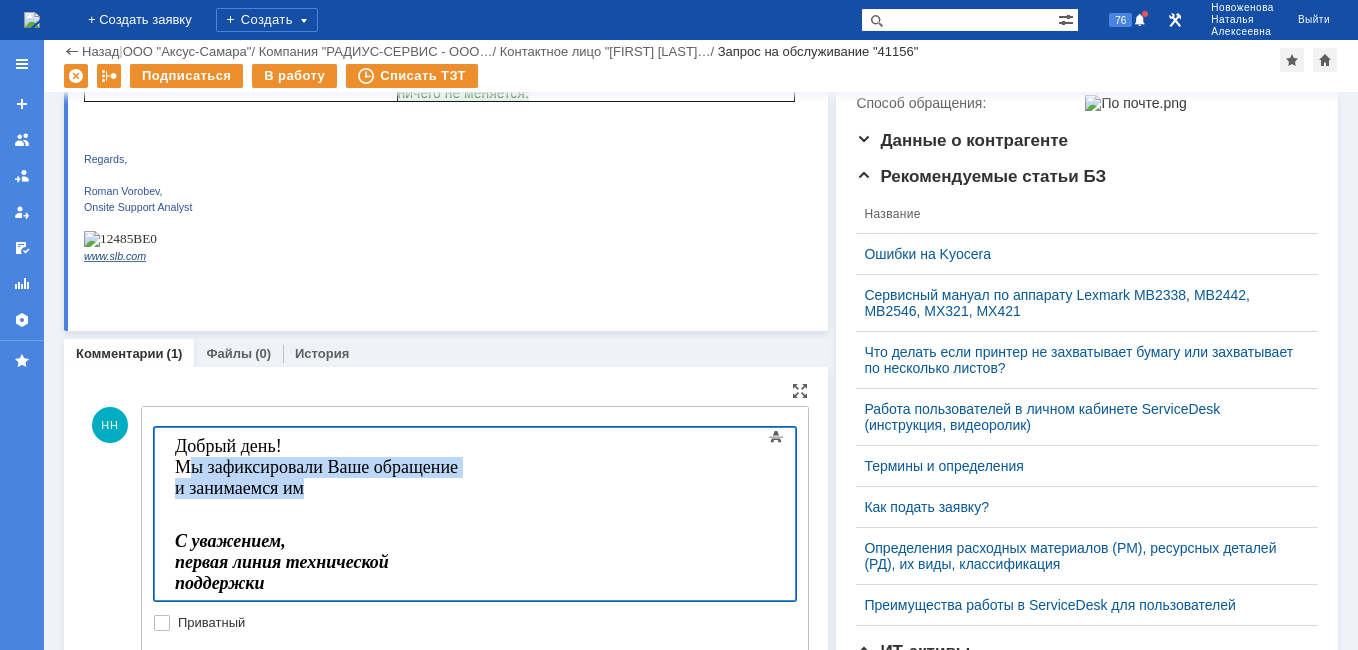 drag, startPoint x: 623, startPoint y: 468, endPoint x: 190, endPoint y: 462, distance: 433.04156 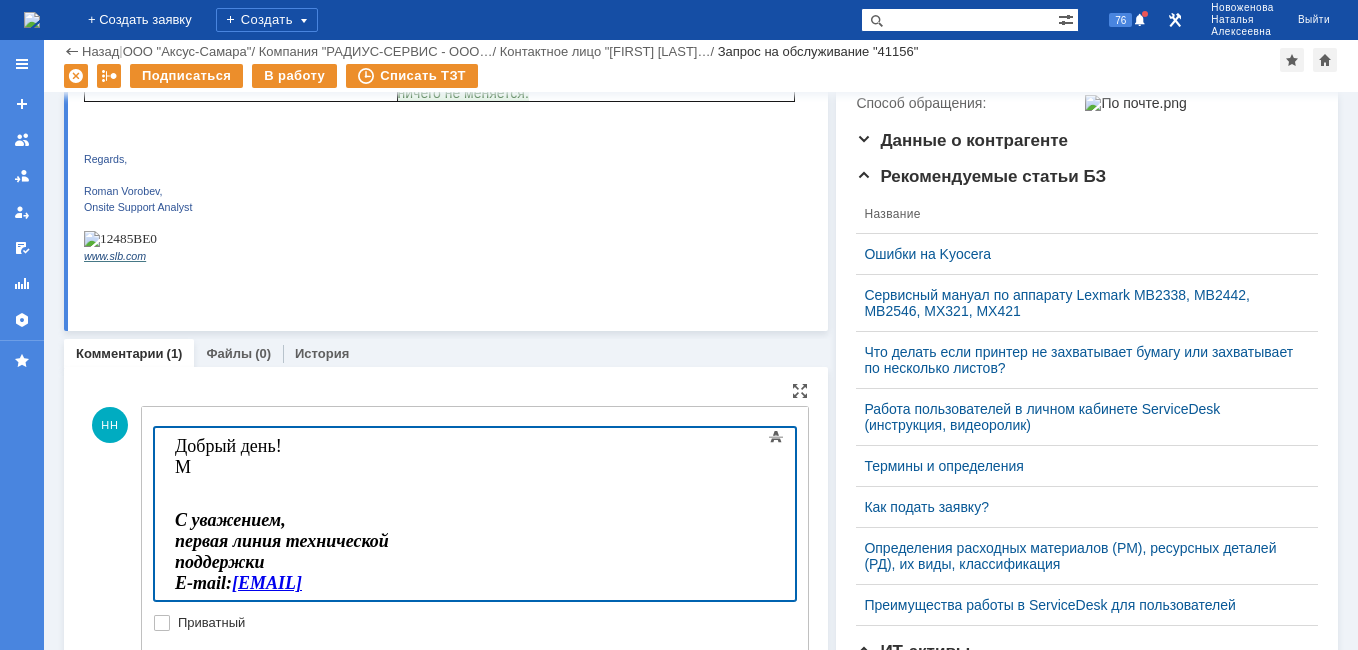 type 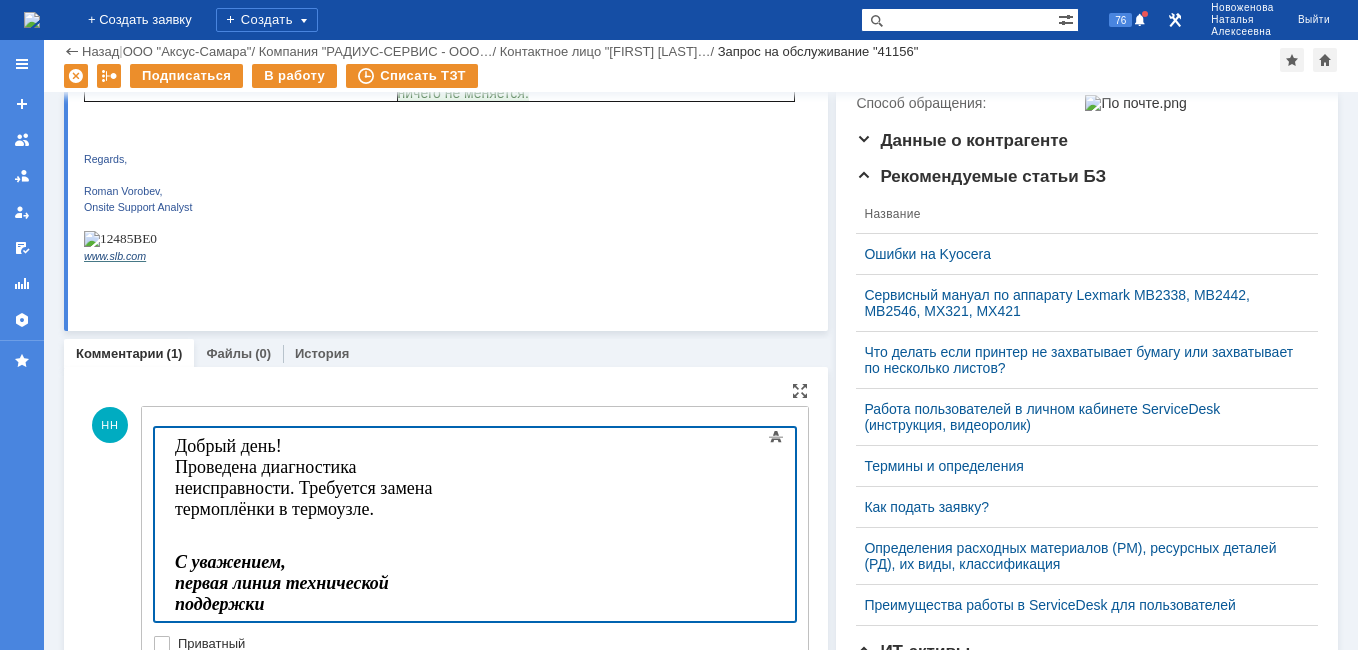 click on "Добрый день! Проведена диагностика неисправности. Требуется замена термоплёнки в термоузле. С уважением,   первая линия технической поддержки    E-mail:  sd@axusgroup.ru" at bounding box center (317, 544) 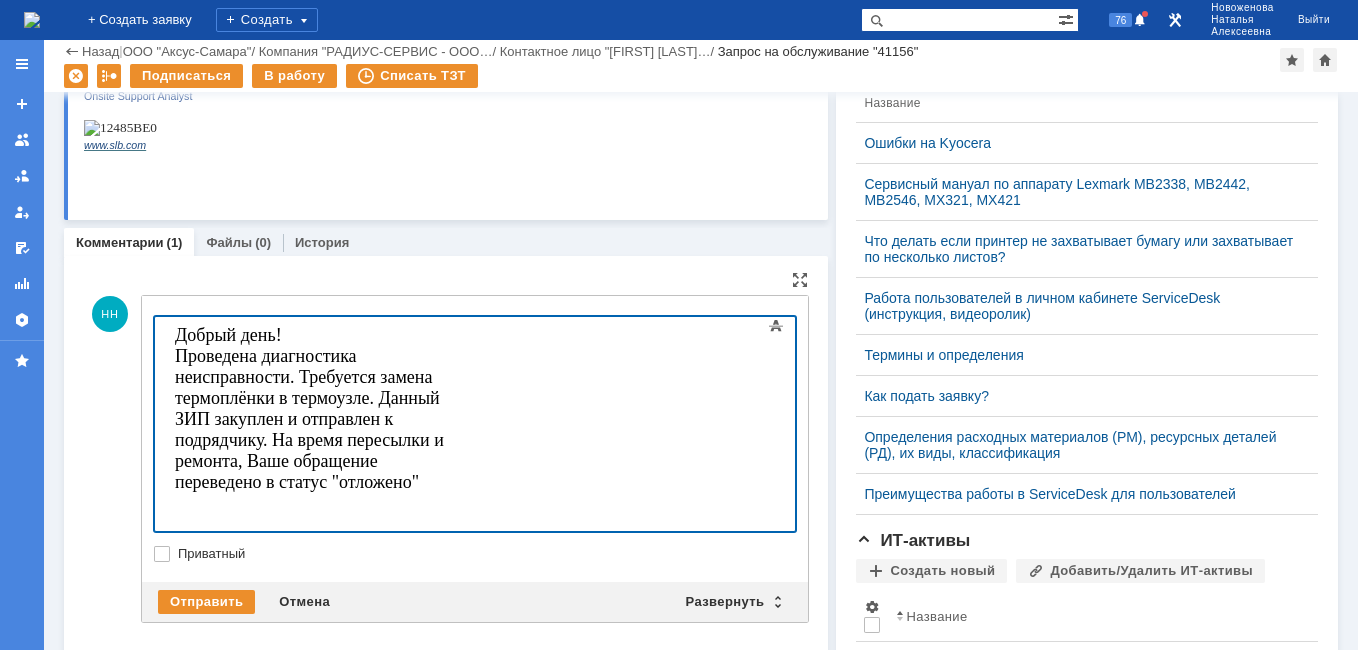 scroll, scrollTop: 582, scrollLeft: 0, axis: vertical 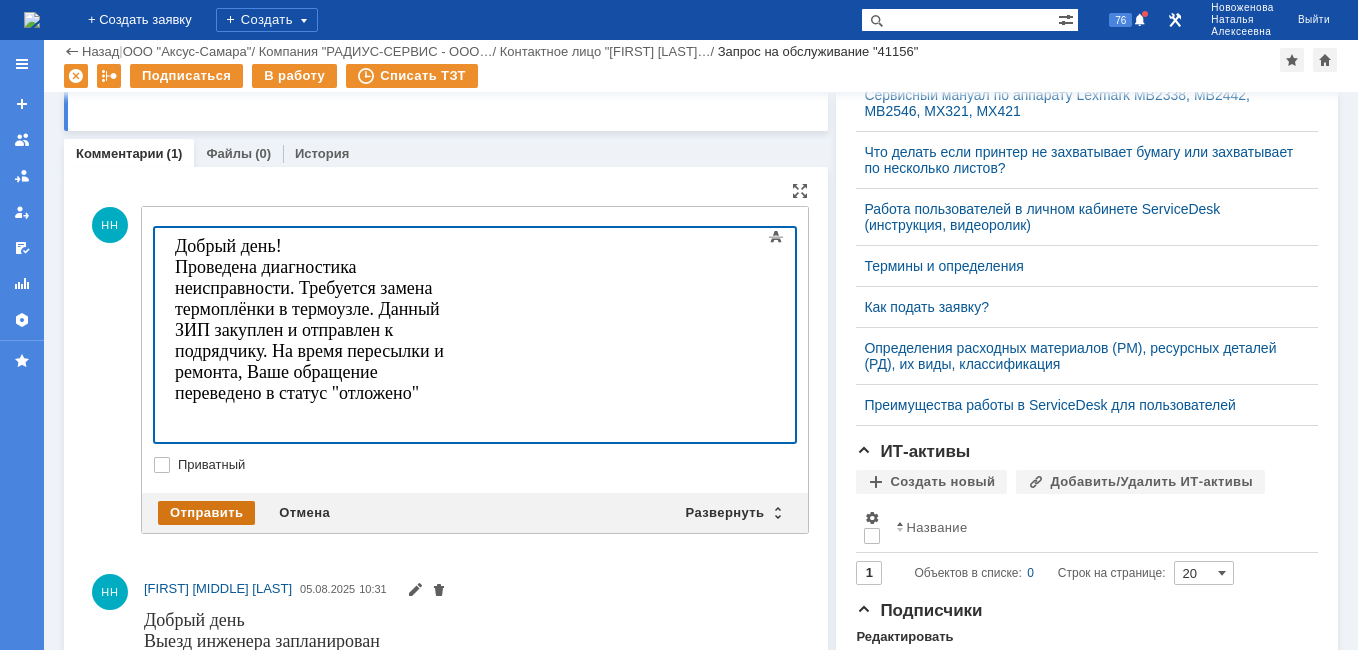 click on "Отправить" at bounding box center [206, 513] 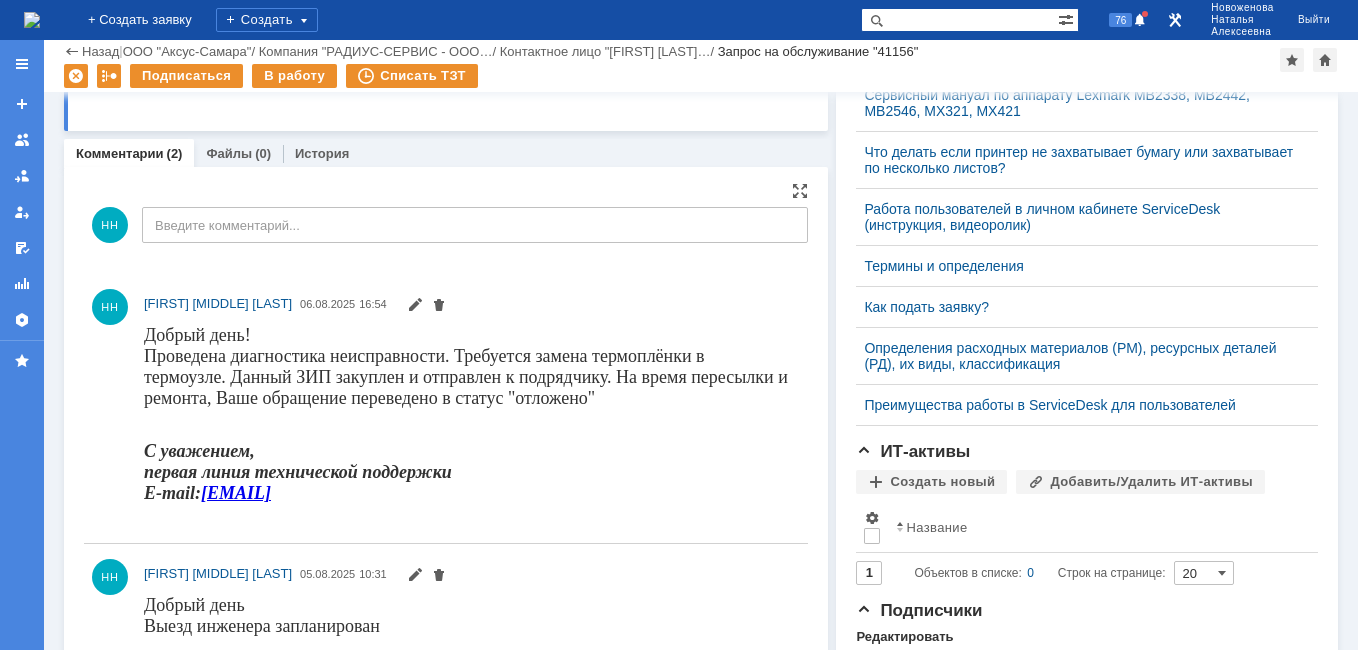 scroll, scrollTop: 0, scrollLeft: 0, axis: both 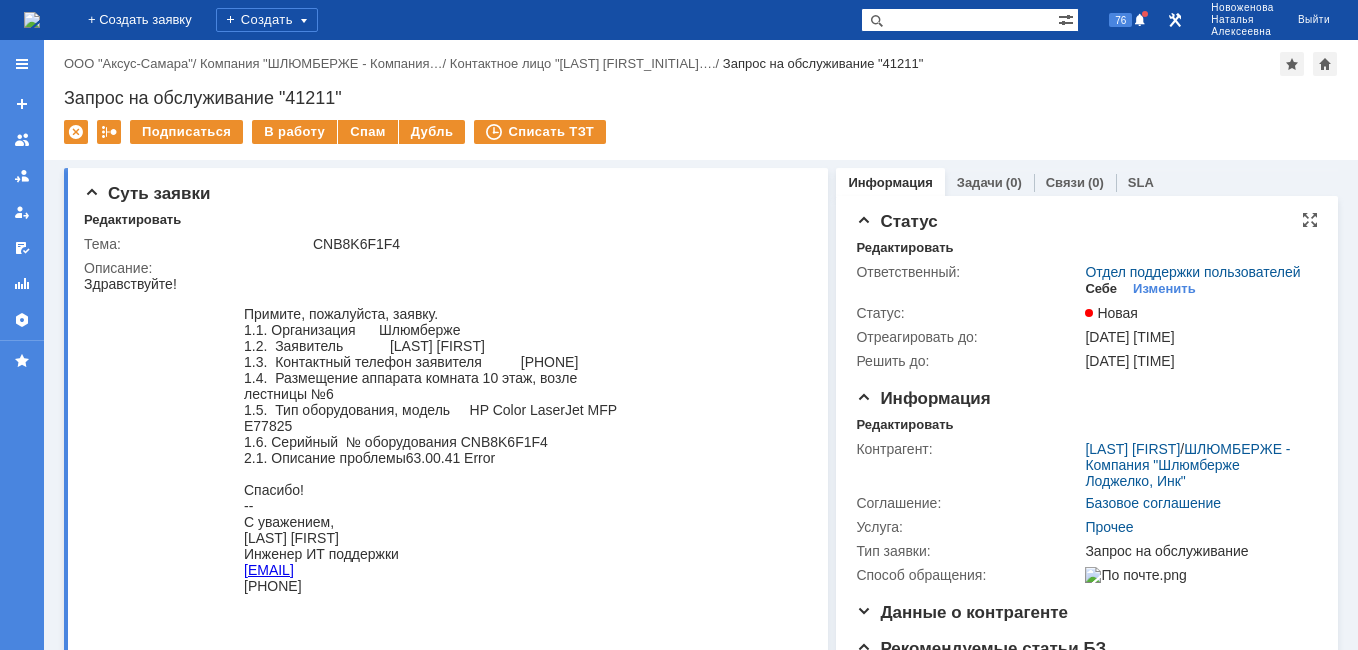 click on "Себе" at bounding box center (1101, 289) 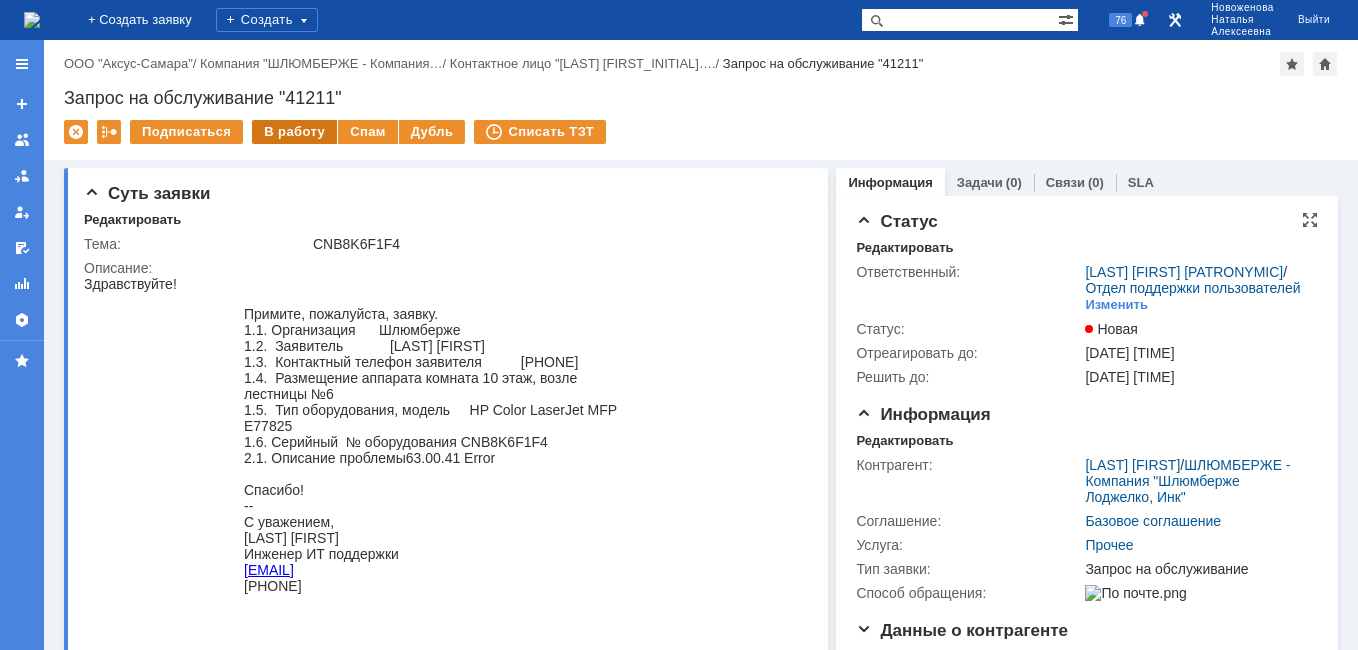 scroll, scrollTop: 0, scrollLeft: 0, axis: both 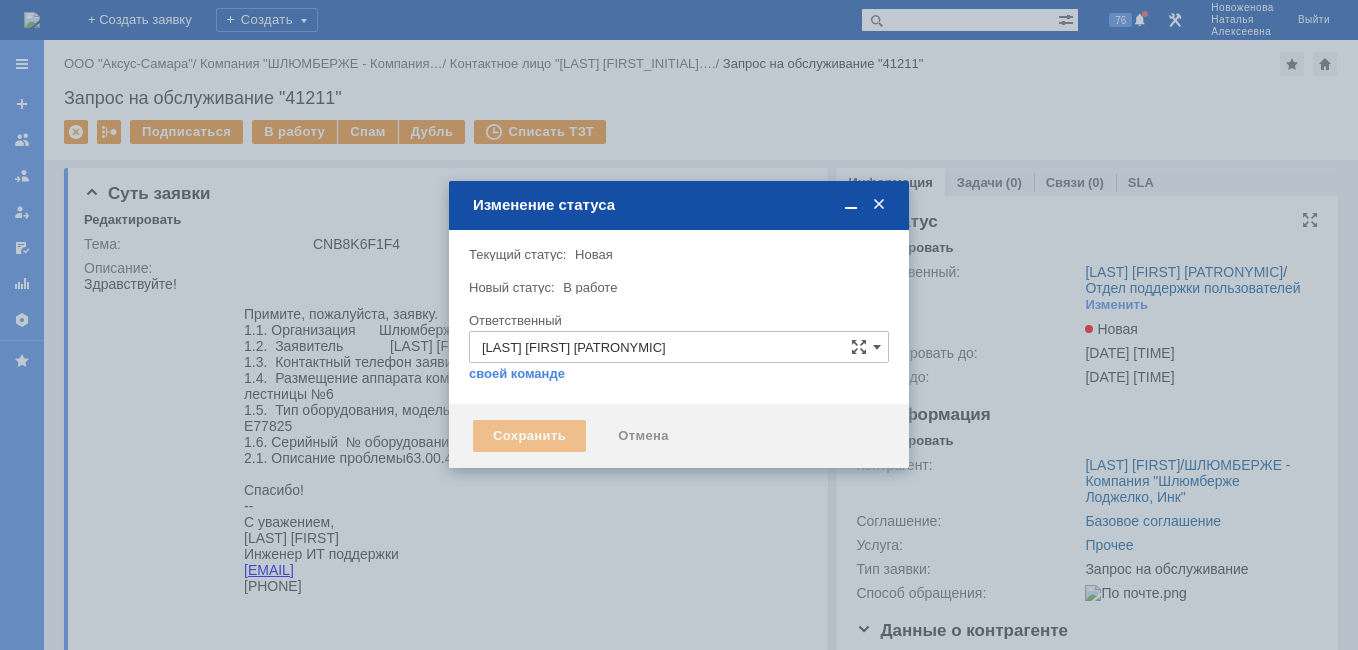 type 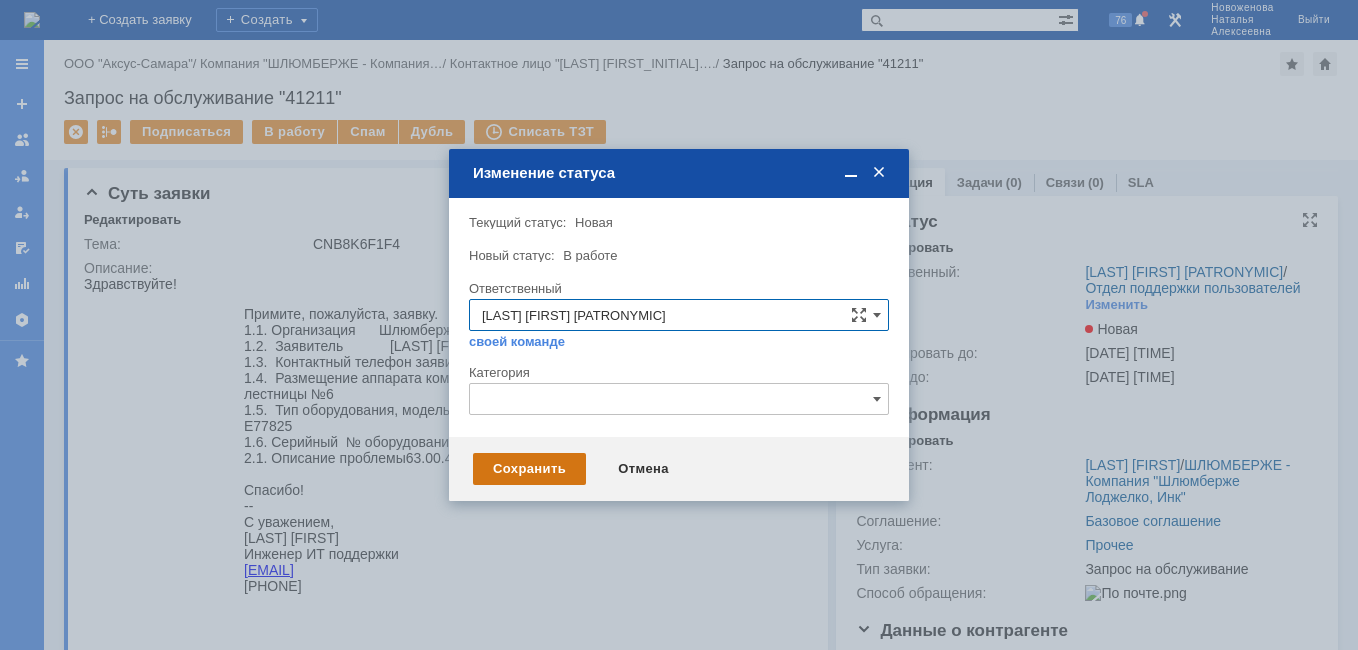 click on "Сохранить" at bounding box center (529, 469) 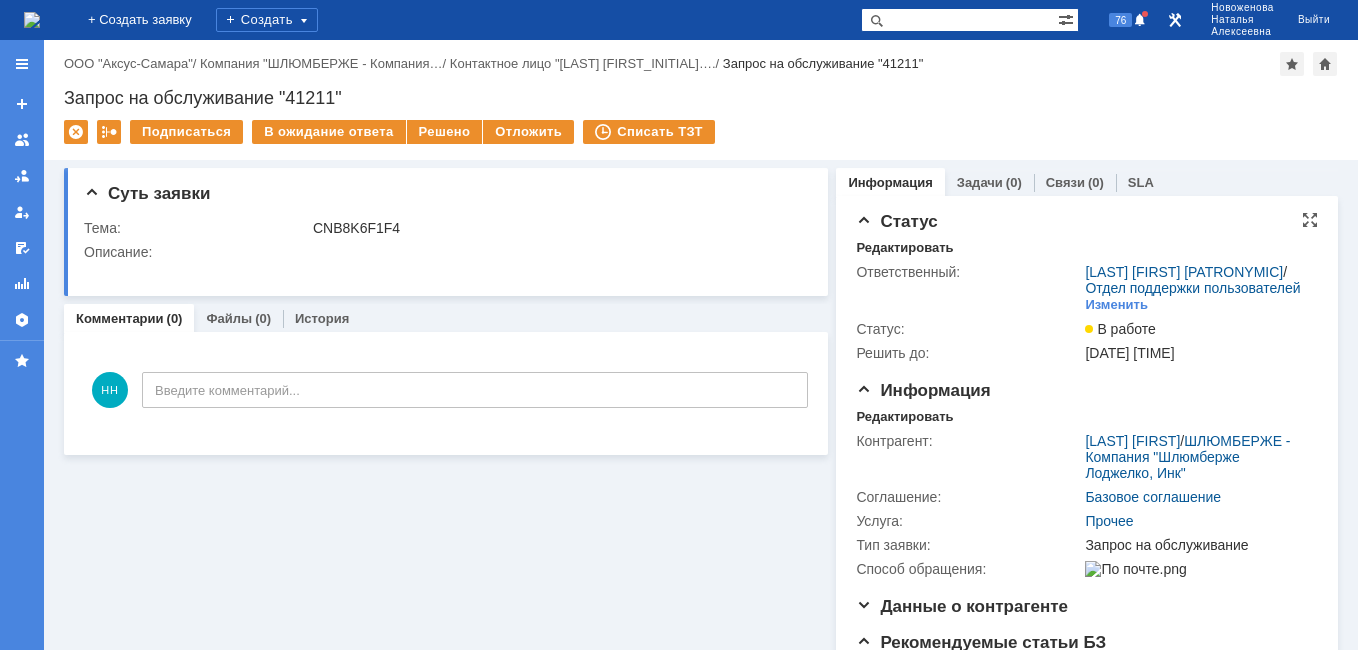 scroll, scrollTop: 0, scrollLeft: 0, axis: both 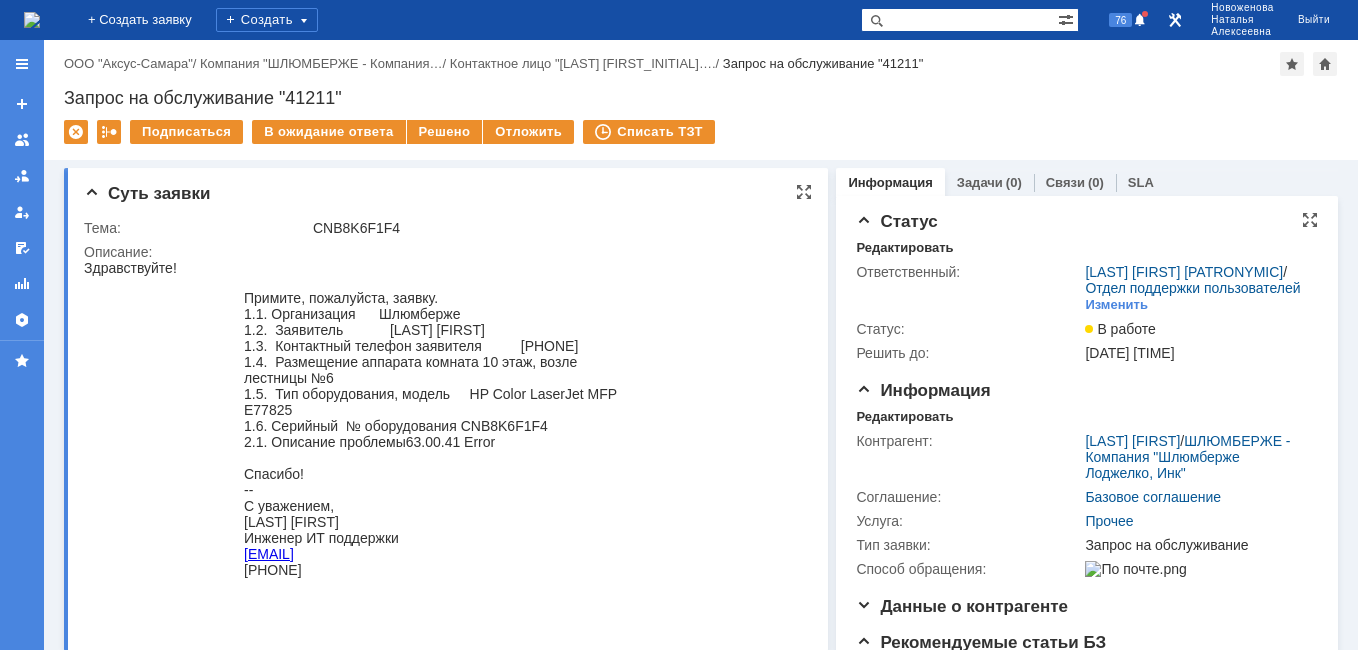 drag, startPoint x: 544, startPoint y: 436, endPoint x: 456, endPoint y: 440, distance: 88.09086 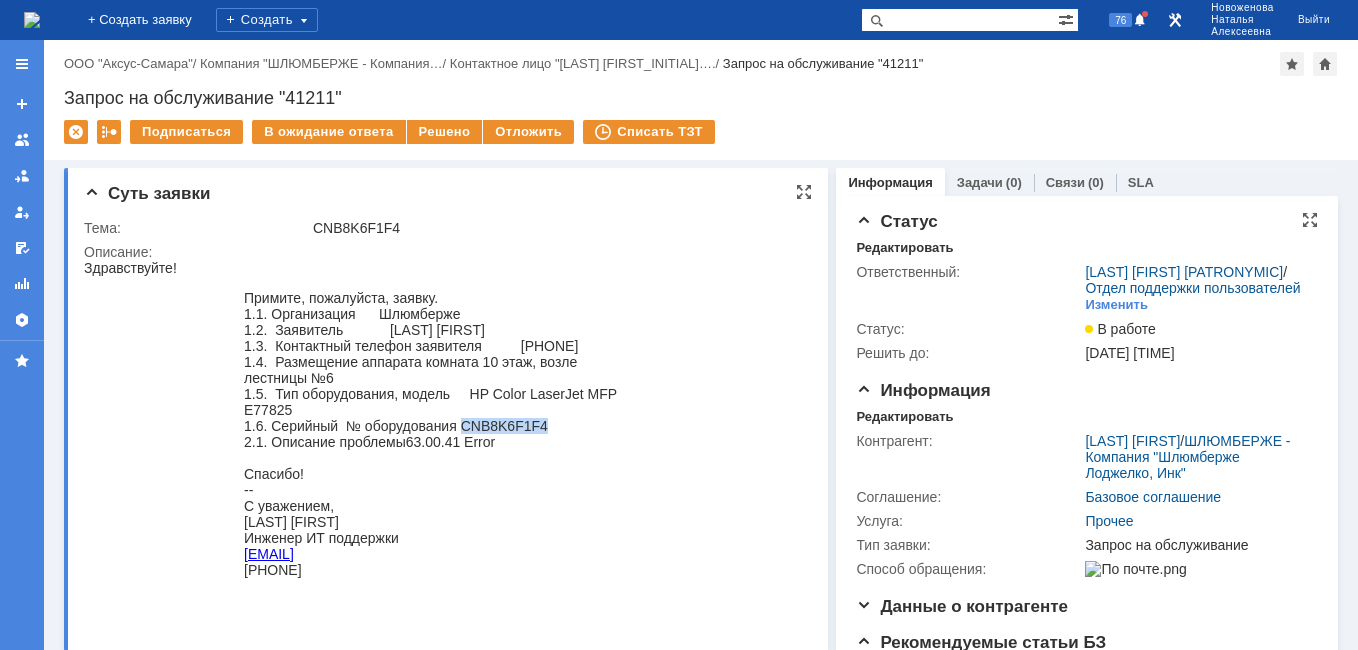 drag, startPoint x: 458, startPoint y: 434, endPoint x: 541, endPoint y: 436, distance: 83.02409 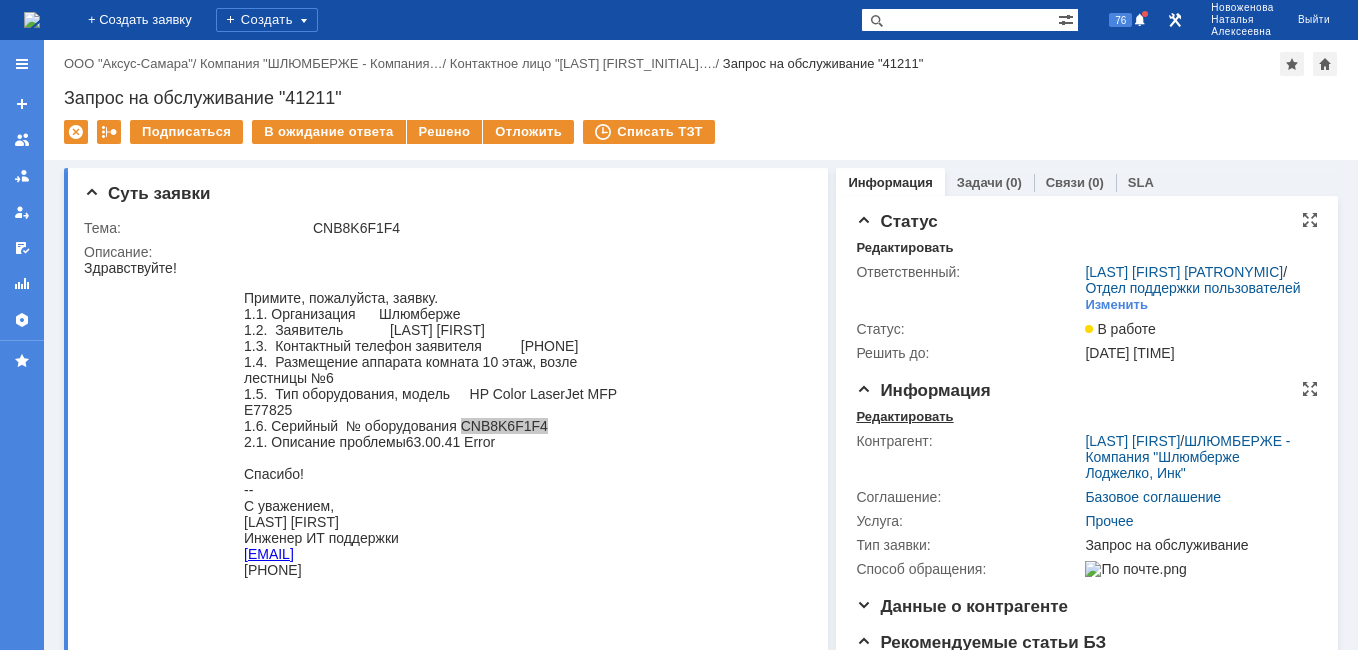 click on "Редактировать" at bounding box center [904, 417] 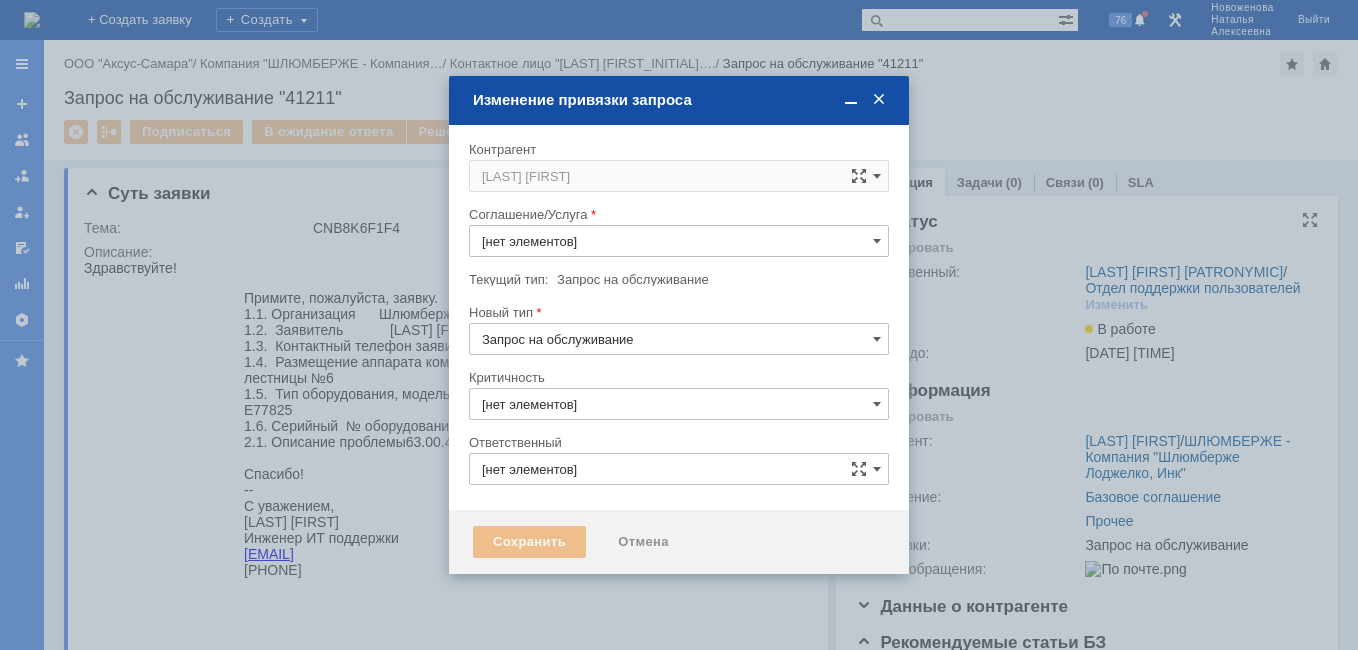 type on "3. Низкая" 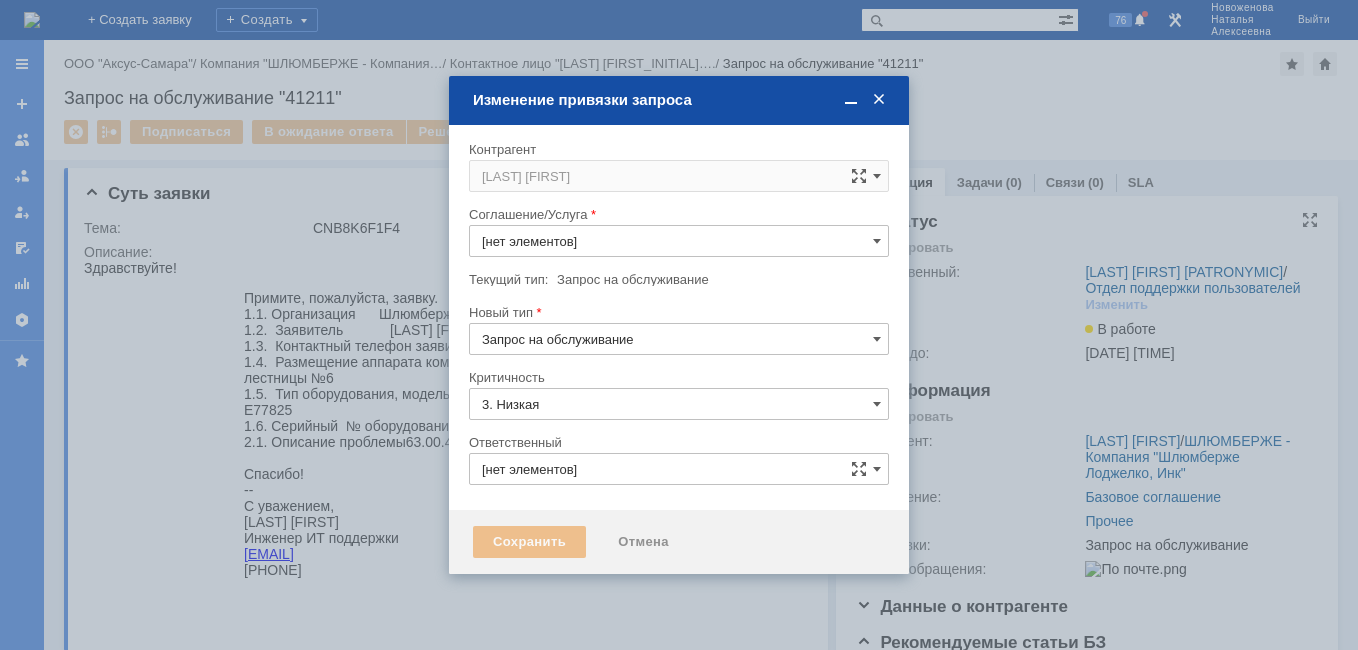 type on "[LAST] [FIRST] [PATRONYMIC]" 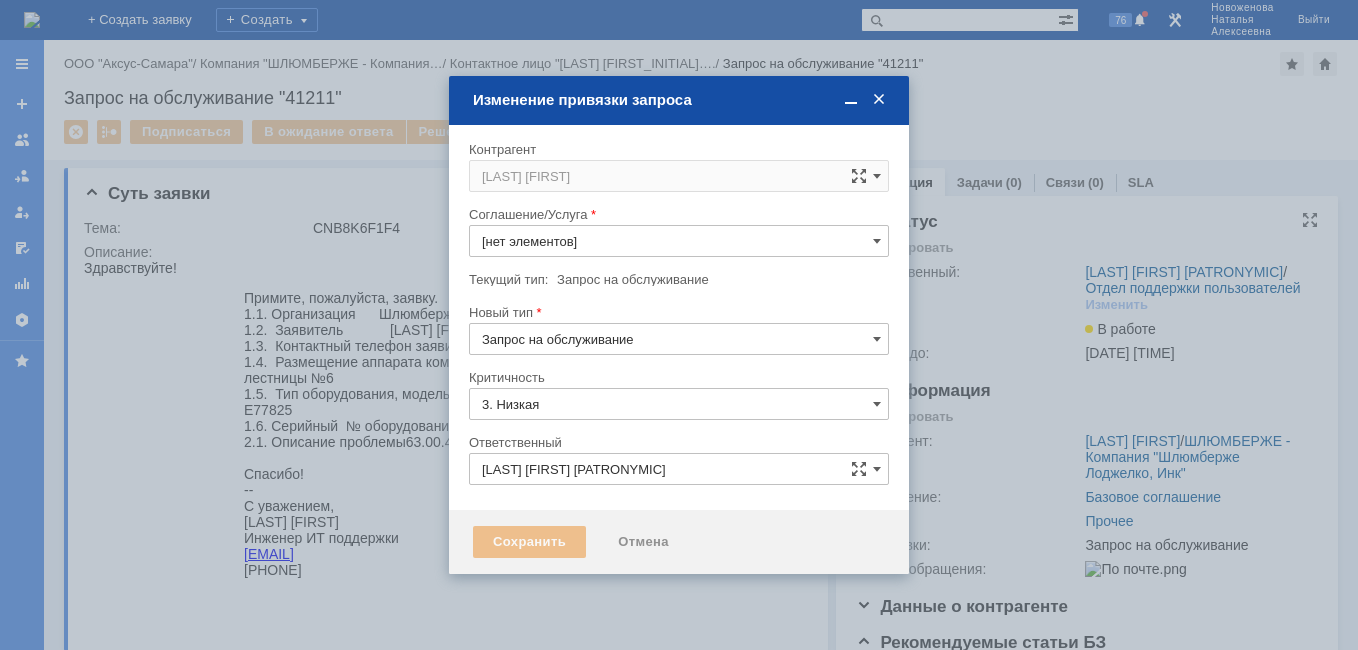 type on "[не указано]" 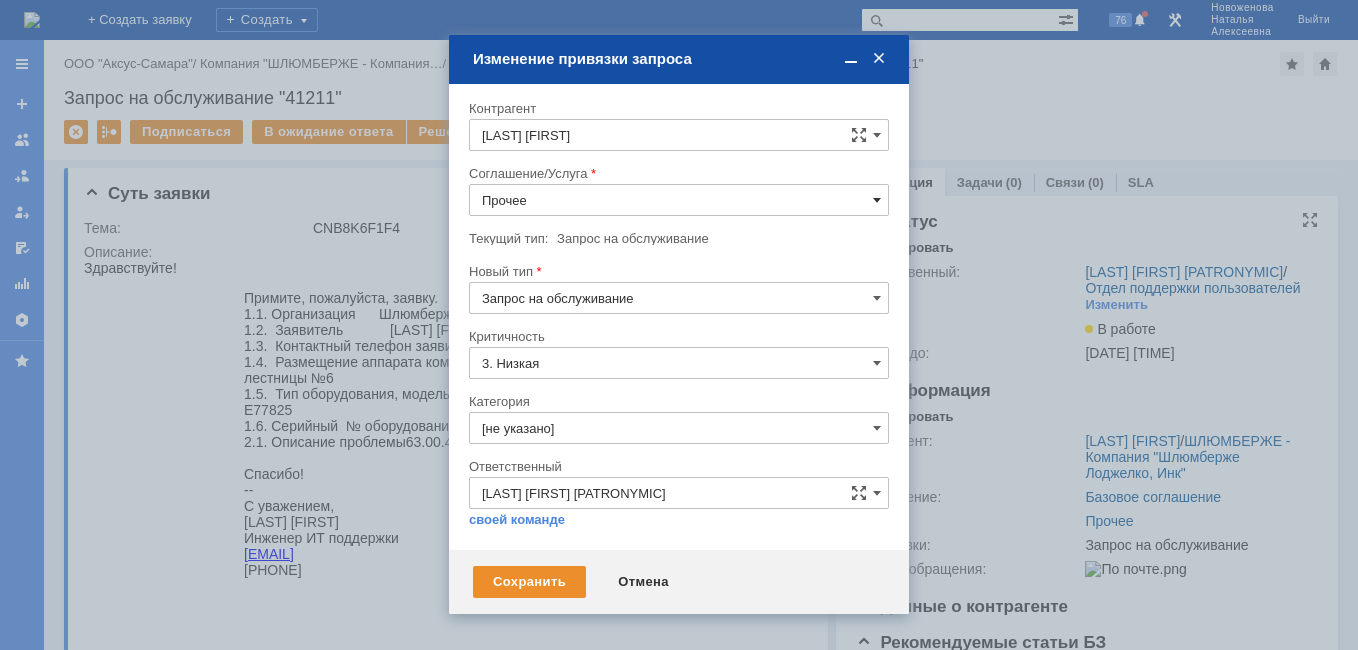 click at bounding box center (877, 200) 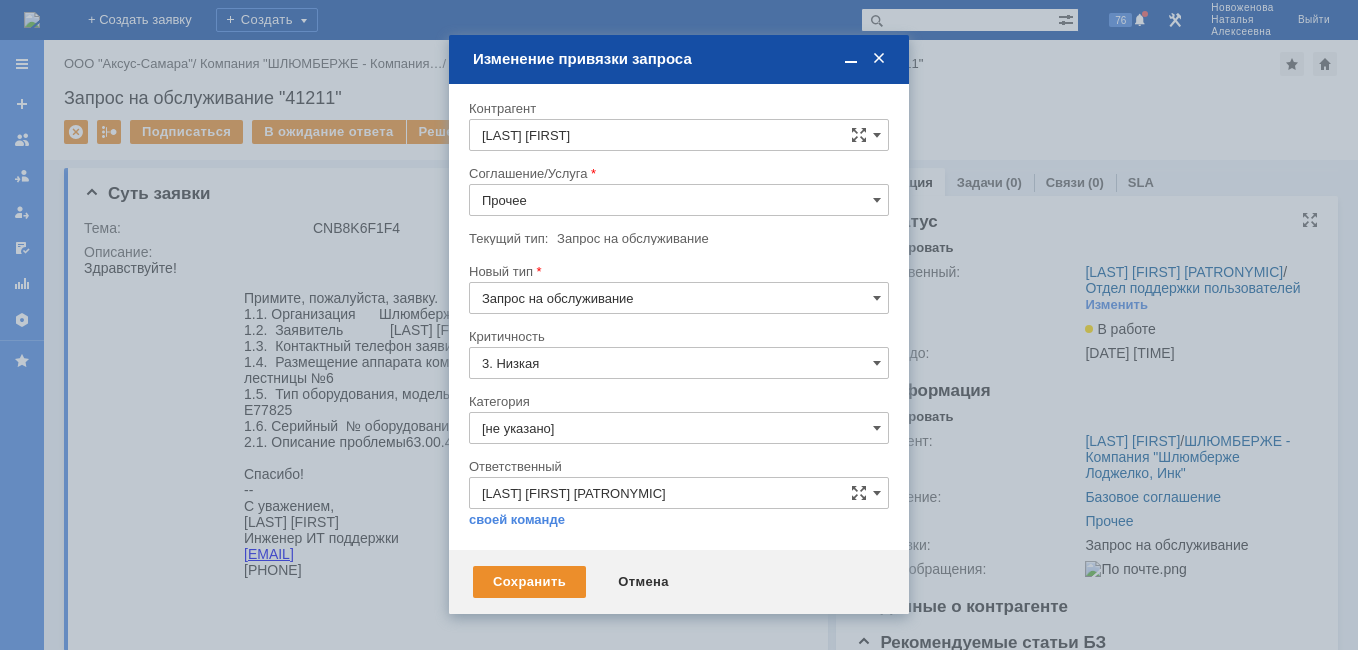 scroll, scrollTop: 300, scrollLeft: 0, axis: vertical 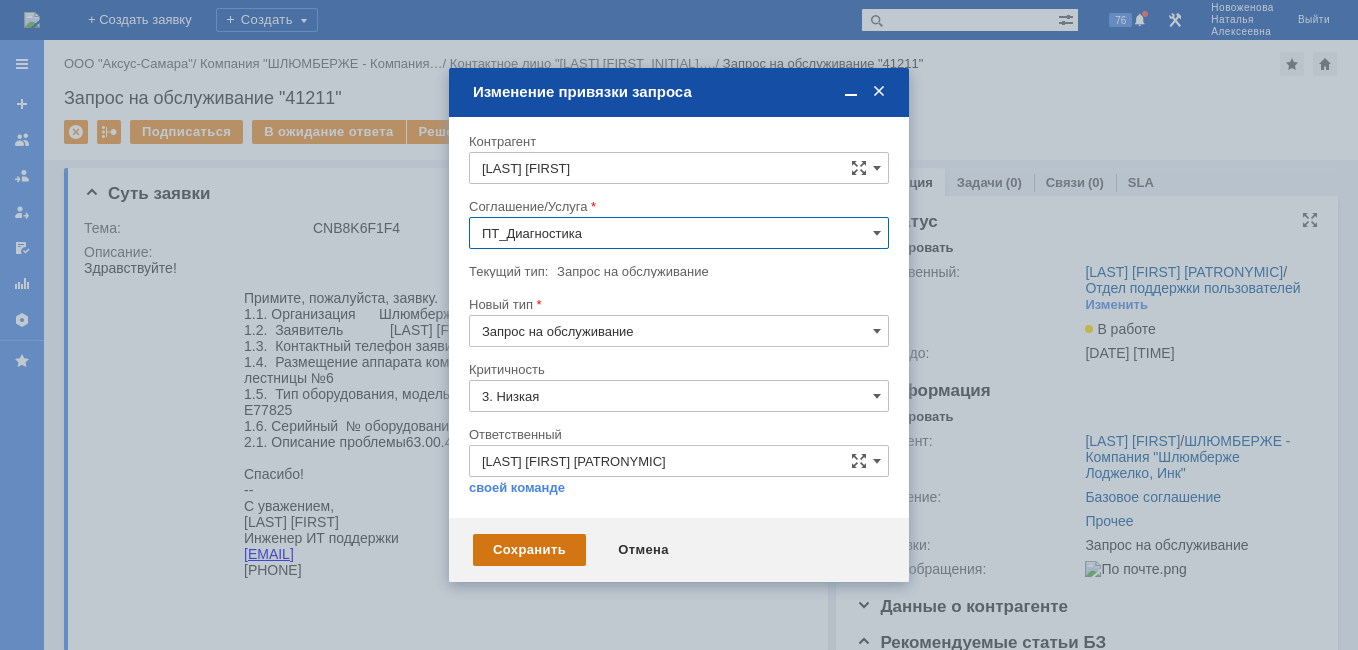 type on "ПТ_Диагностика" 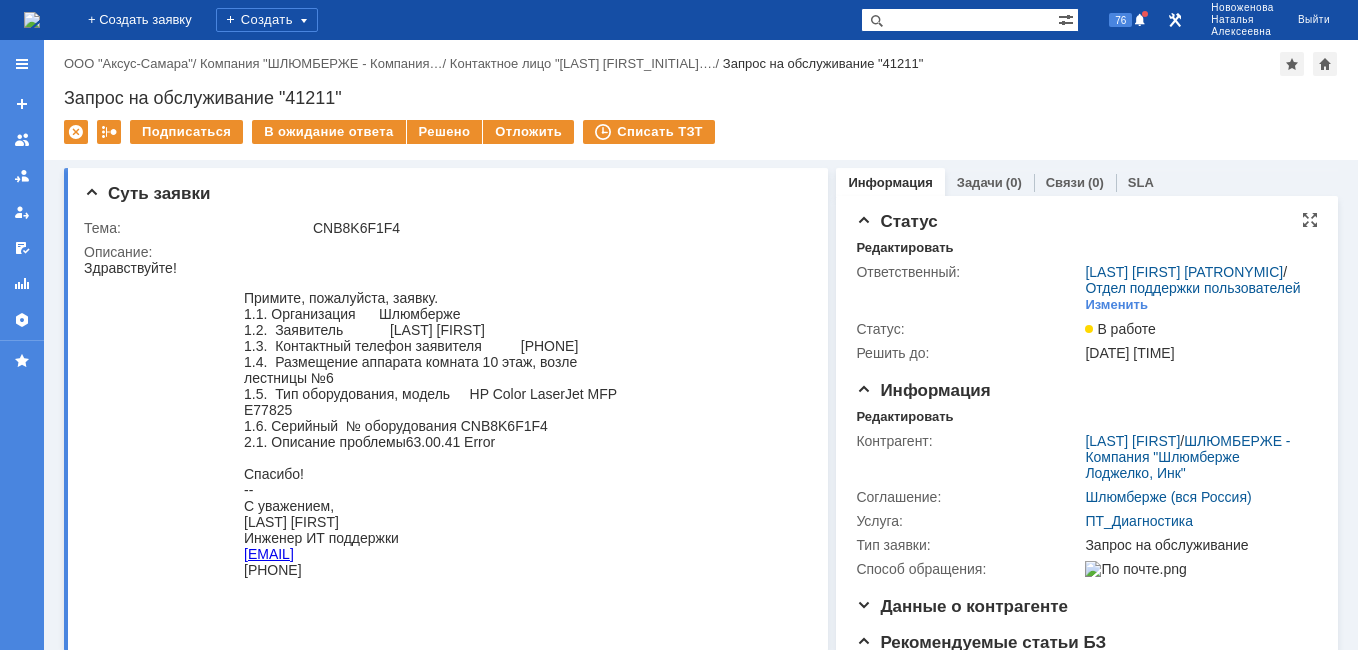 scroll, scrollTop: 0, scrollLeft: 0, axis: both 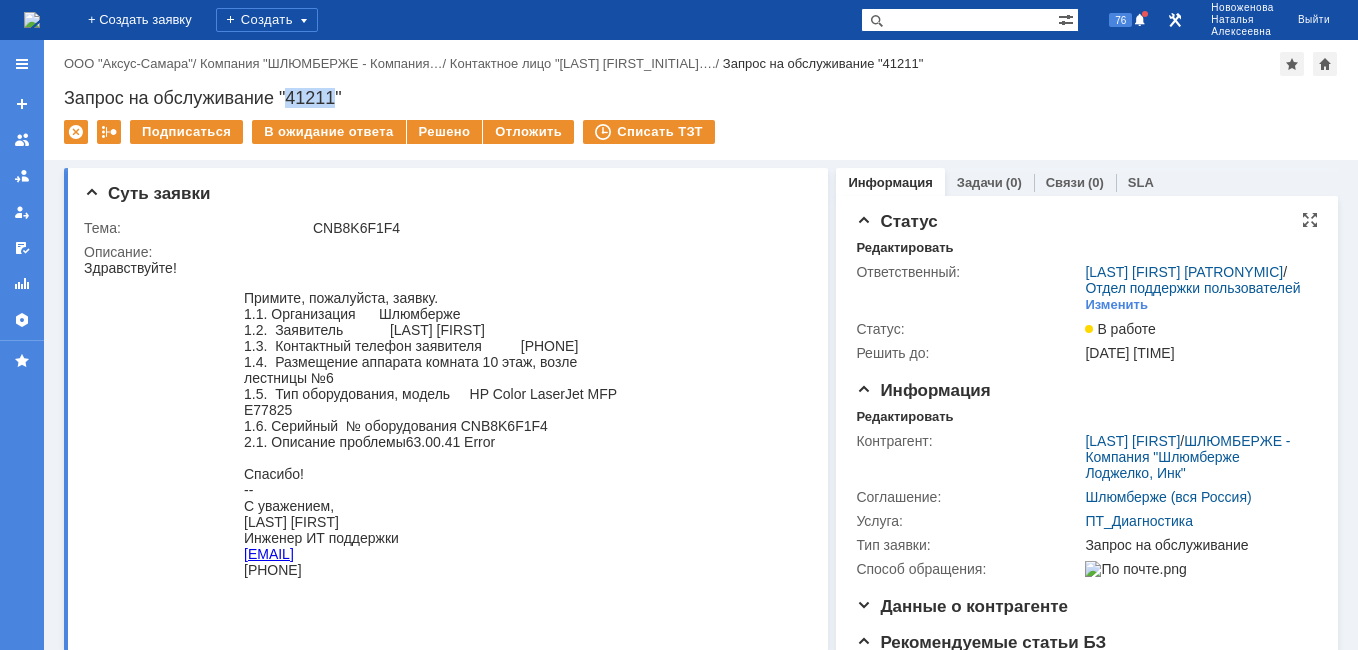 drag, startPoint x: 335, startPoint y: 98, endPoint x: 290, endPoint y: 99, distance: 45.01111 